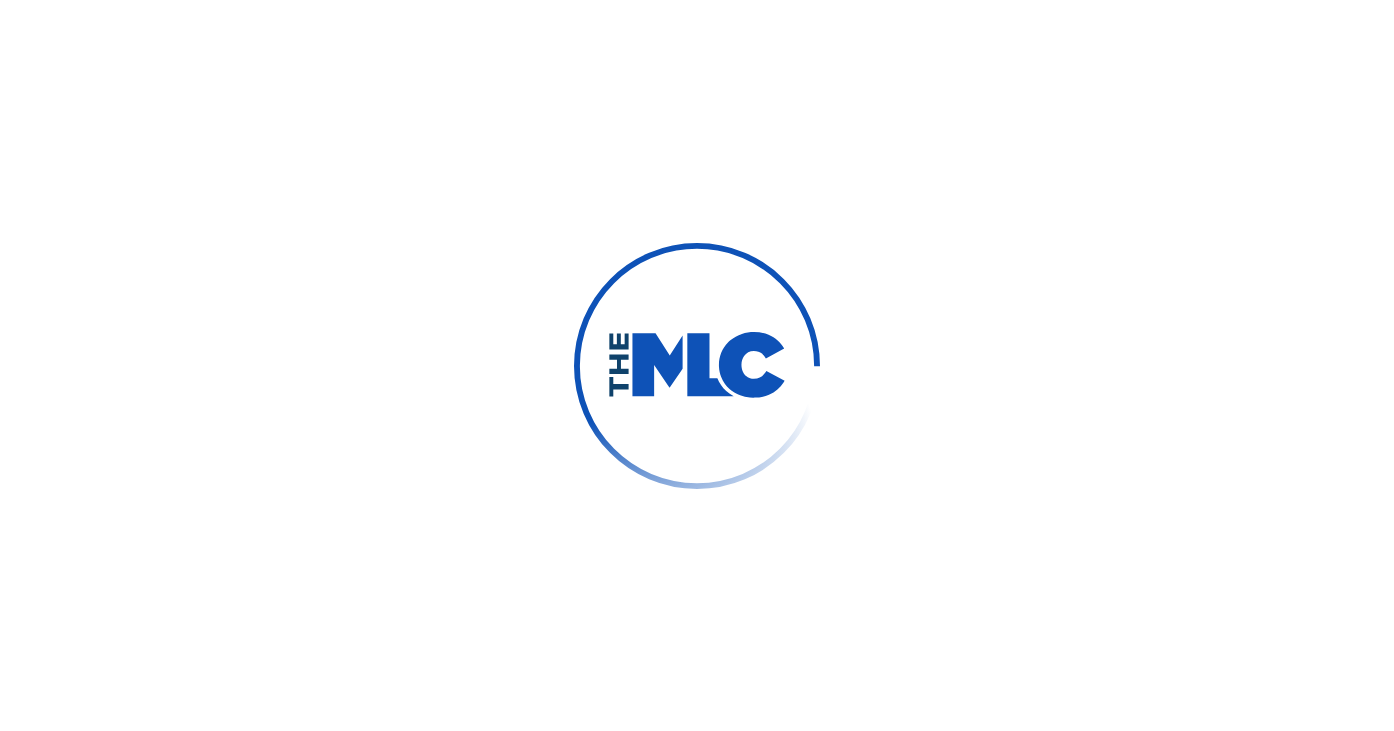 scroll, scrollTop: 0, scrollLeft: 0, axis: both 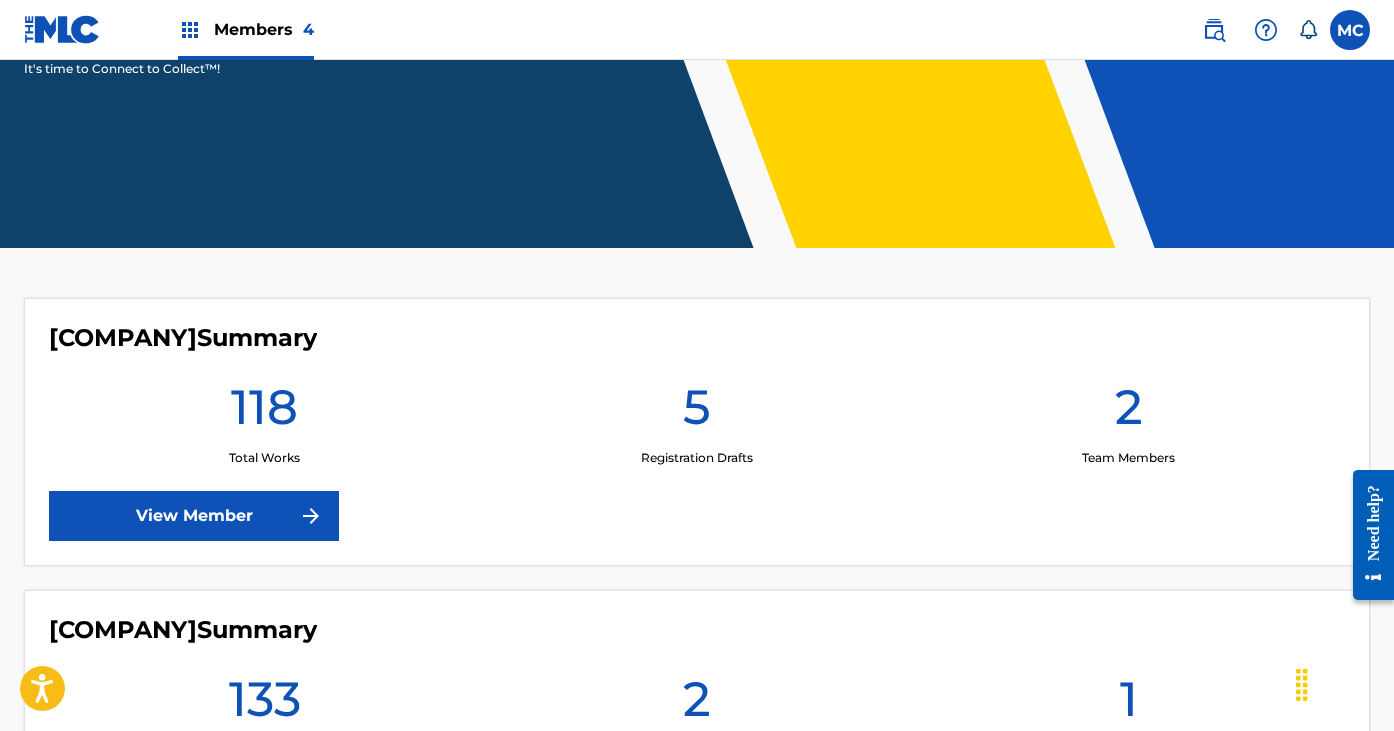 click on "View Member" at bounding box center (194, 516) 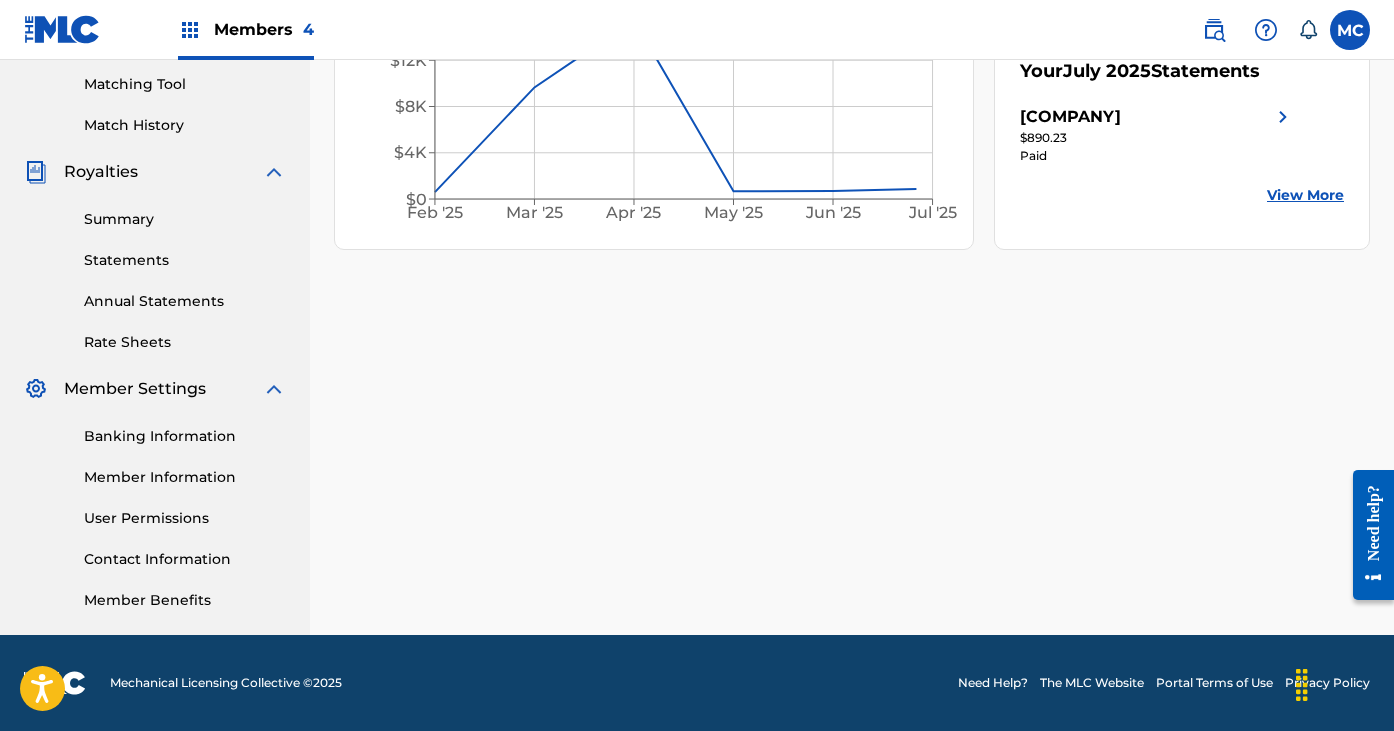 scroll, scrollTop: 509, scrollLeft: 0, axis: vertical 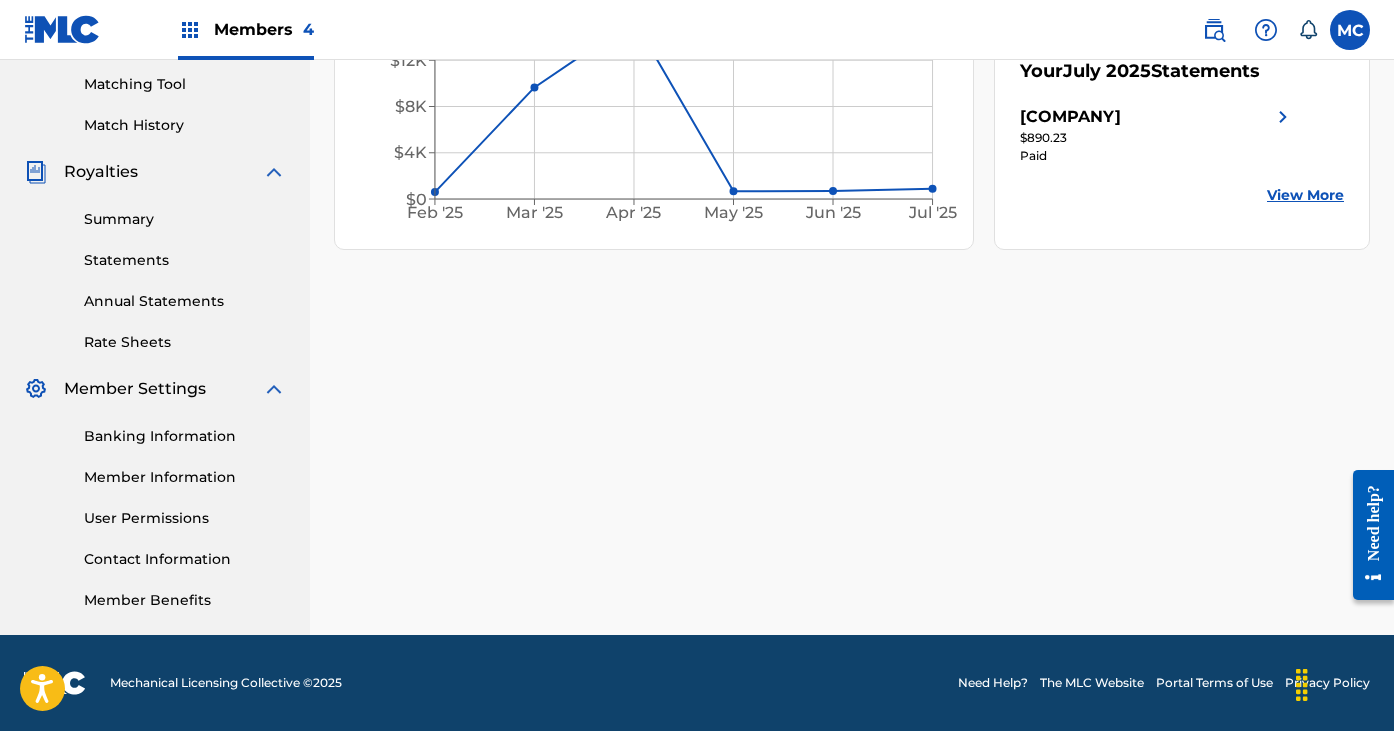 click on "Member Information" at bounding box center [185, 477] 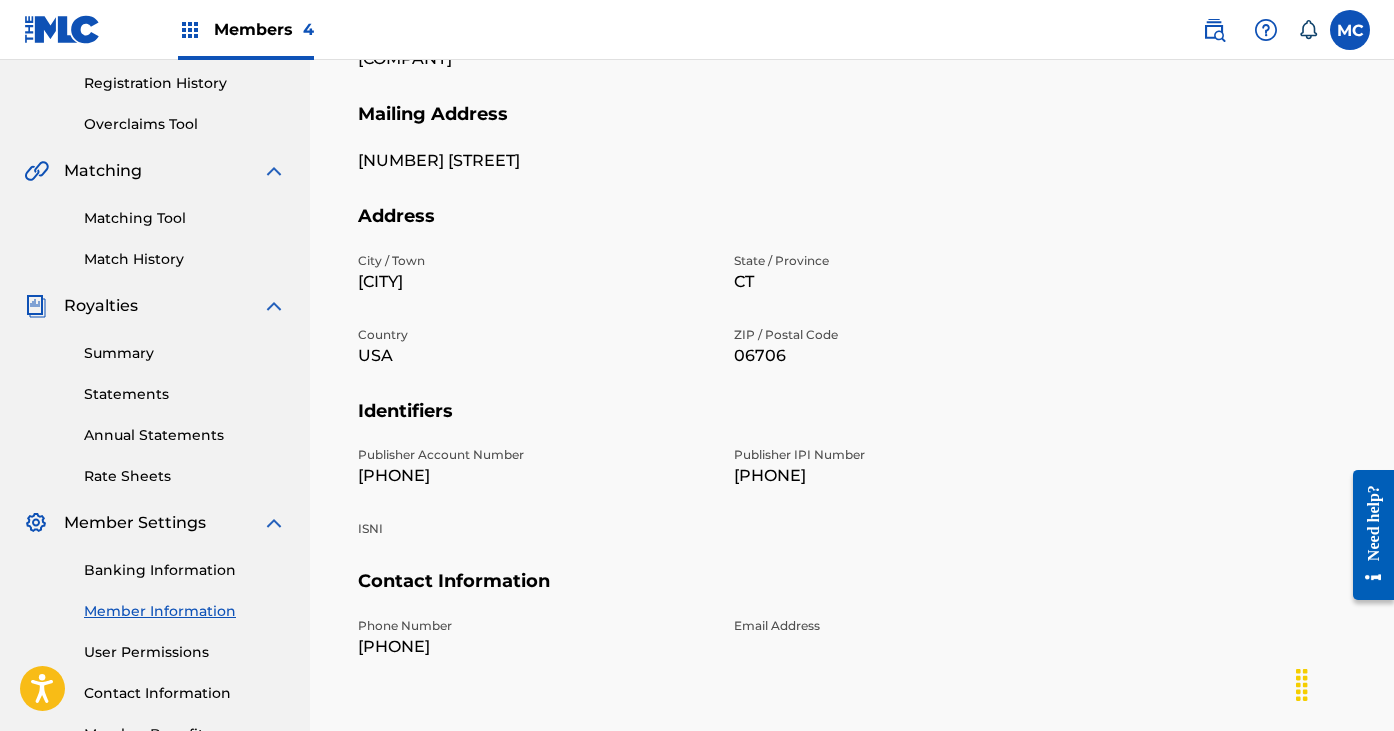 scroll, scrollTop: 432, scrollLeft: 0, axis: vertical 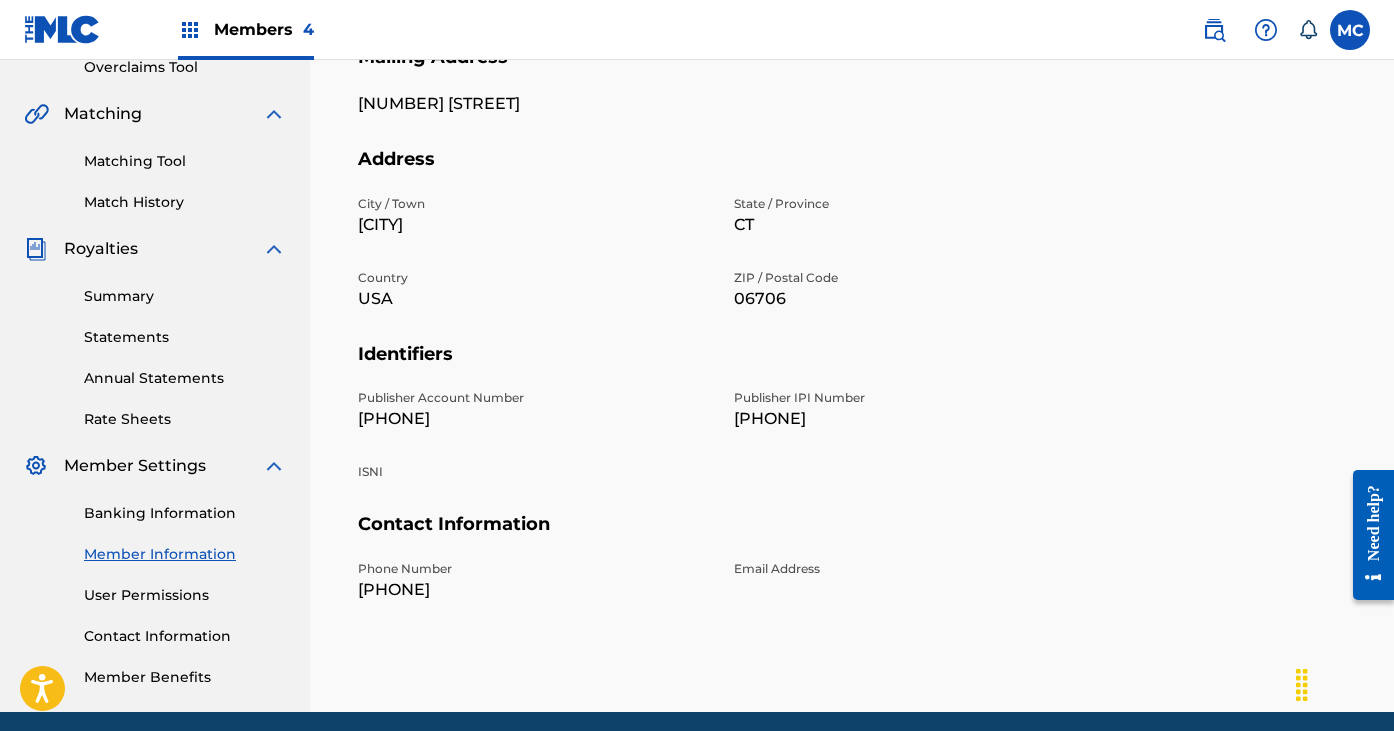click on "[PHONE]" at bounding box center (534, 419) 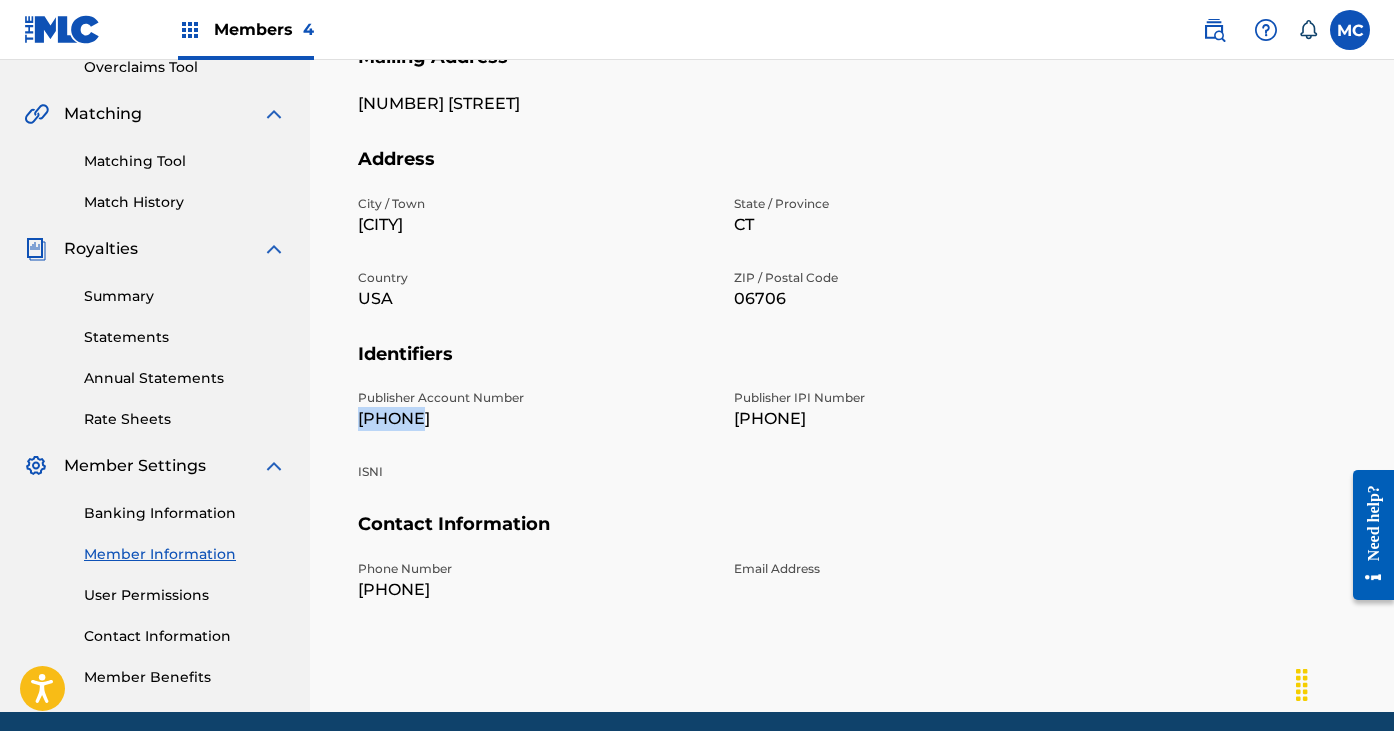 click on "[PHONE]" at bounding box center (534, 419) 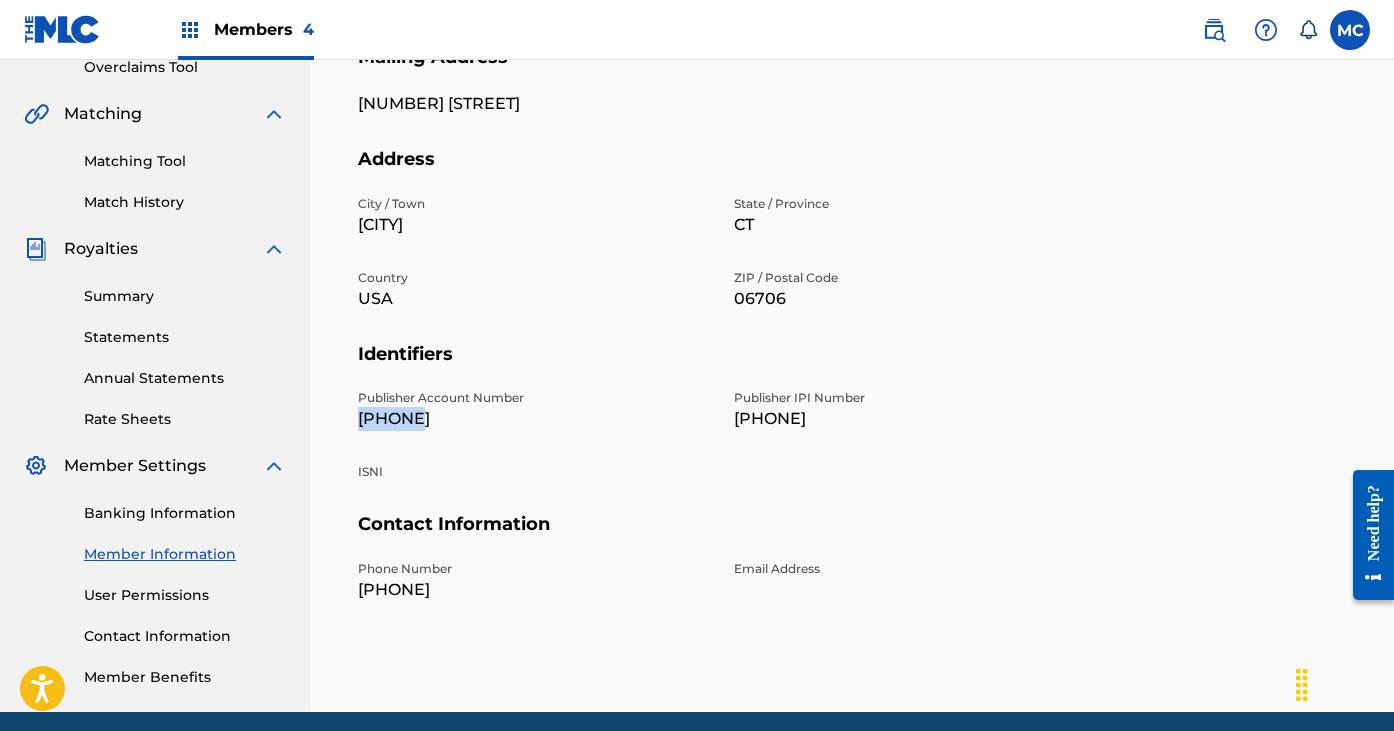 copy on "[PHONE]" 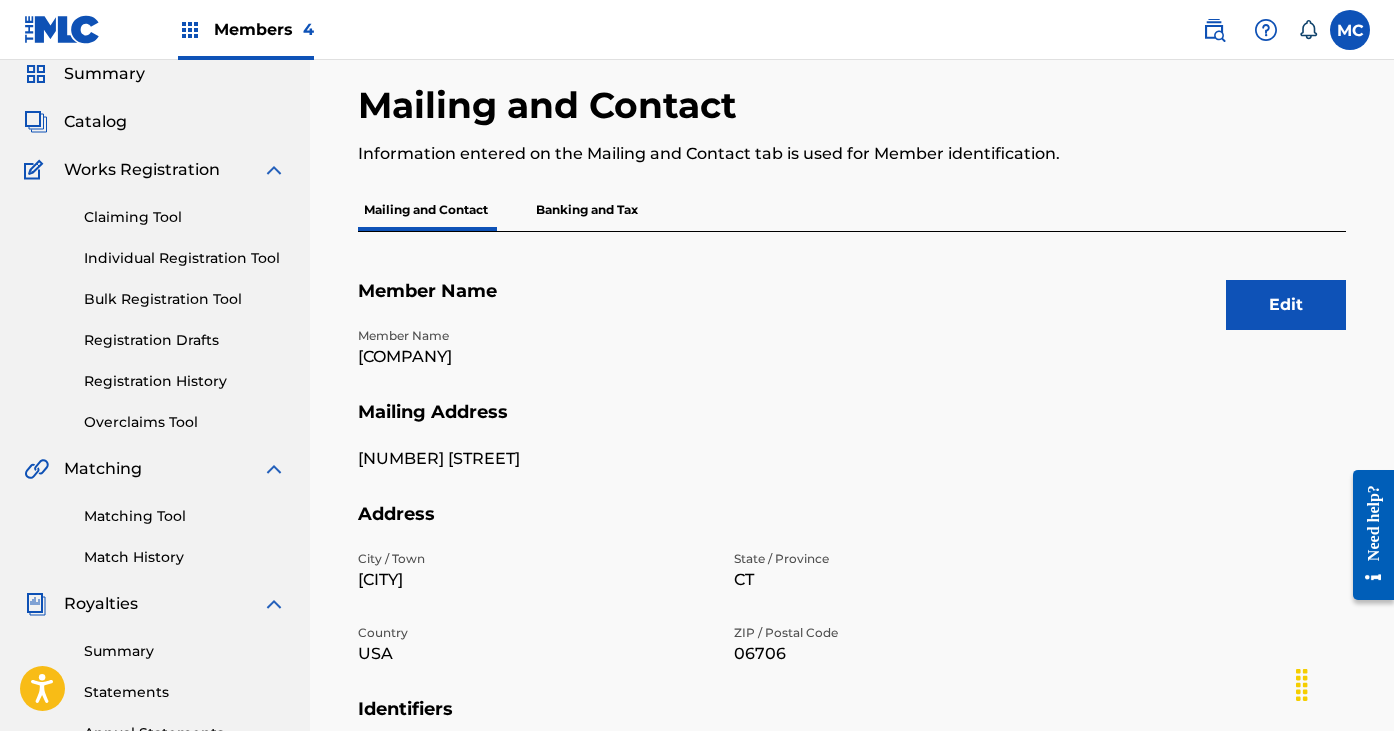 scroll, scrollTop: 58, scrollLeft: 0, axis: vertical 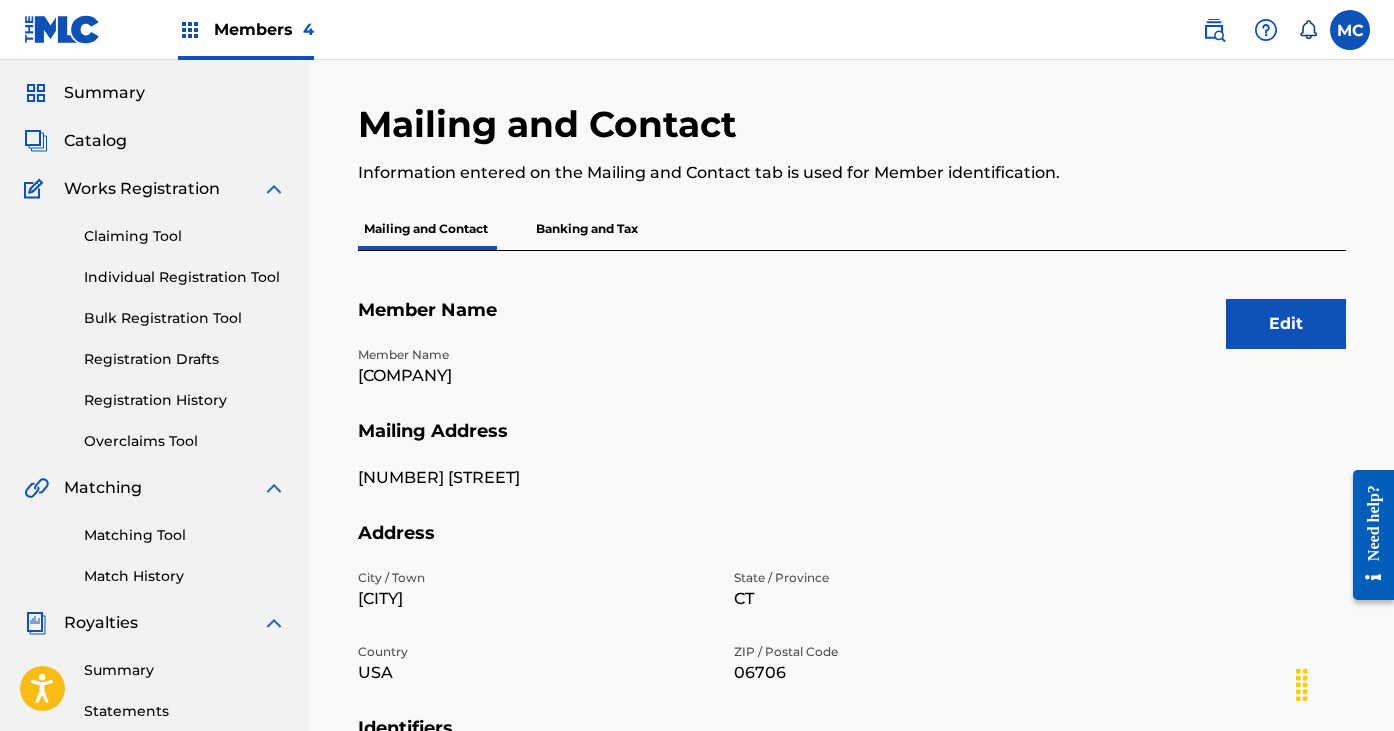 click on "Catalog" at bounding box center (95, 141) 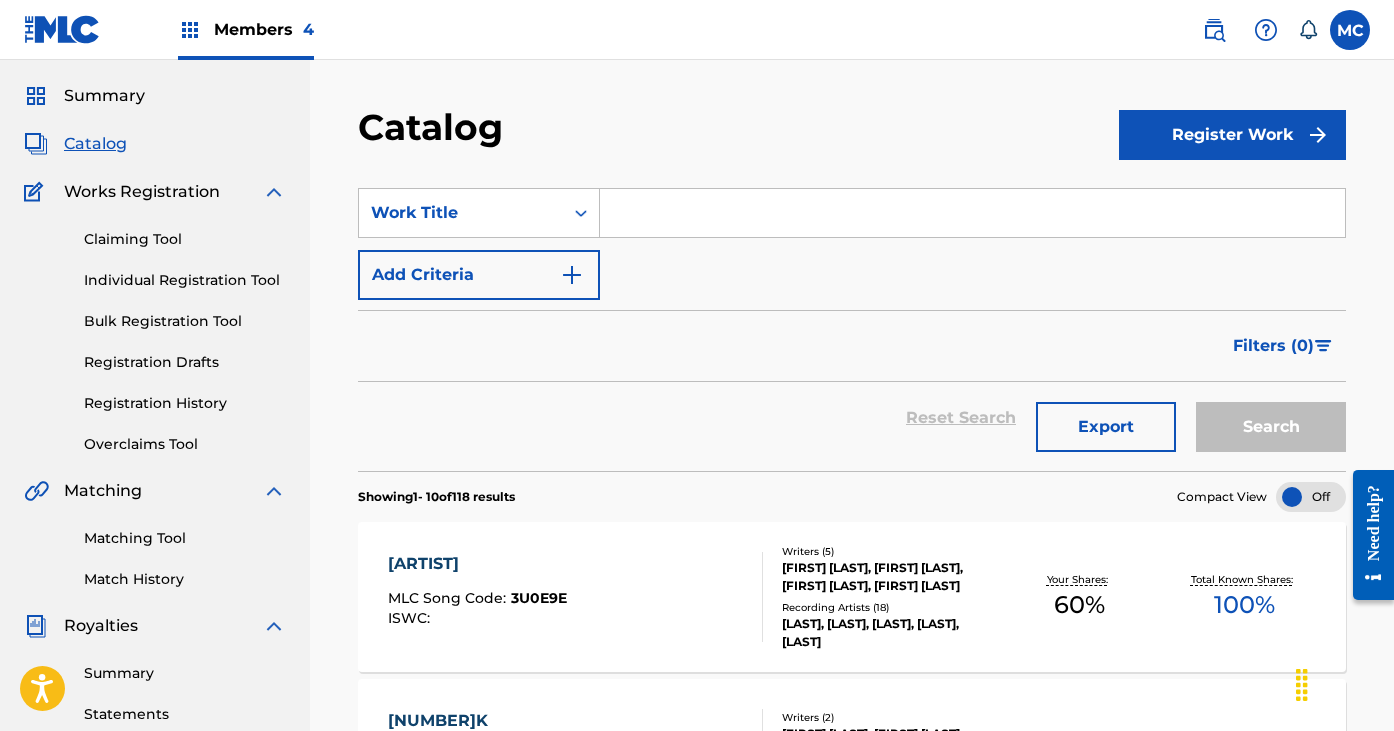 scroll, scrollTop: 61, scrollLeft: 0, axis: vertical 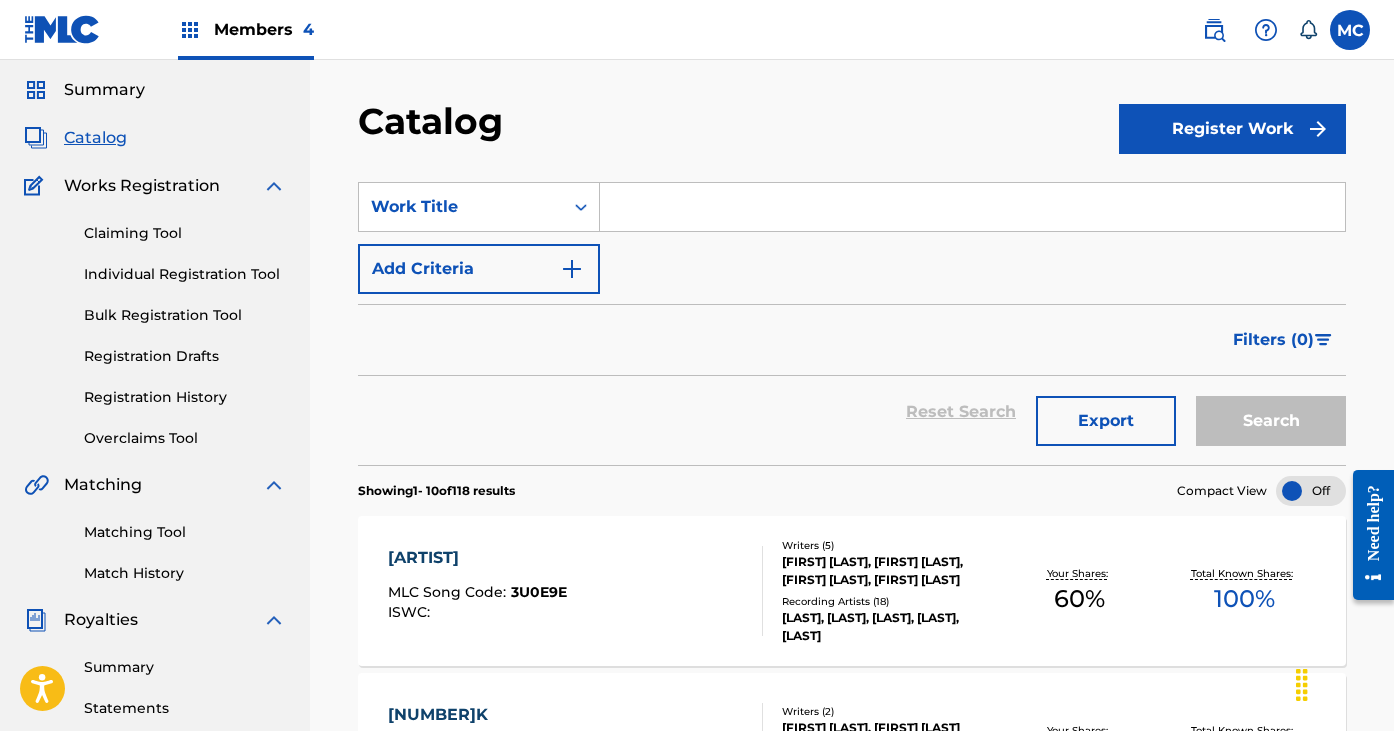 click on "[ARTIST]" at bounding box center (477, 558) 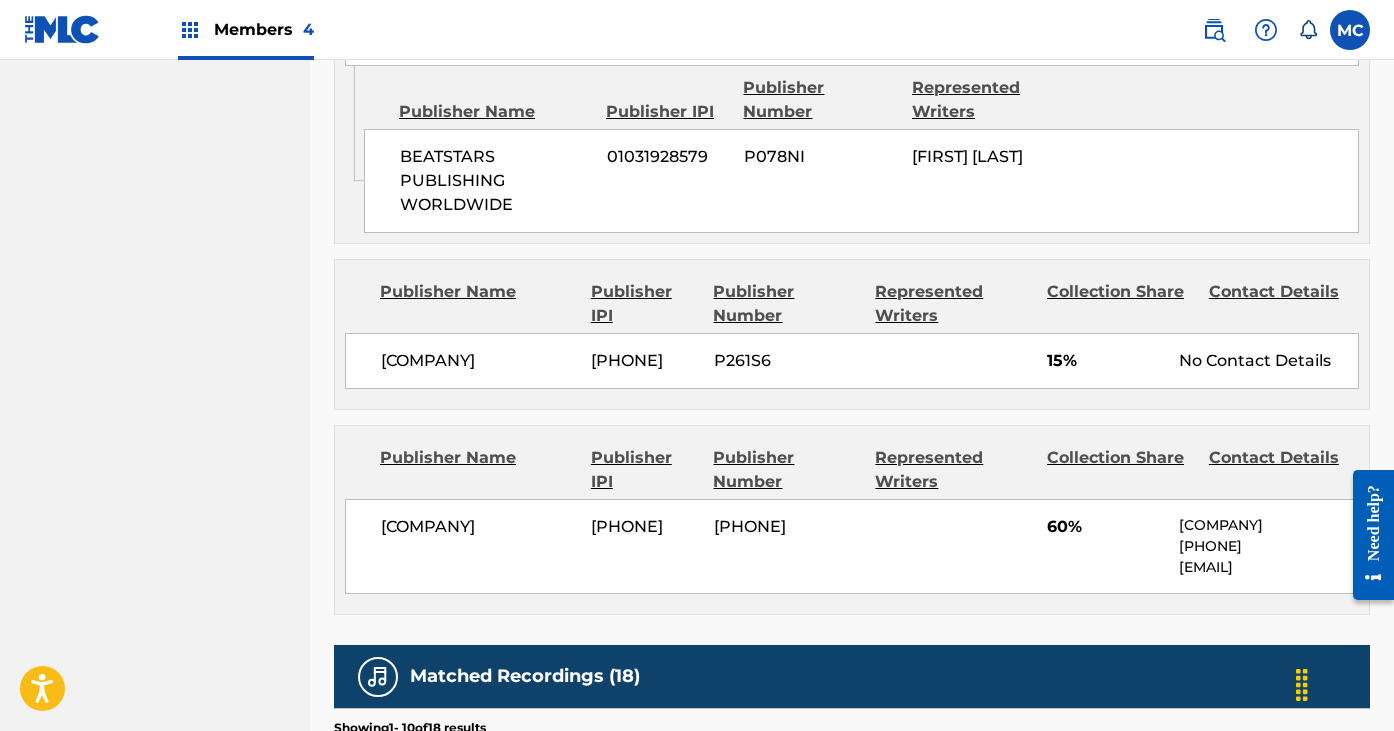 scroll, scrollTop: 1364, scrollLeft: 0, axis: vertical 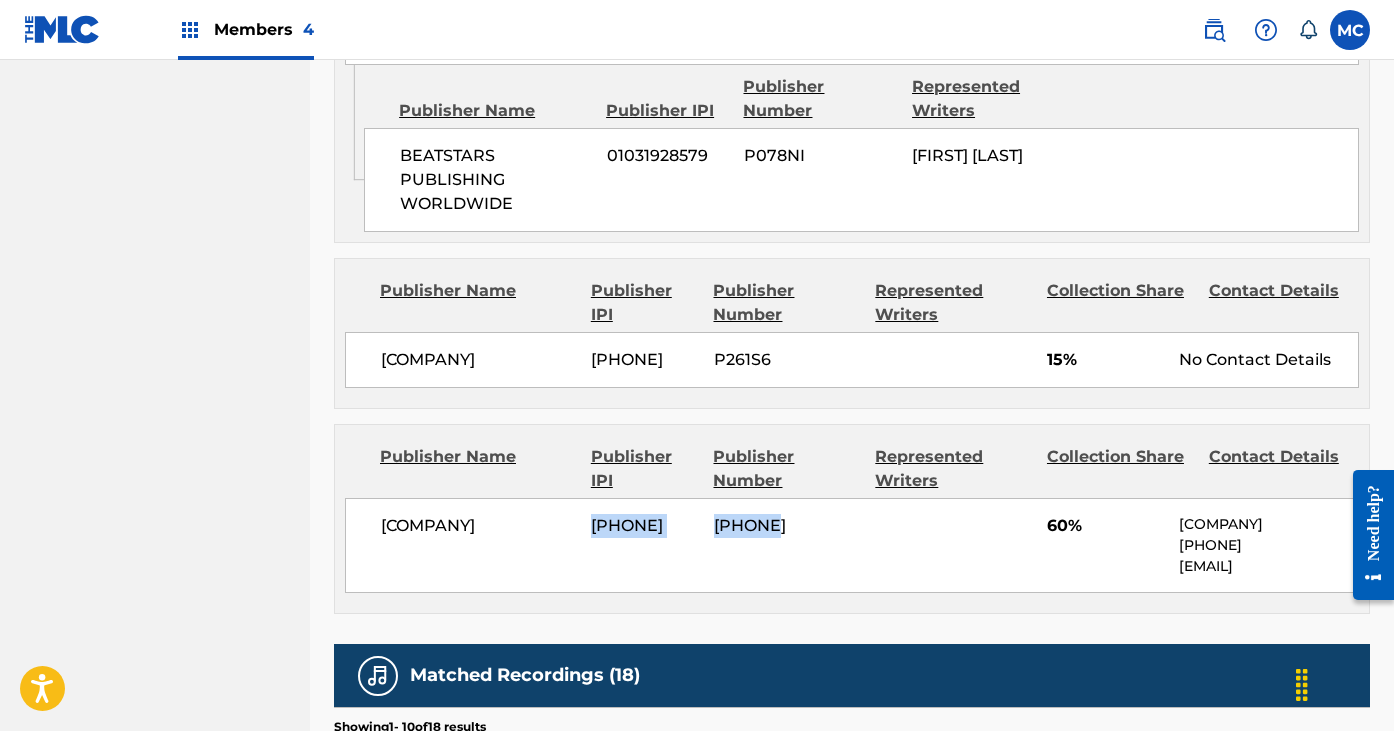 drag, startPoint x: 591, startPoint y: 521, endPoint x: 786, endPoint y: 514, distance: 195.1256 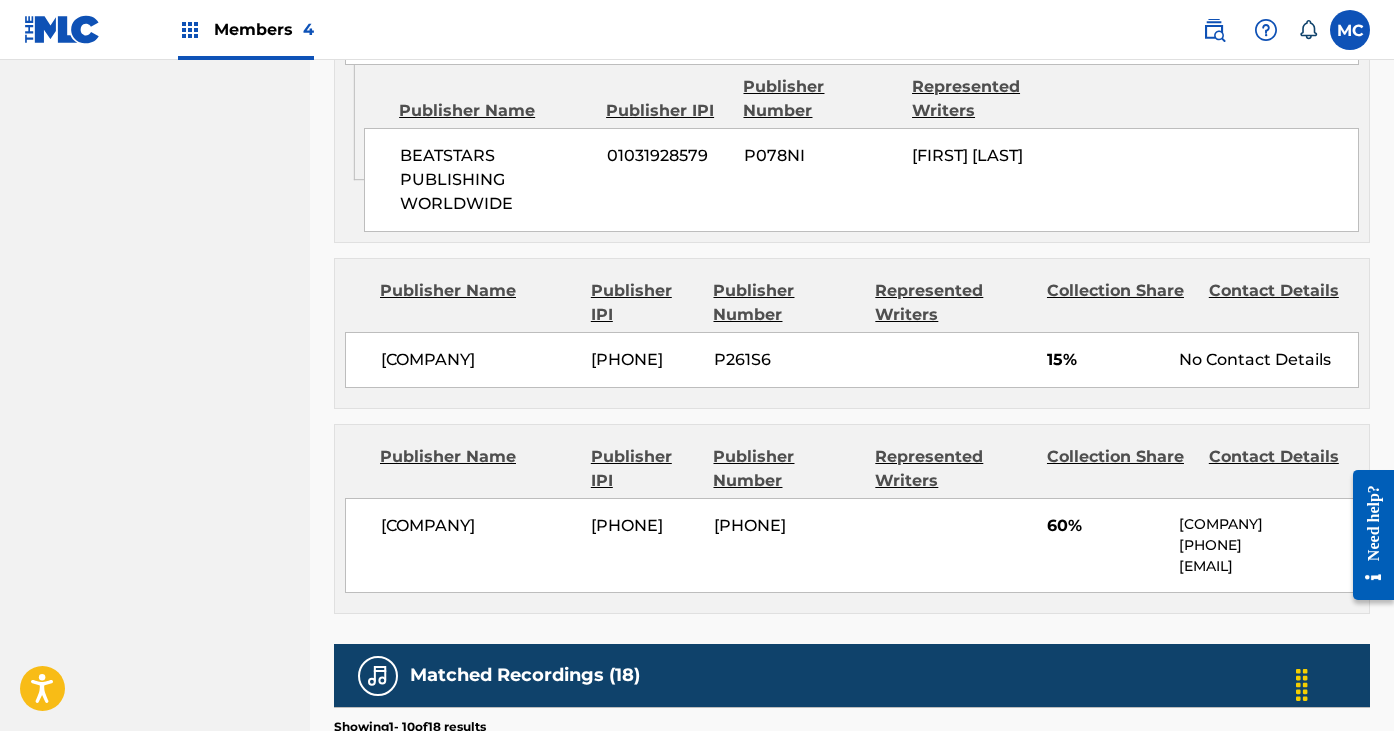 click on "[PHONE]" at bounding box center [644, 360] 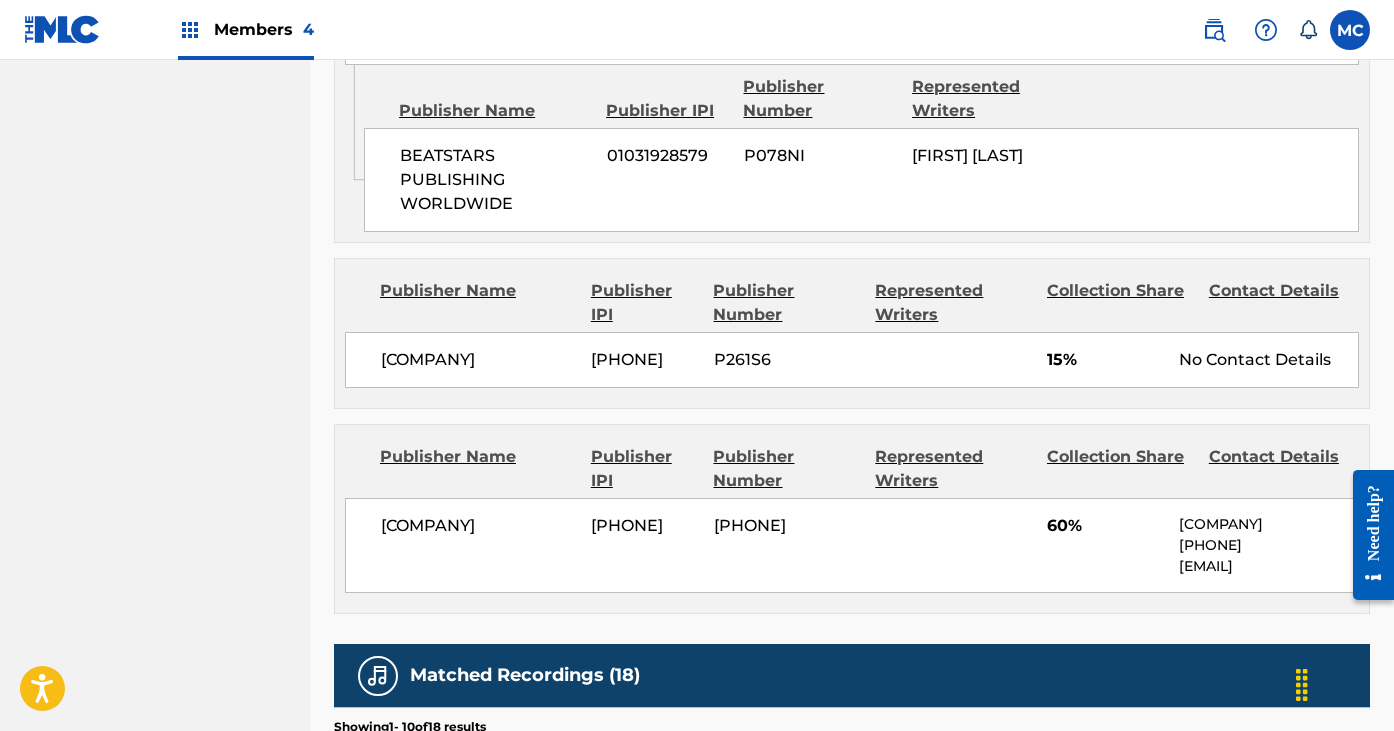 click on "P261S6" at bounding box center [787, 360] 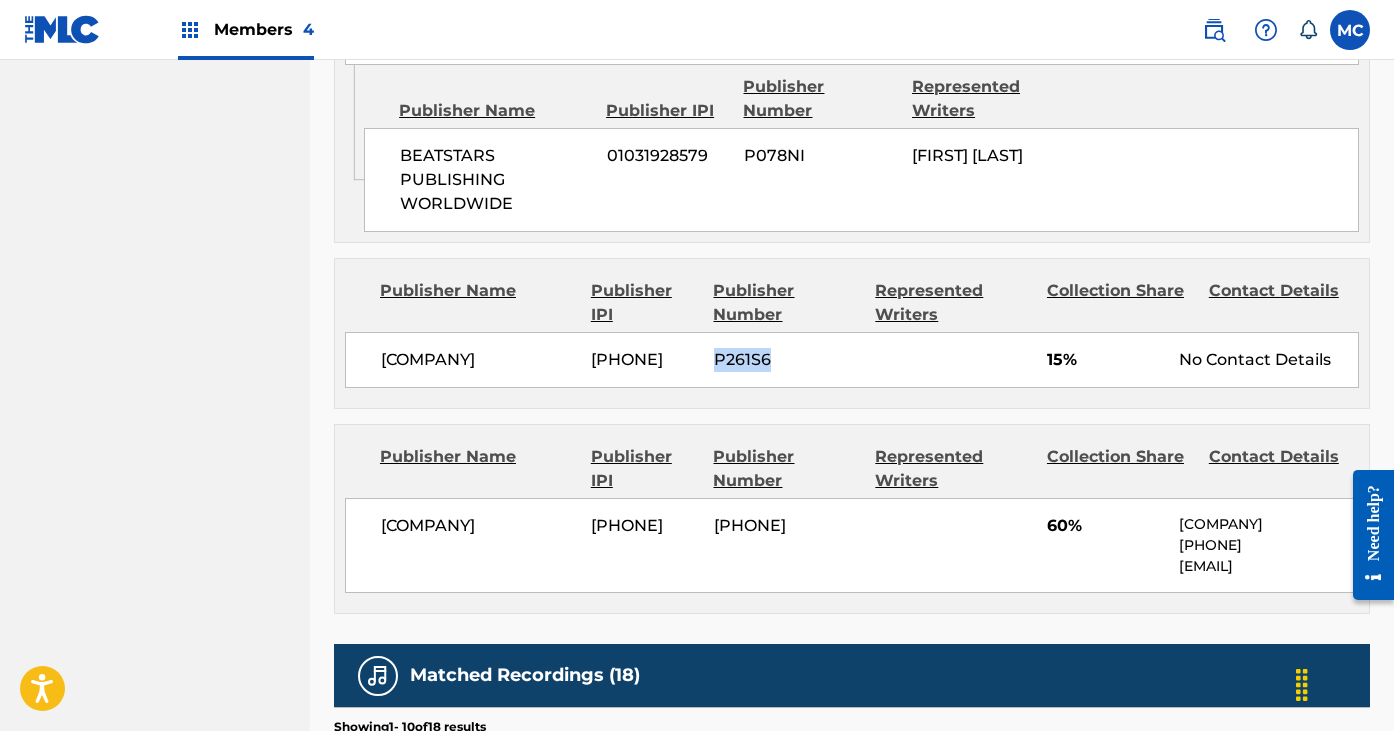 click on "P261S6" at bounding box center [787, 360] 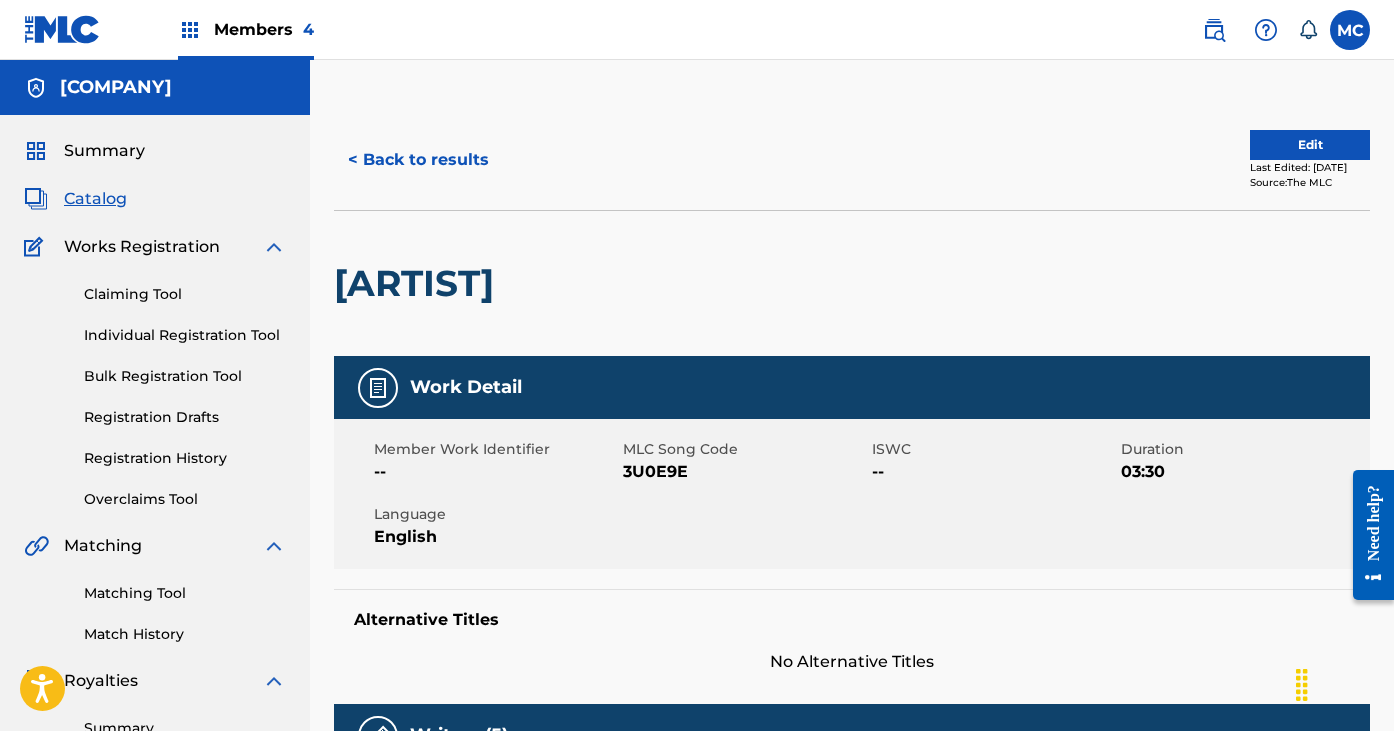 scroll, scrollTop: 0, scrollLeft: 0, axis: both 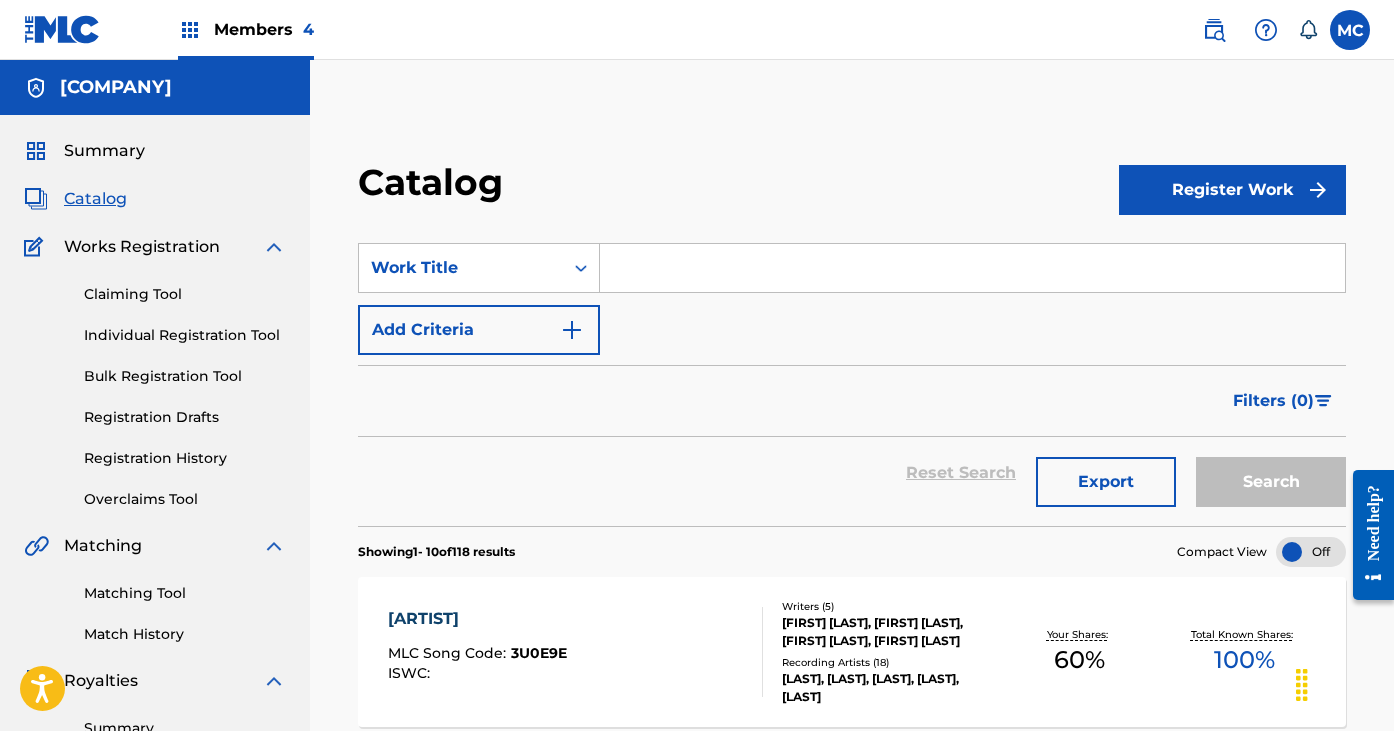 click at bounding box center (1214, 30) 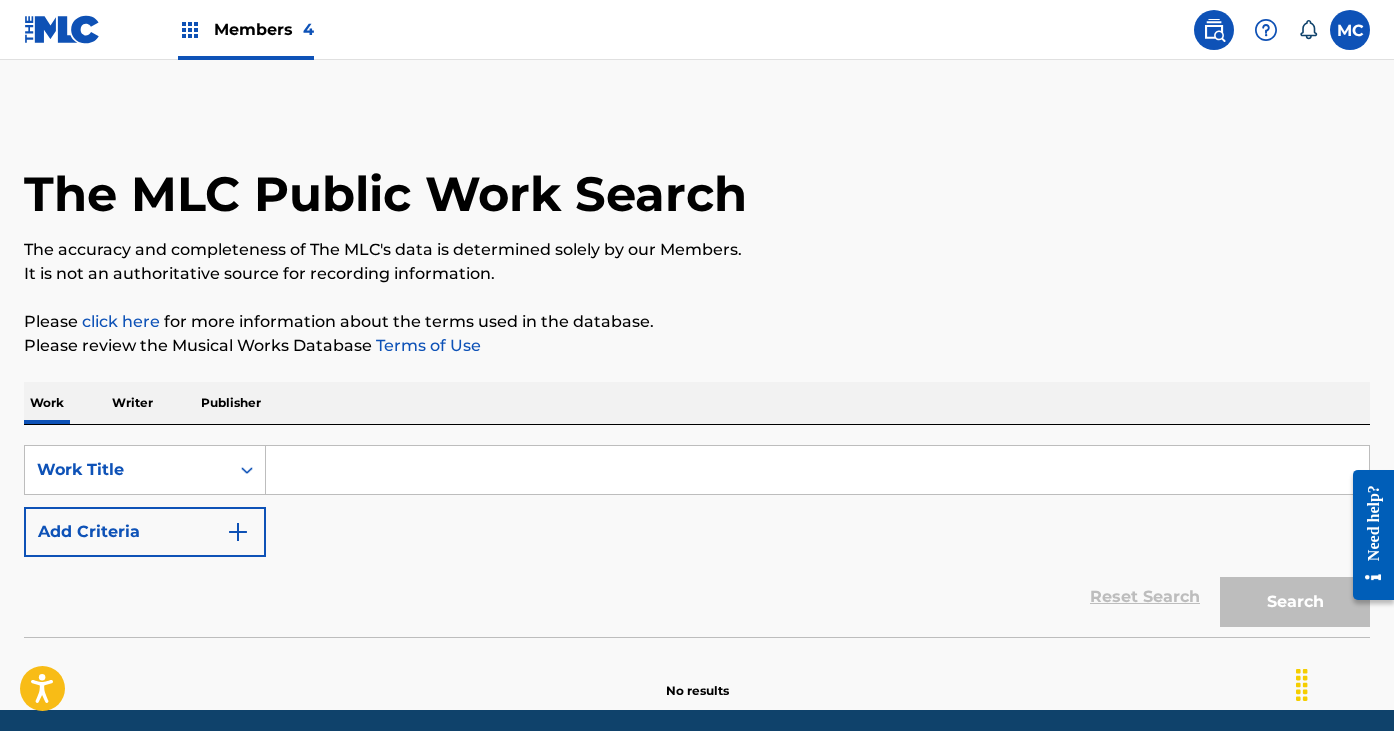 click at bounding box center (817, 470) 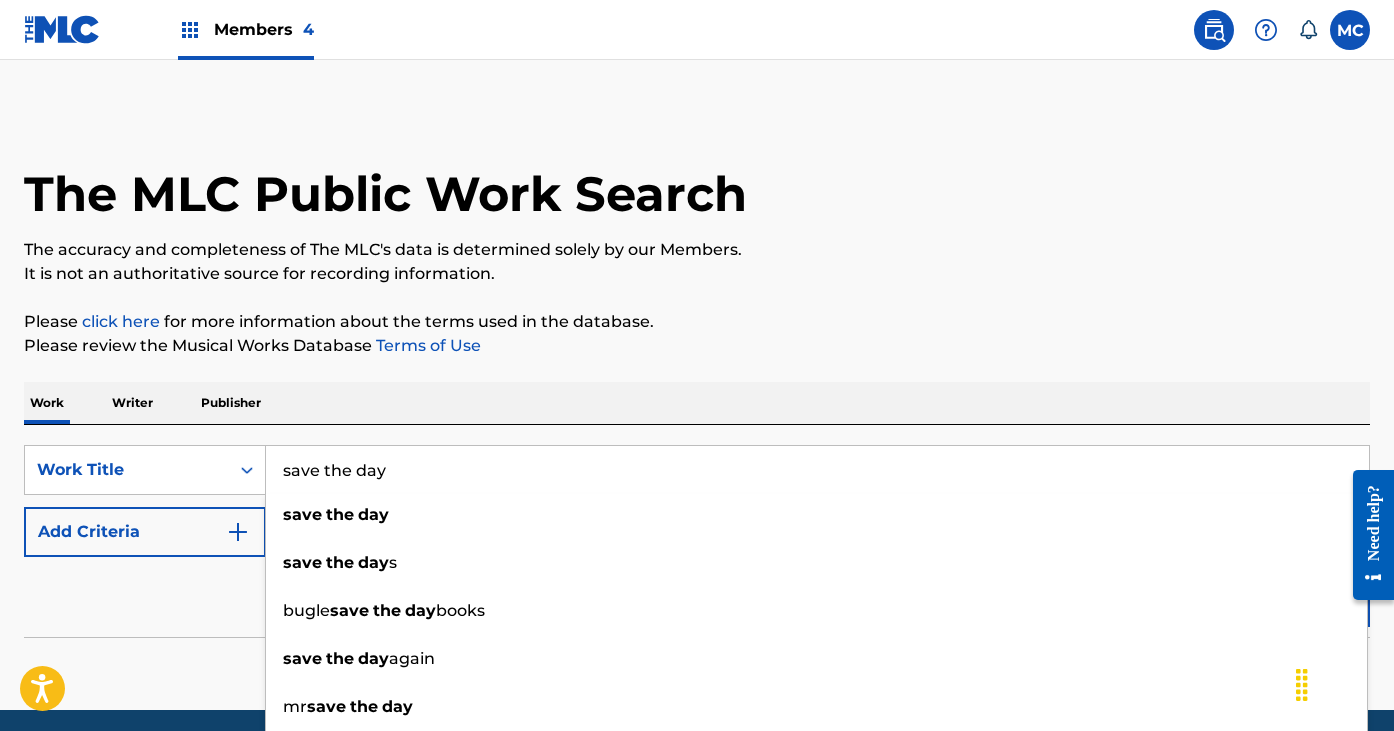 type on "save the day" 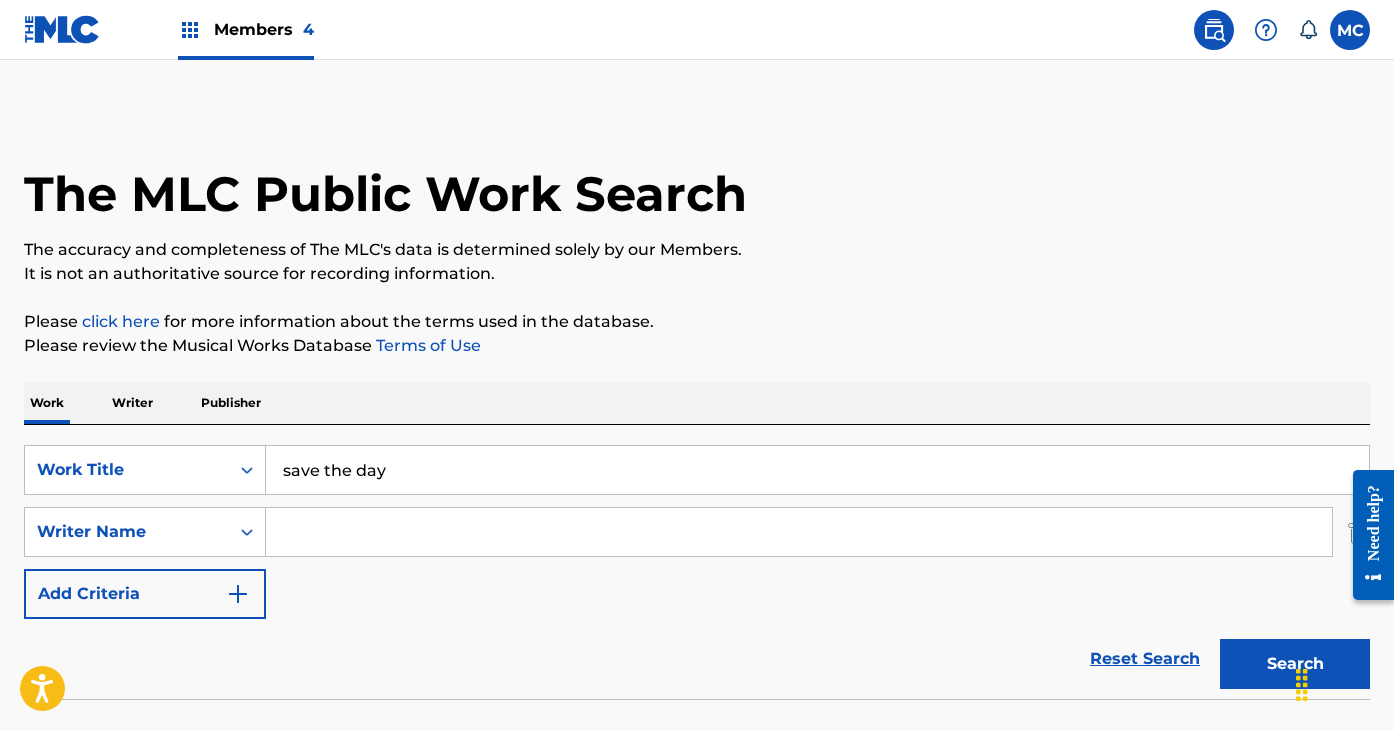 click at bounding box center (799, 532) 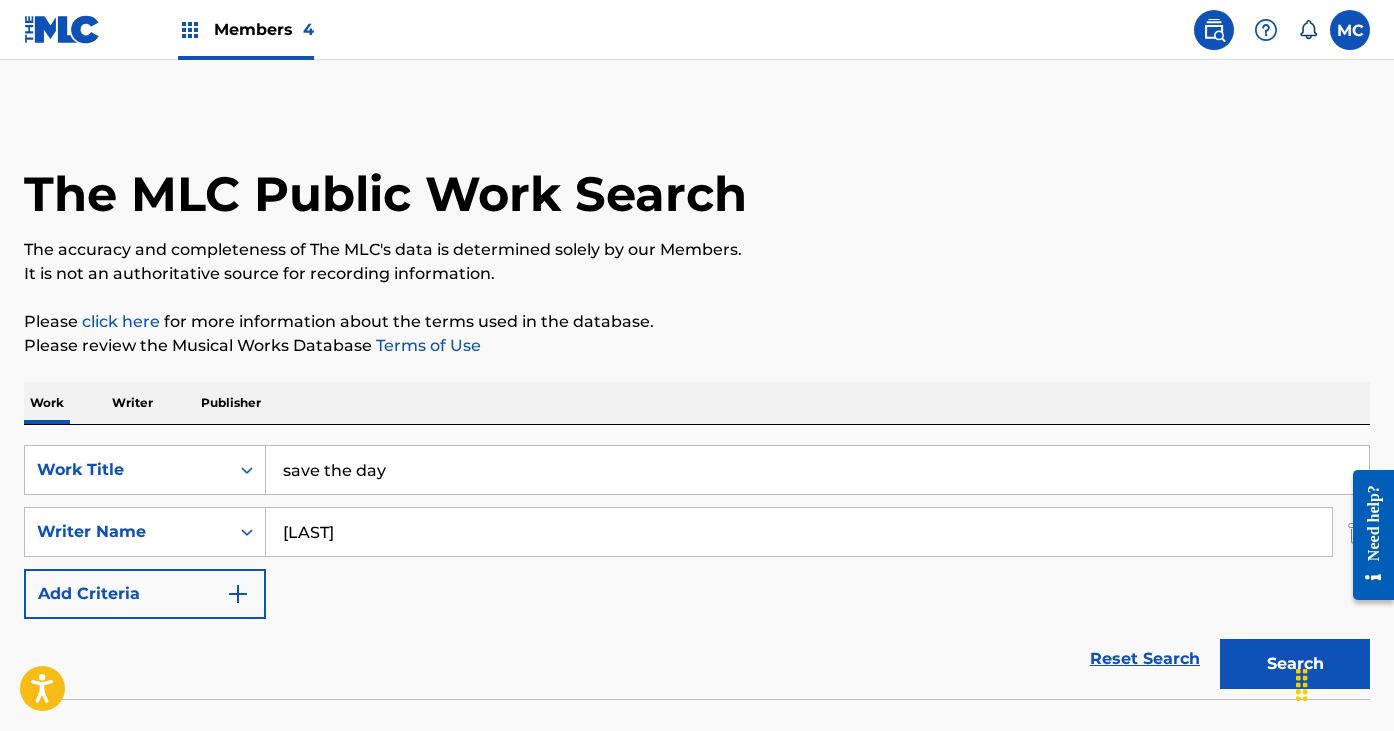 click on "Search" at bounding box center (1295, 664) 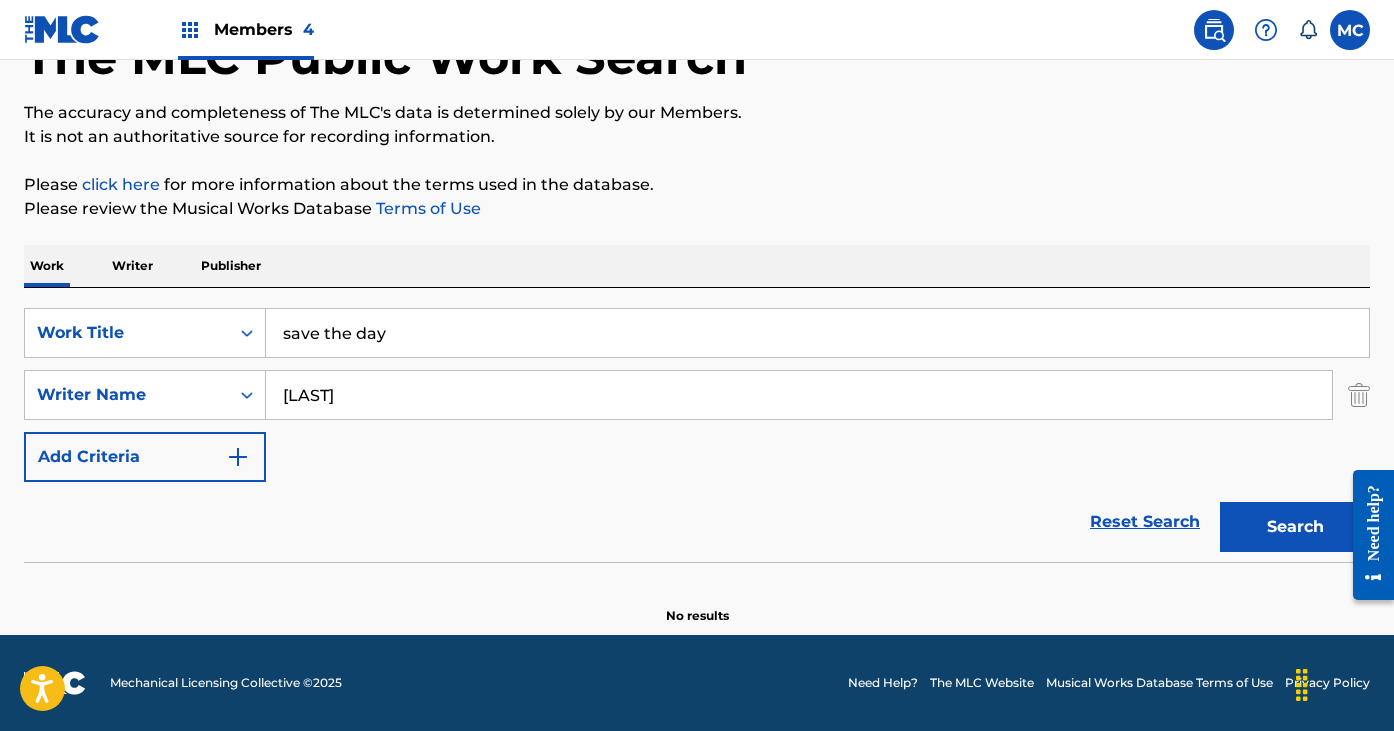 scroll, scrollTop: 137, scrollLeft: 0, axis: vertical 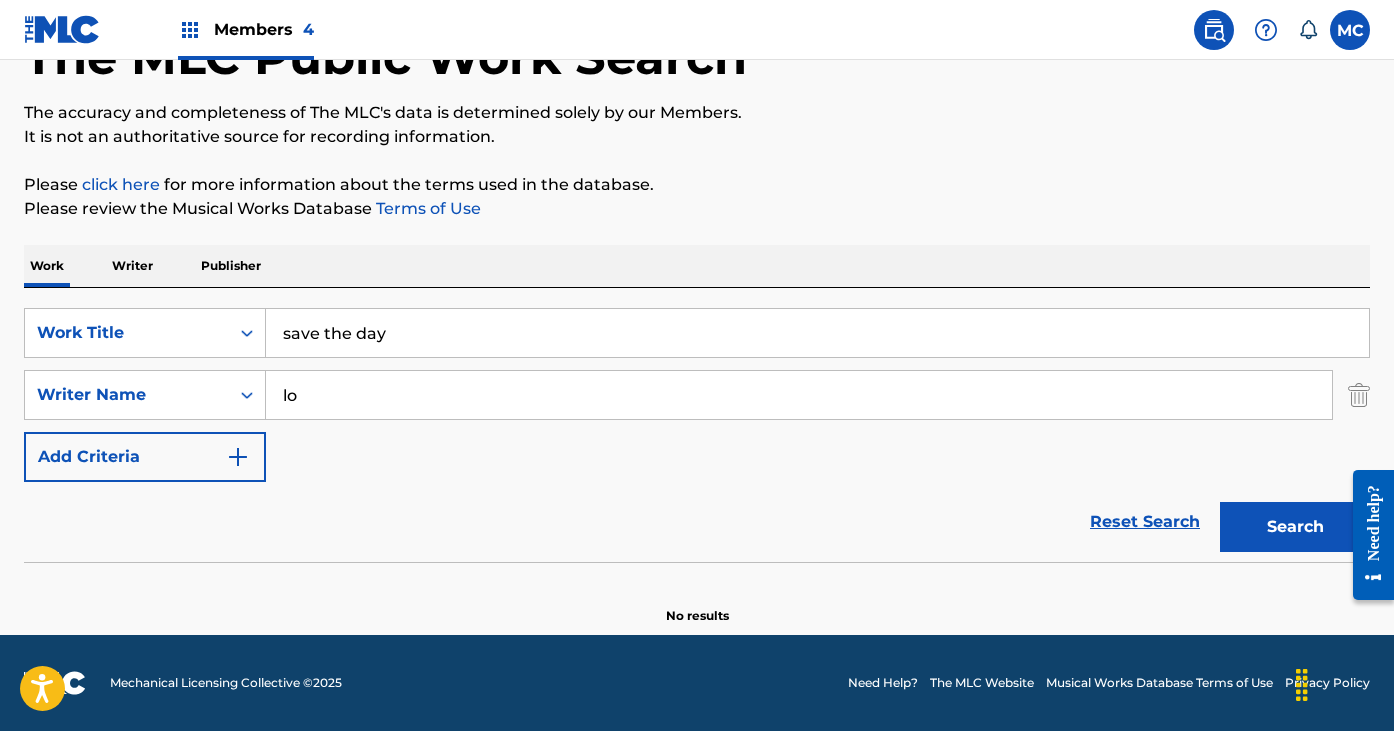 type on "lou" 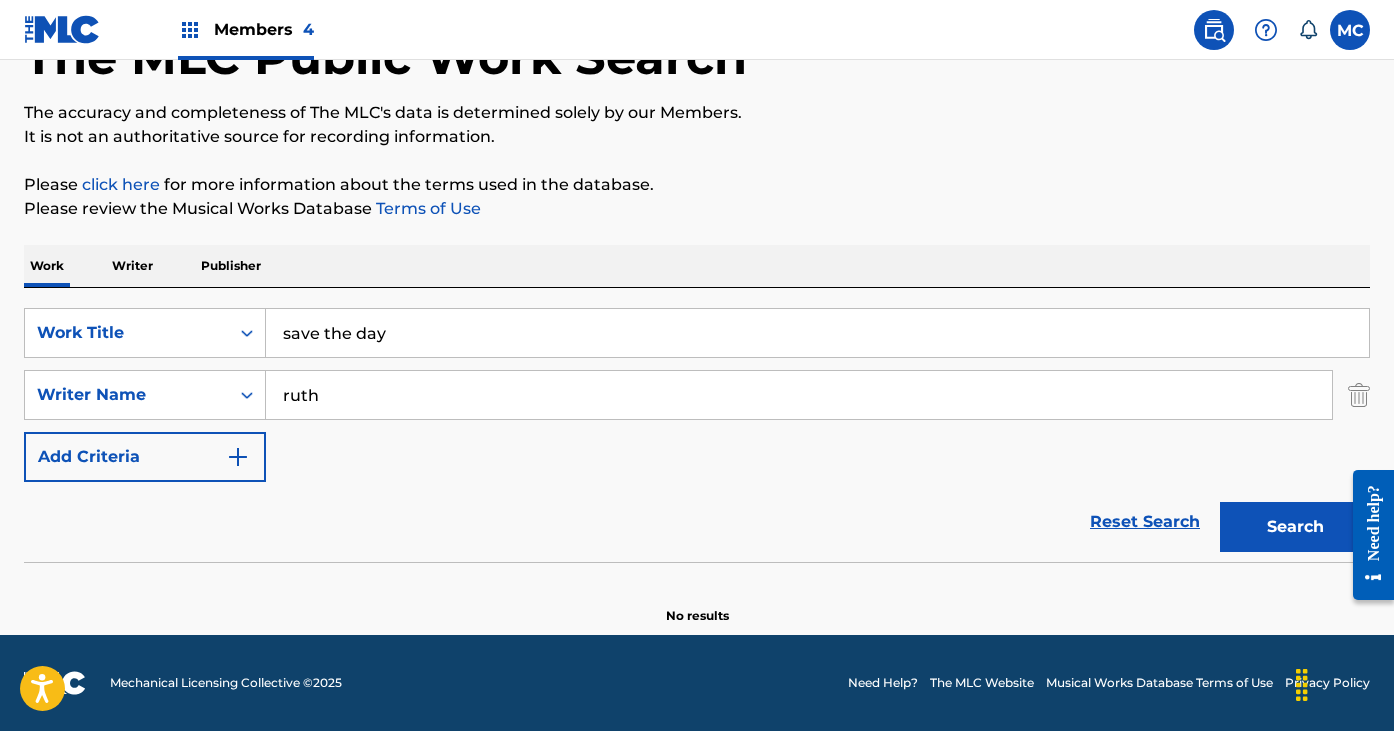 type on "ruth" 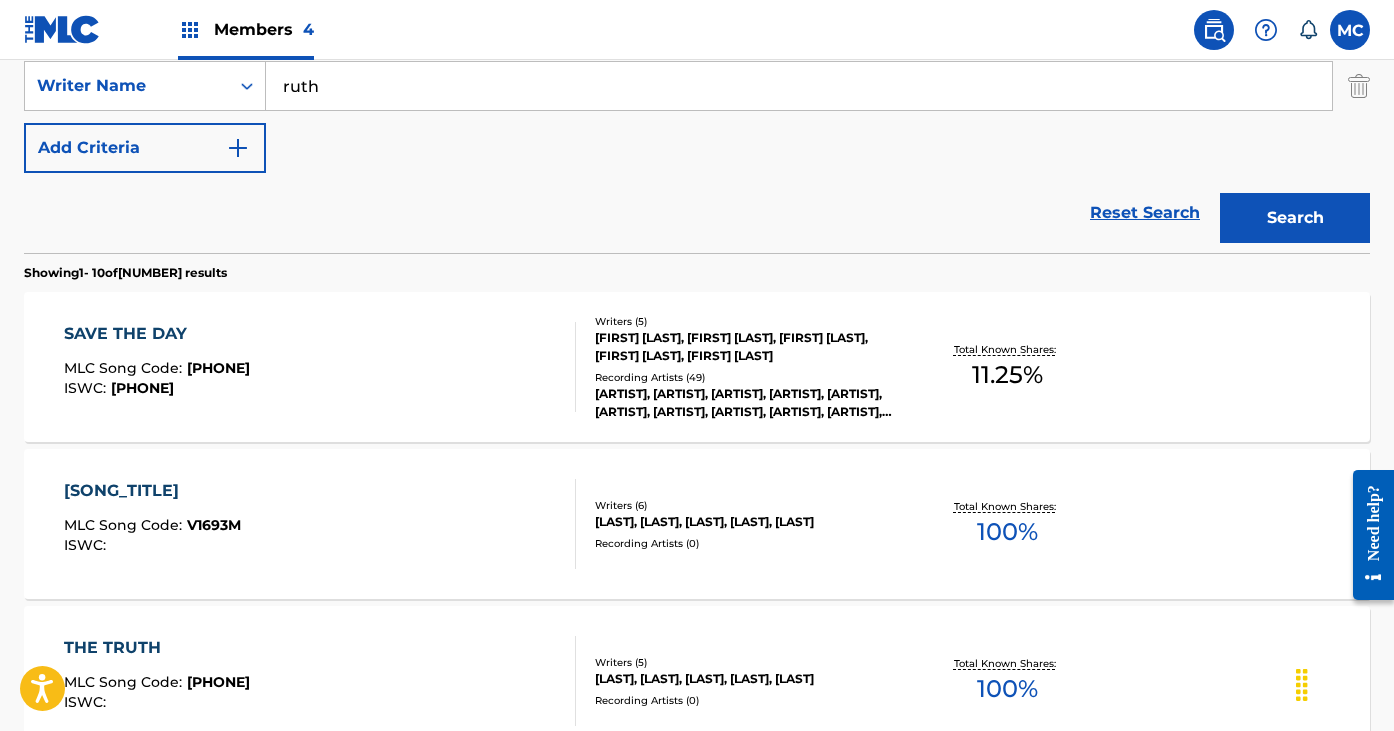 scroll, scrollTop: 461, scrollLeft: 0, axis: vertical 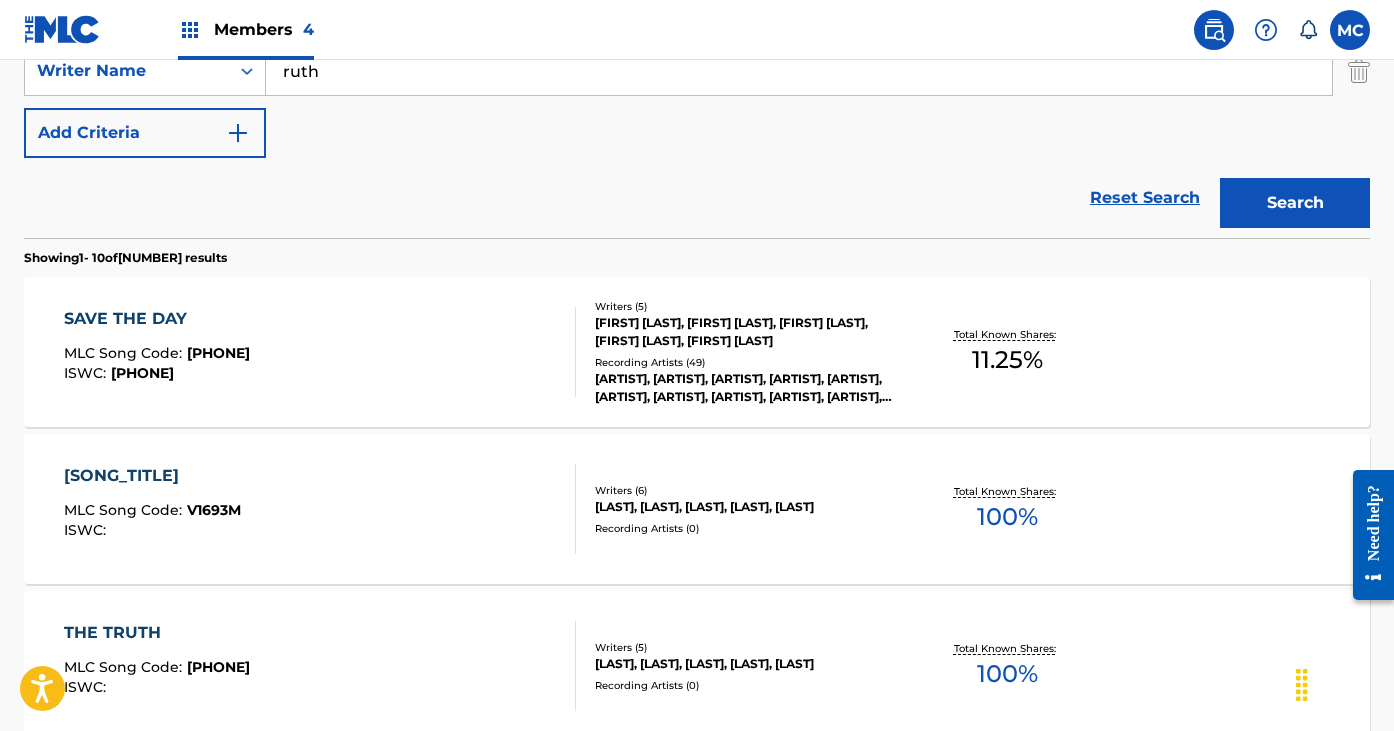 click on "SAVE THE DAY" at bounding box center (157, 319) 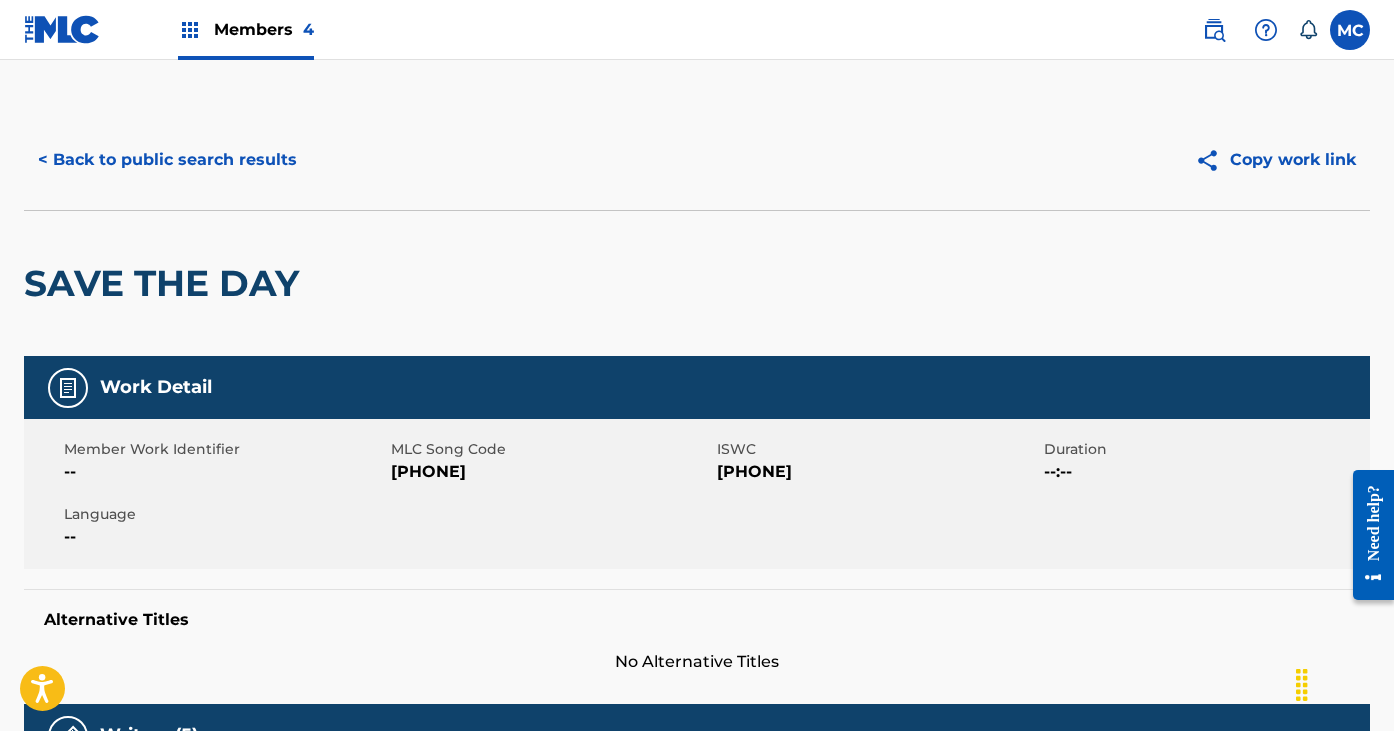 scroll, scrollTop: 0, scrollLeft: 0, axis: both 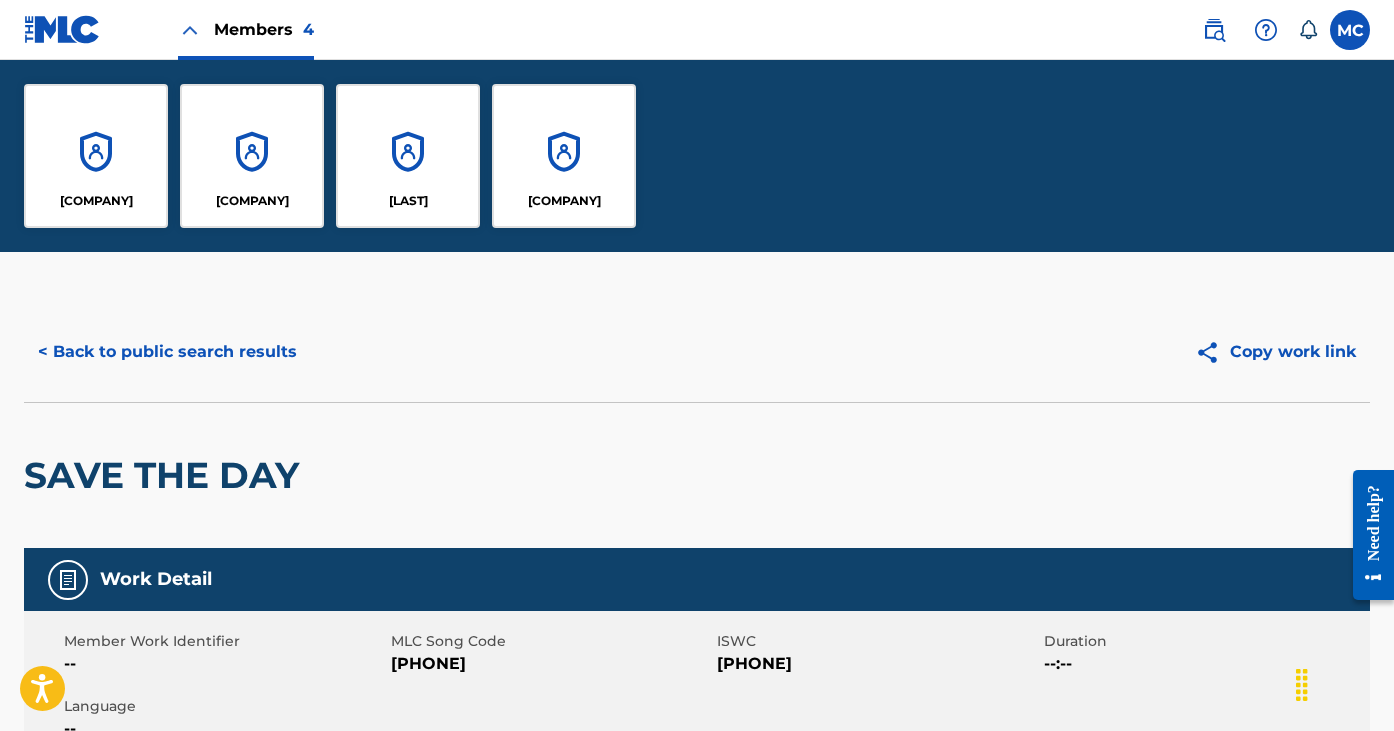 click on "[COMPANY]" at bounding box center (96, 201) 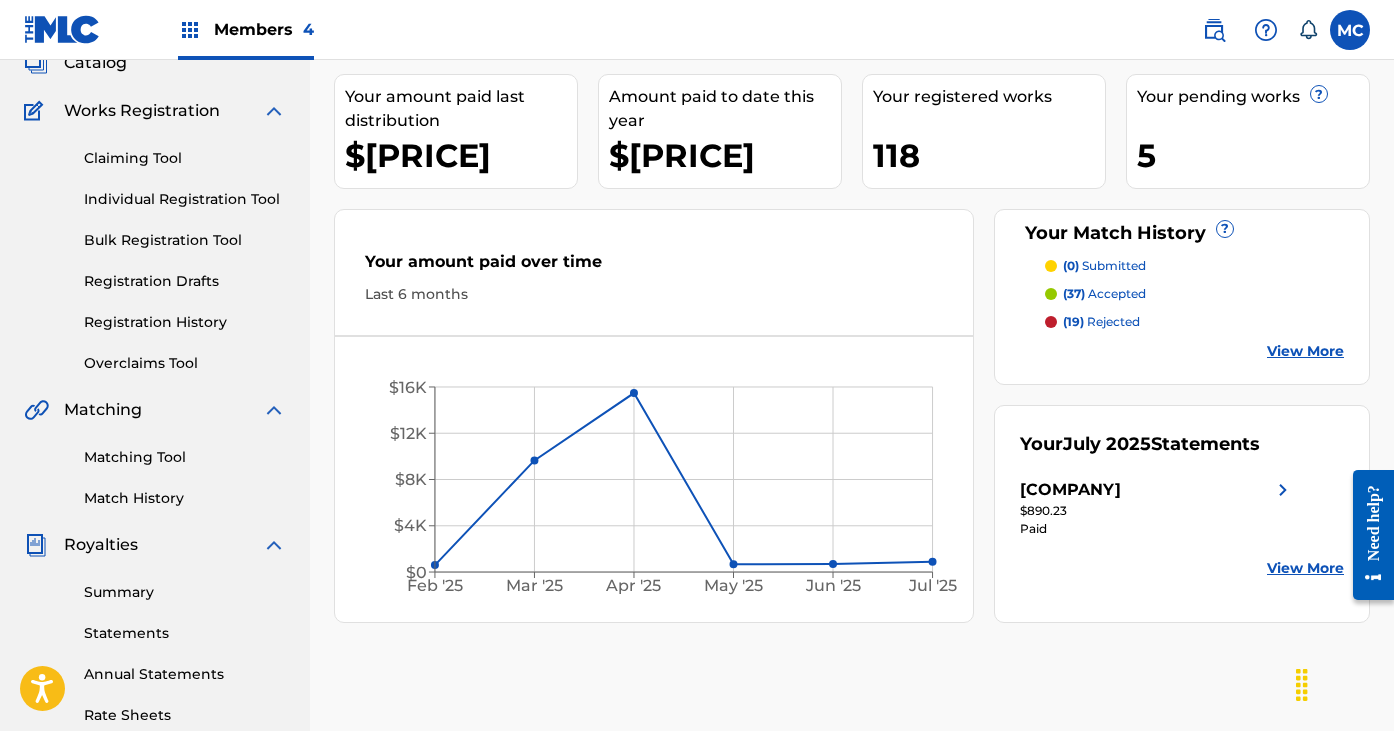 scroll, scrollTop: 146, scrollLeft: 0, axis: vertical 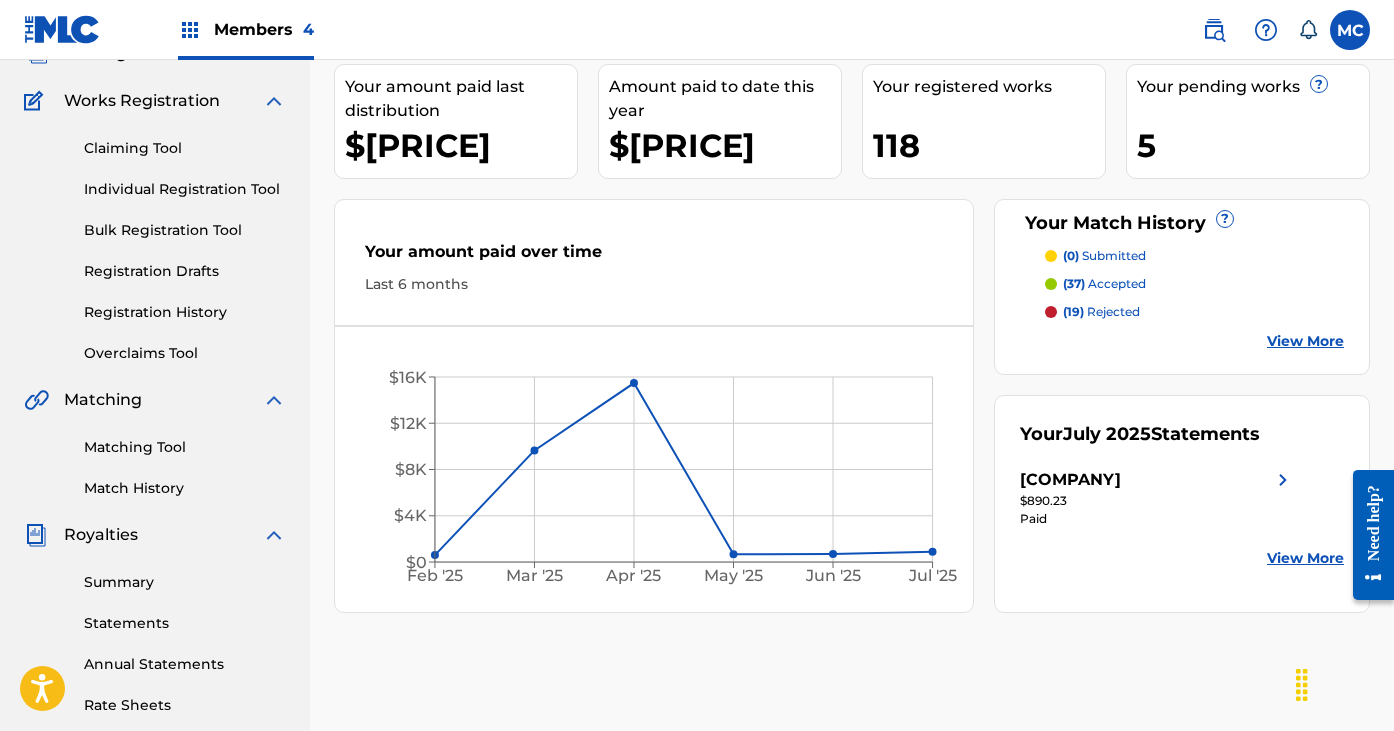 click on "Bulk Registration Tool" at bounding box center (185, 230) 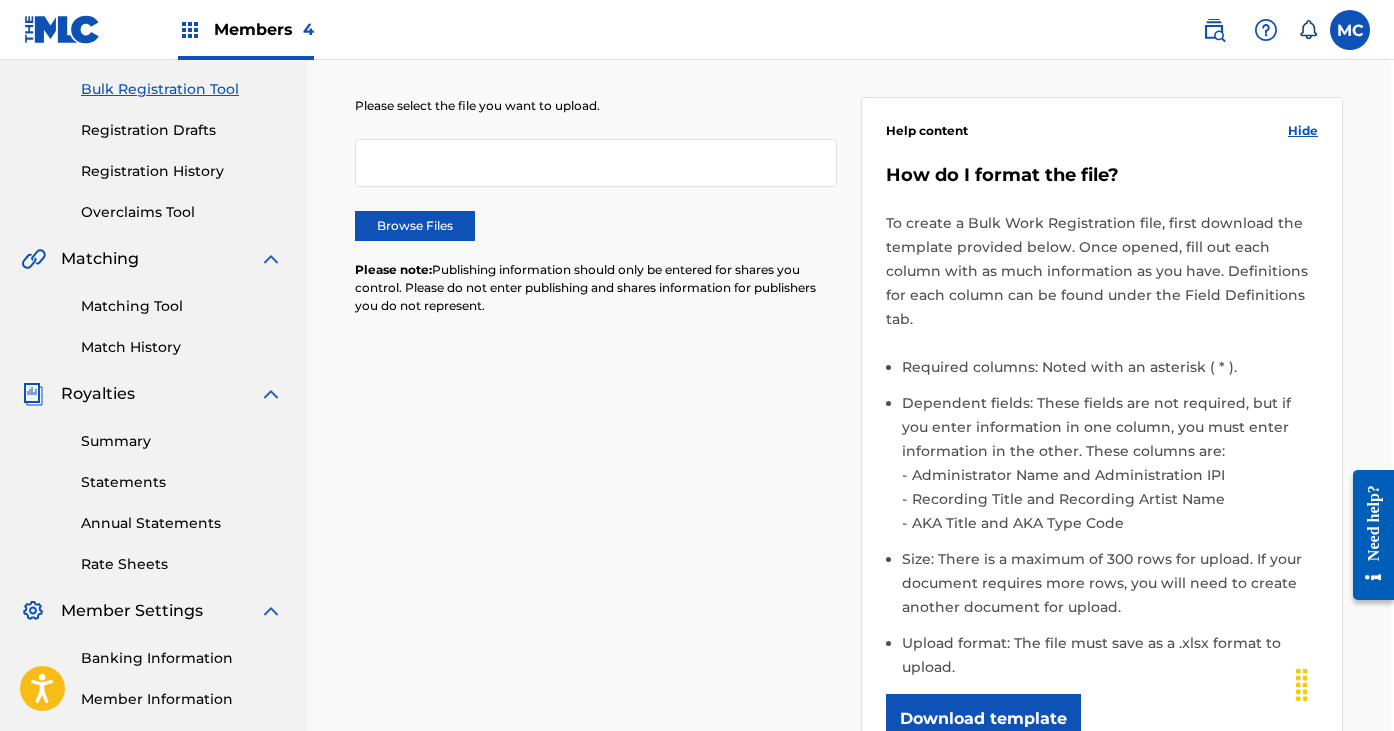 scroll, scrollTop: 545, scrollLeft: 3, axis: both 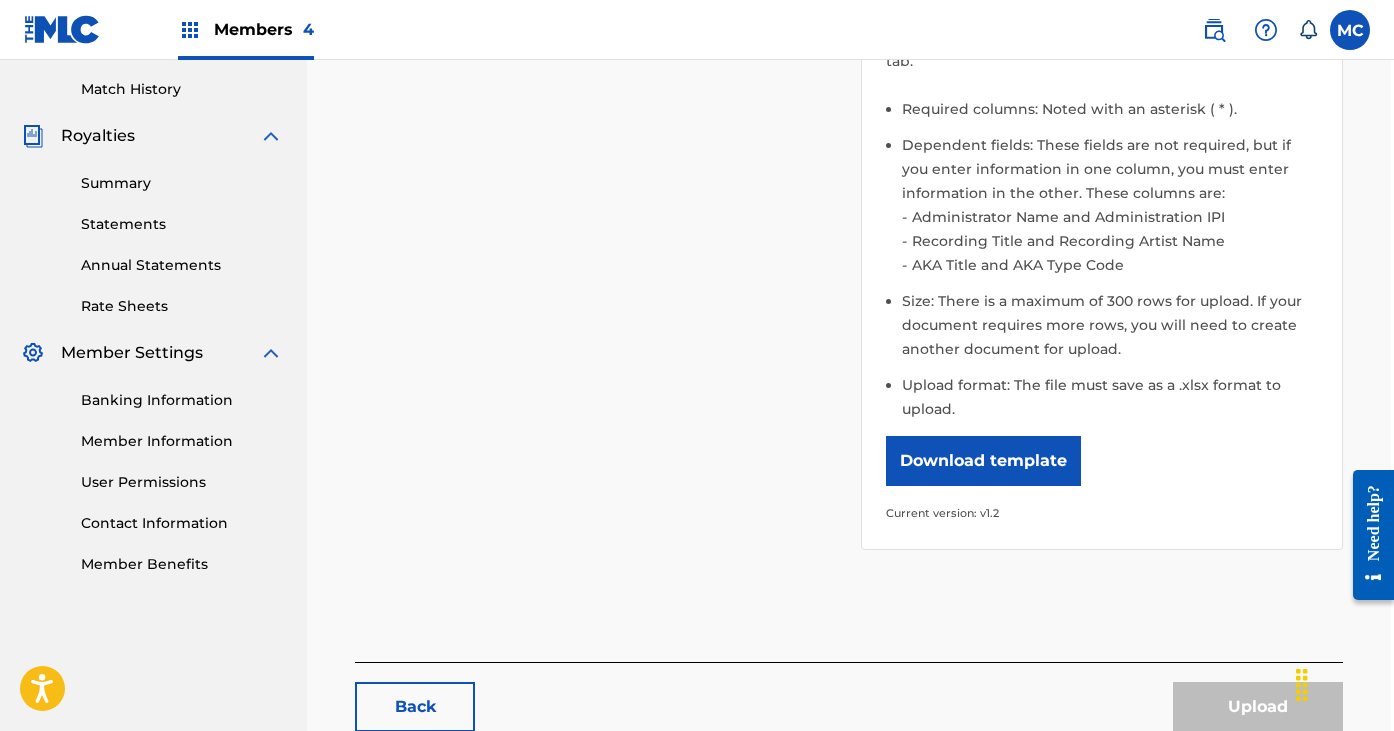 click on "Download template" at bounding box center [983, 461] 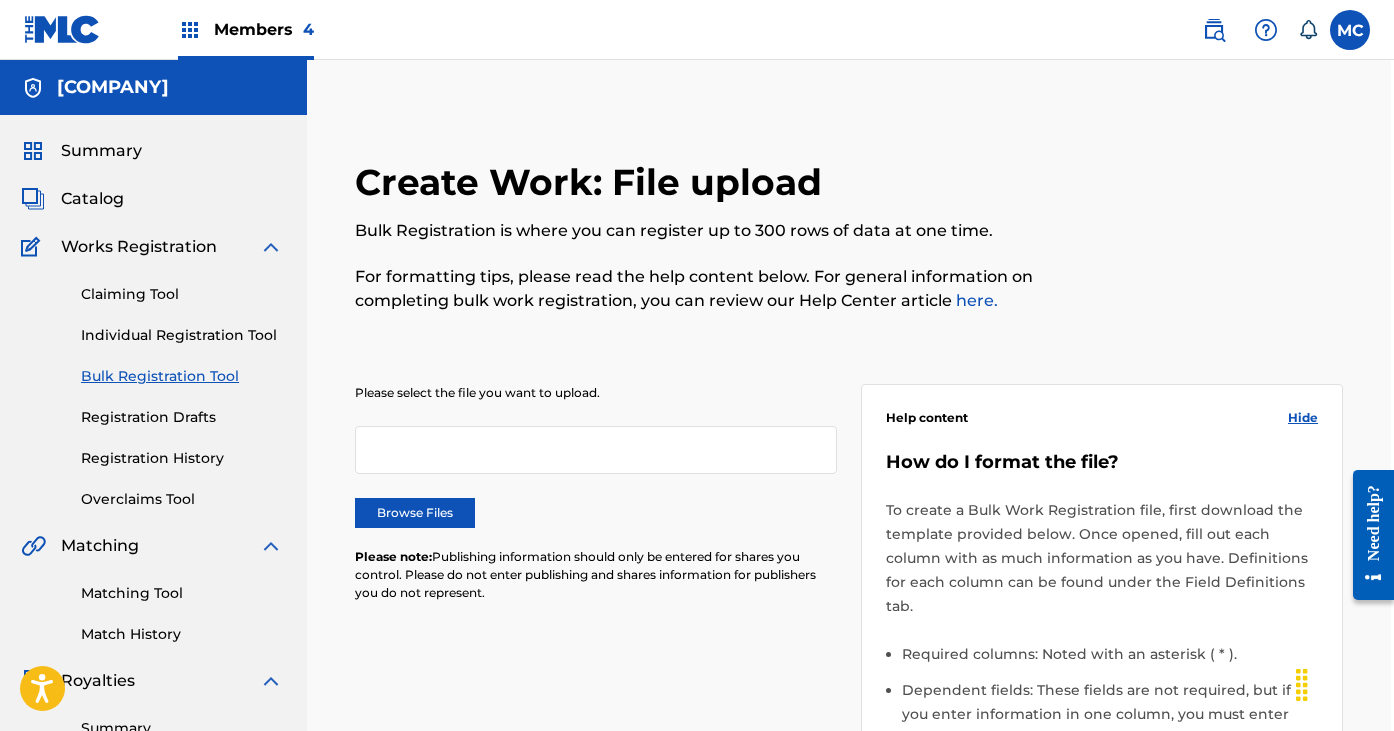 scroll, scrollTop: 0, scrollLeft: 3, axis: horizontal 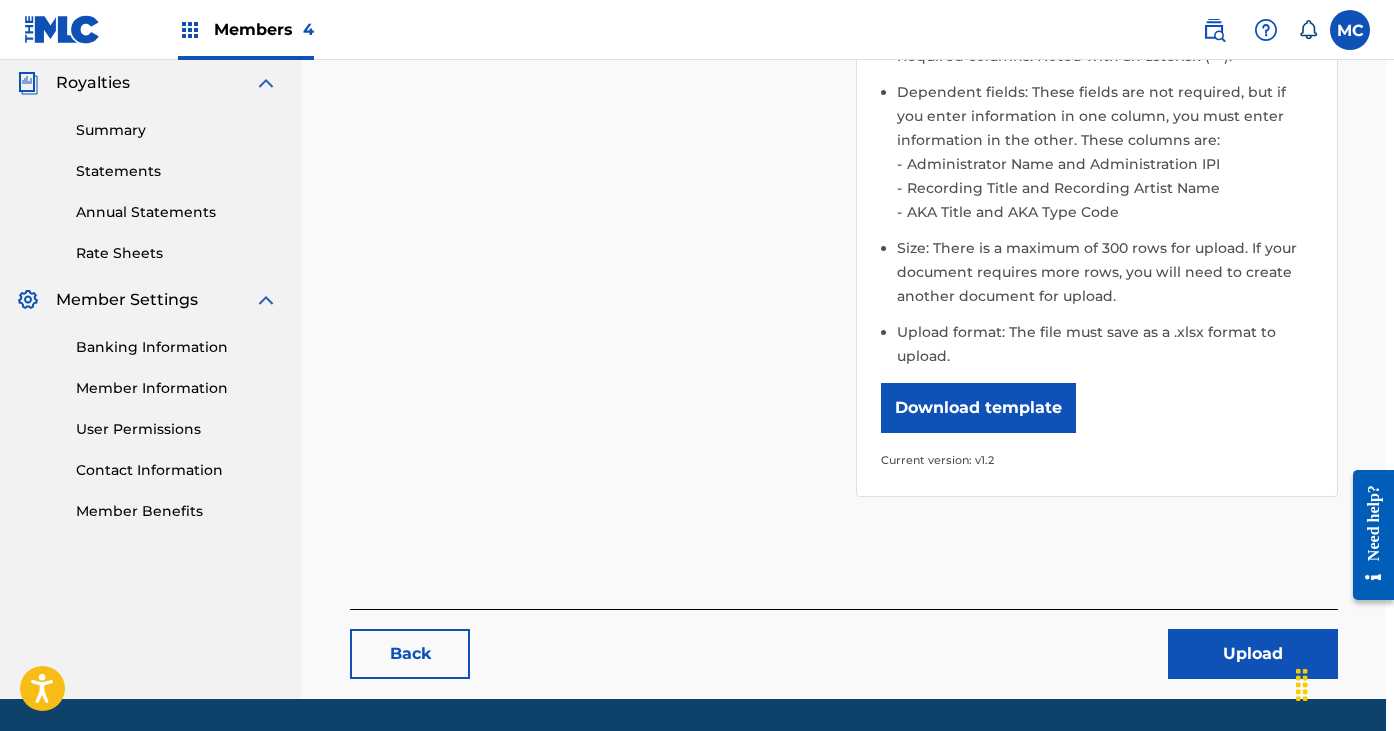 click on "Upload" at bounding box center (1253, 654) 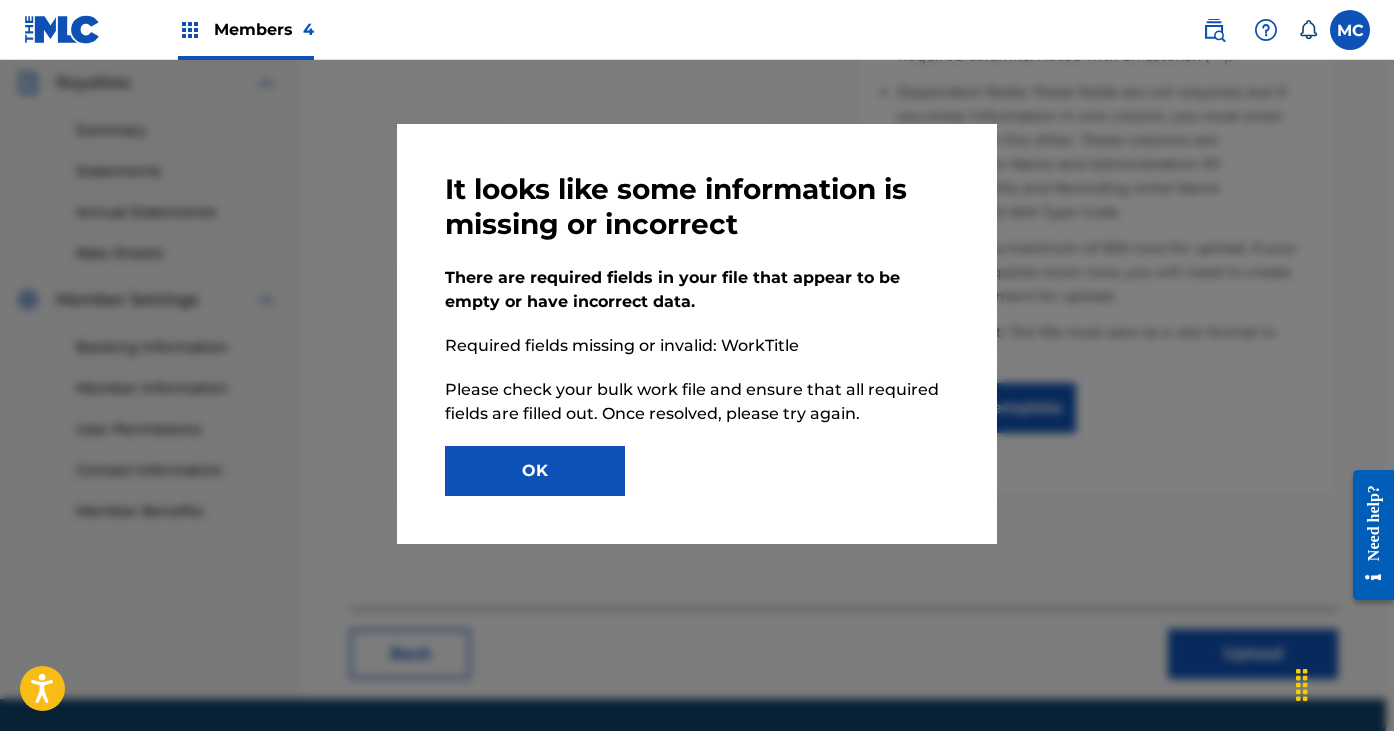 click on "OK" at bounding box center [535, 471] 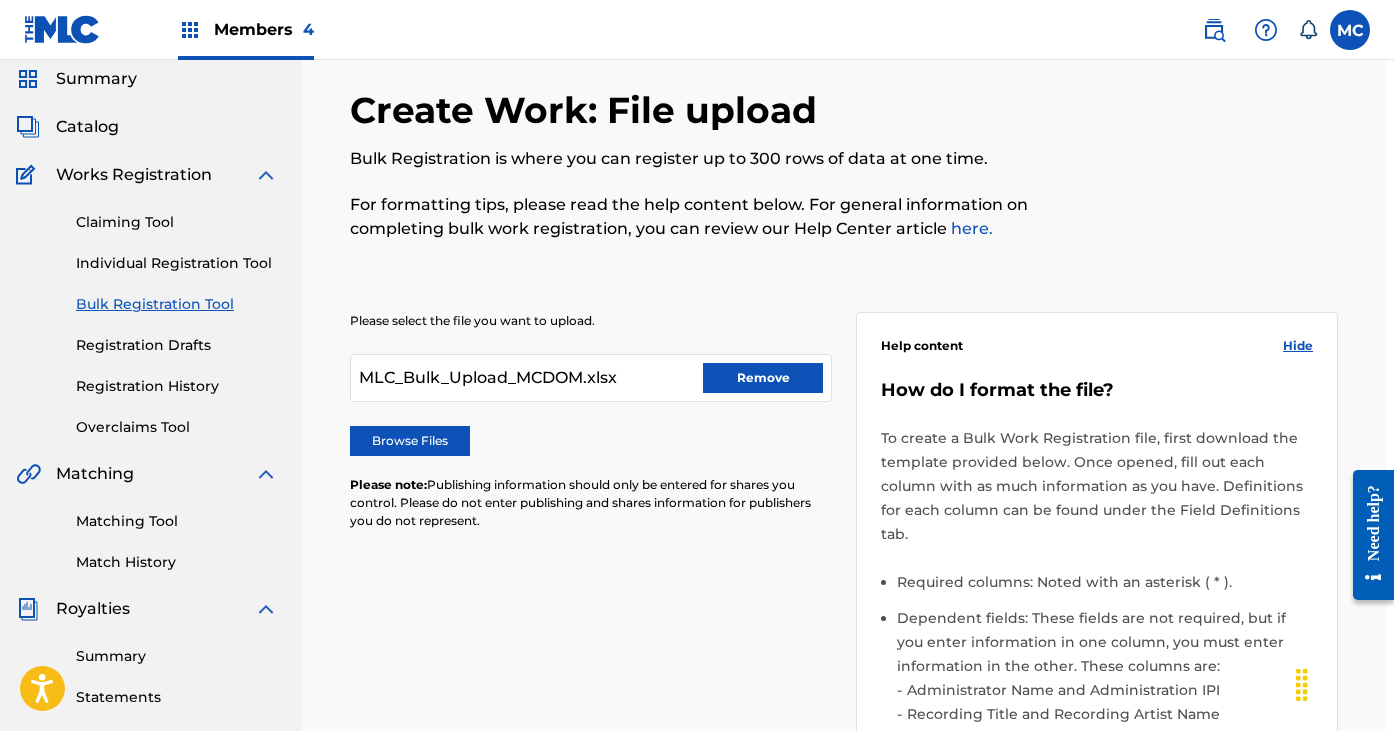 scroll, scrollTop: 27, scrollLeft: 8, axis: both 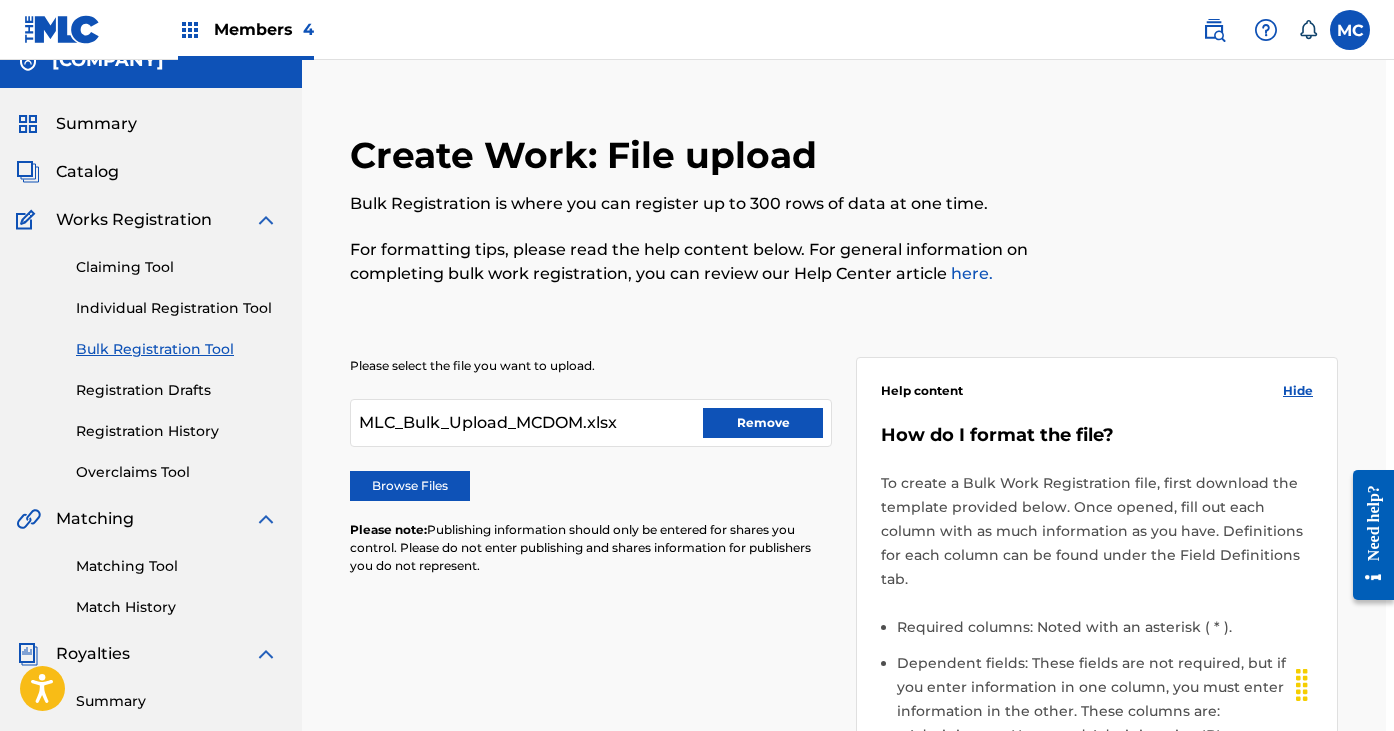 click on "Browse Files" at bounding box center (591, 486) 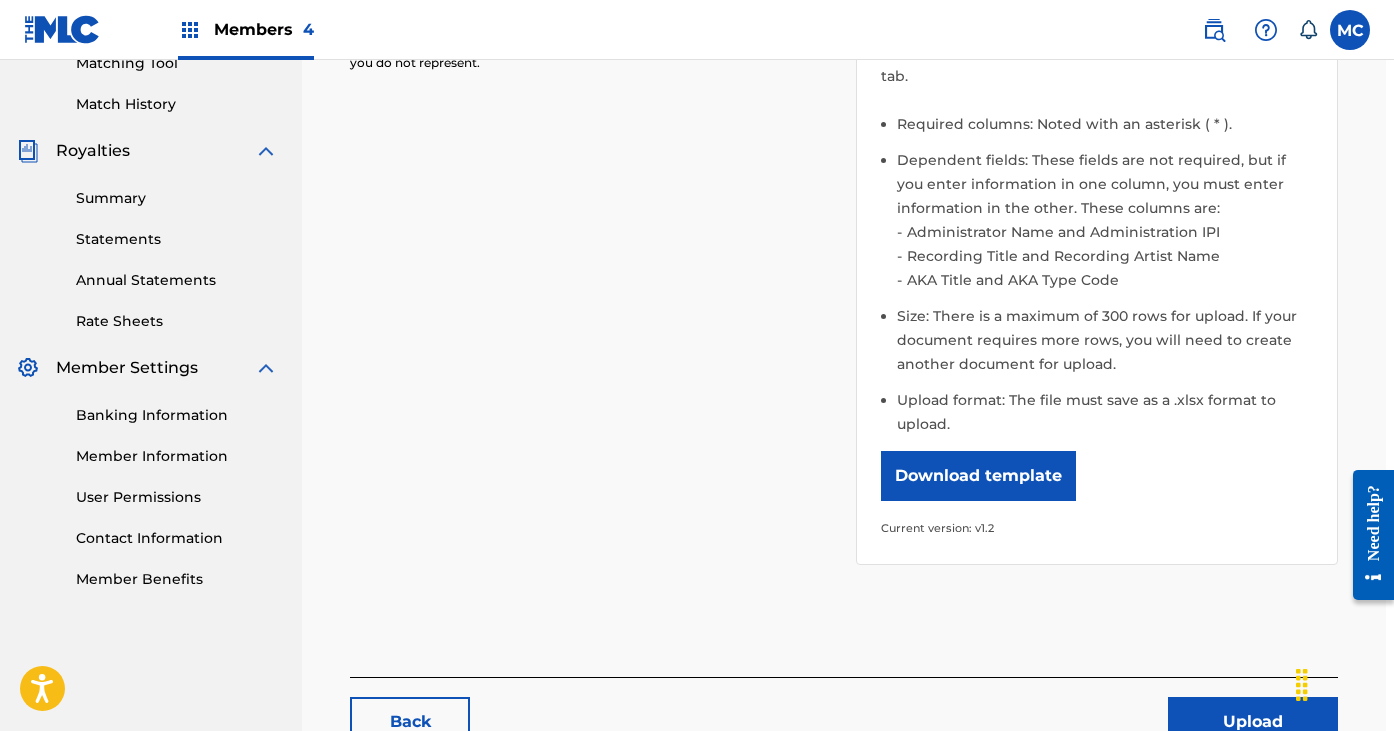 scroll, scrollTop: 552, scrollLeft: 8, axis: both 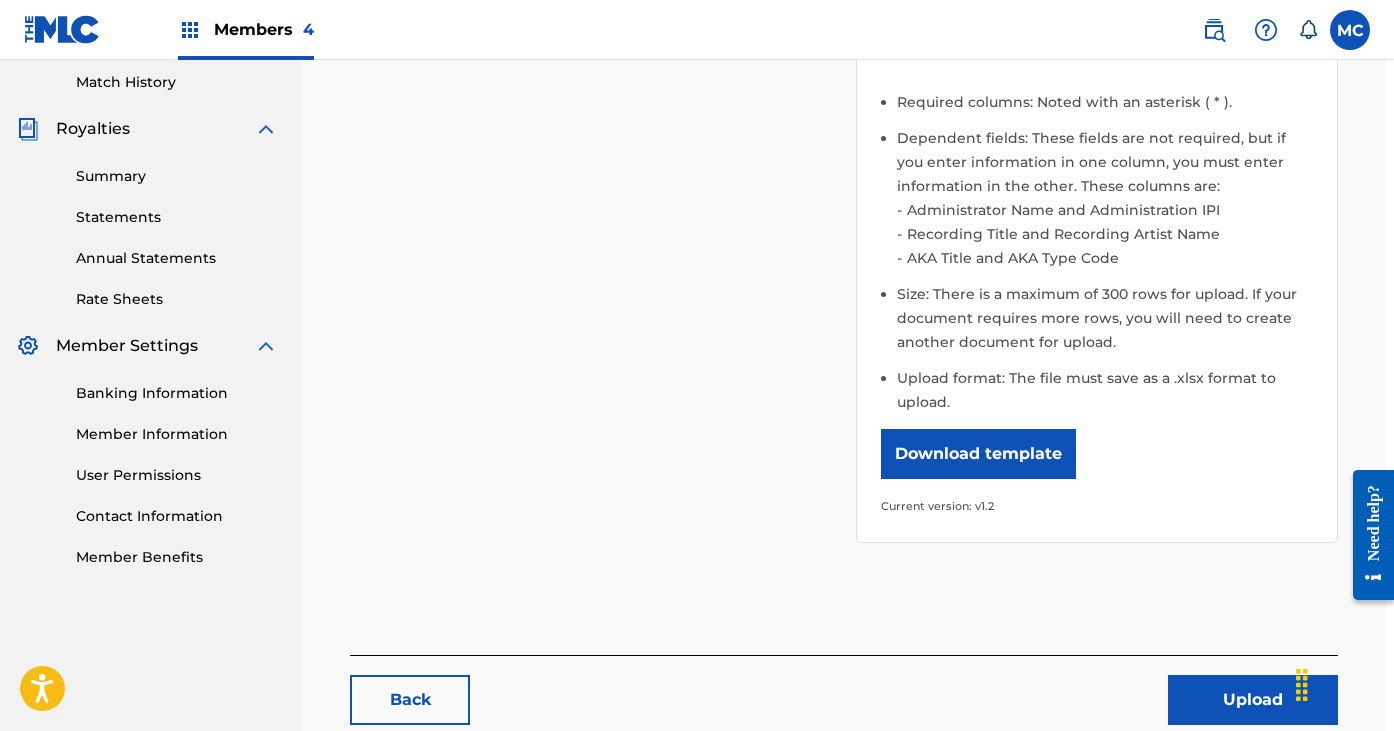 click on "Upload" at bounding box center [1253, 700] 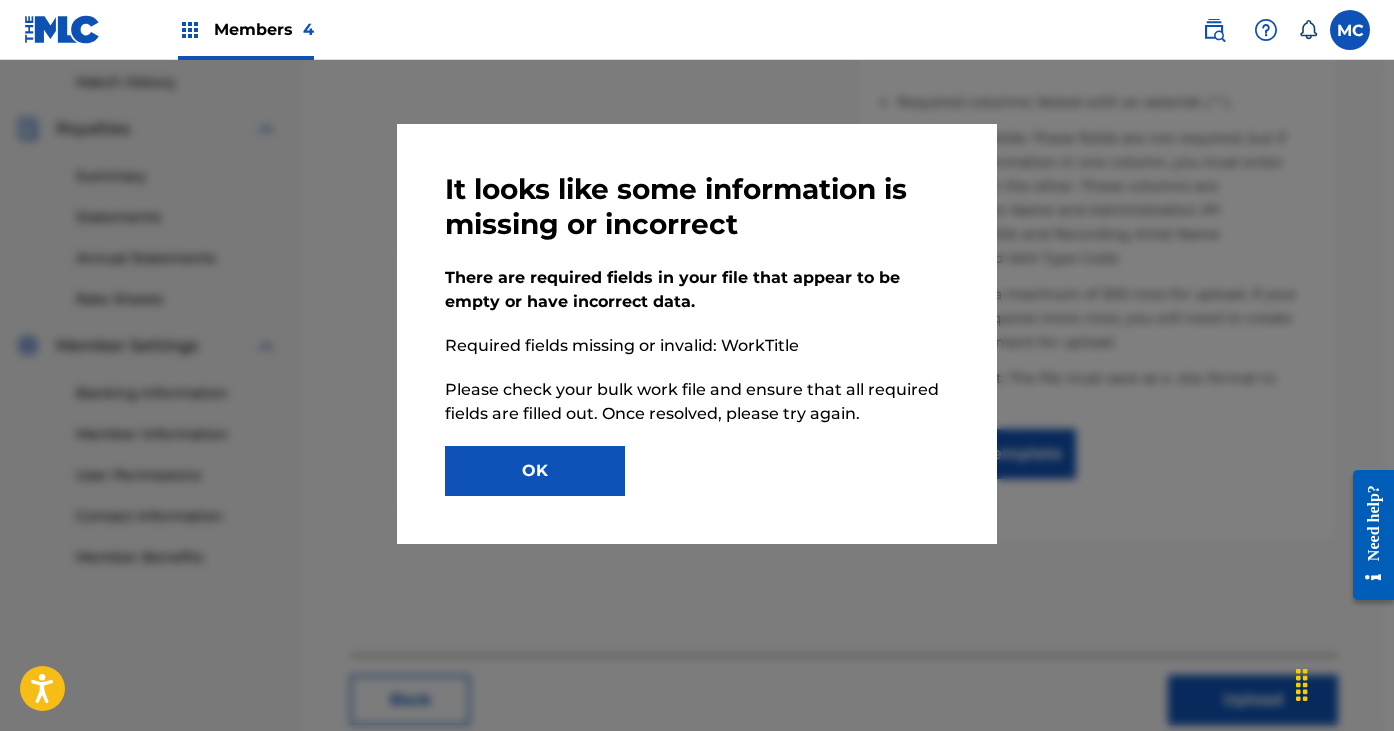 click on "Required fields missing or invalid: WorkTitle" at bounding box center (697, 346) 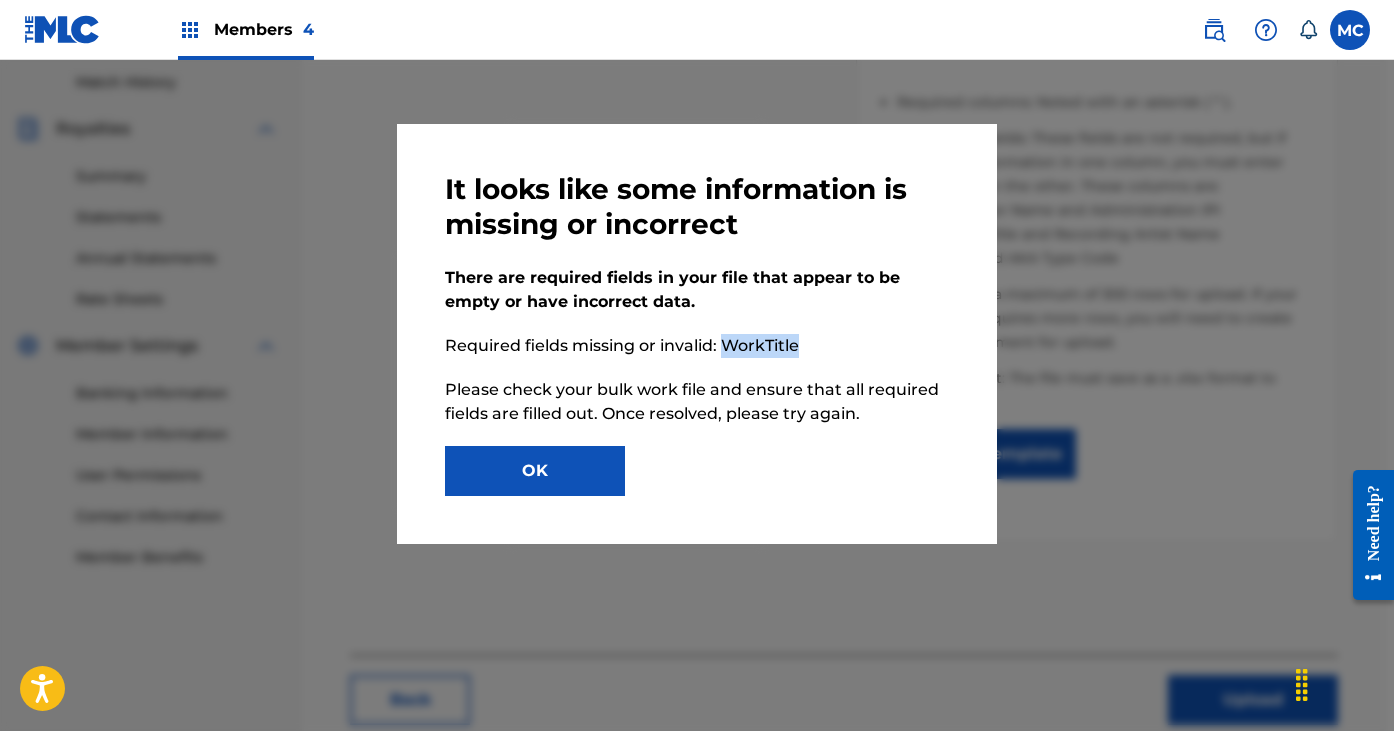 click on "Required fields missing or invalid: WorkTitle" at bounding box center [697, 346] 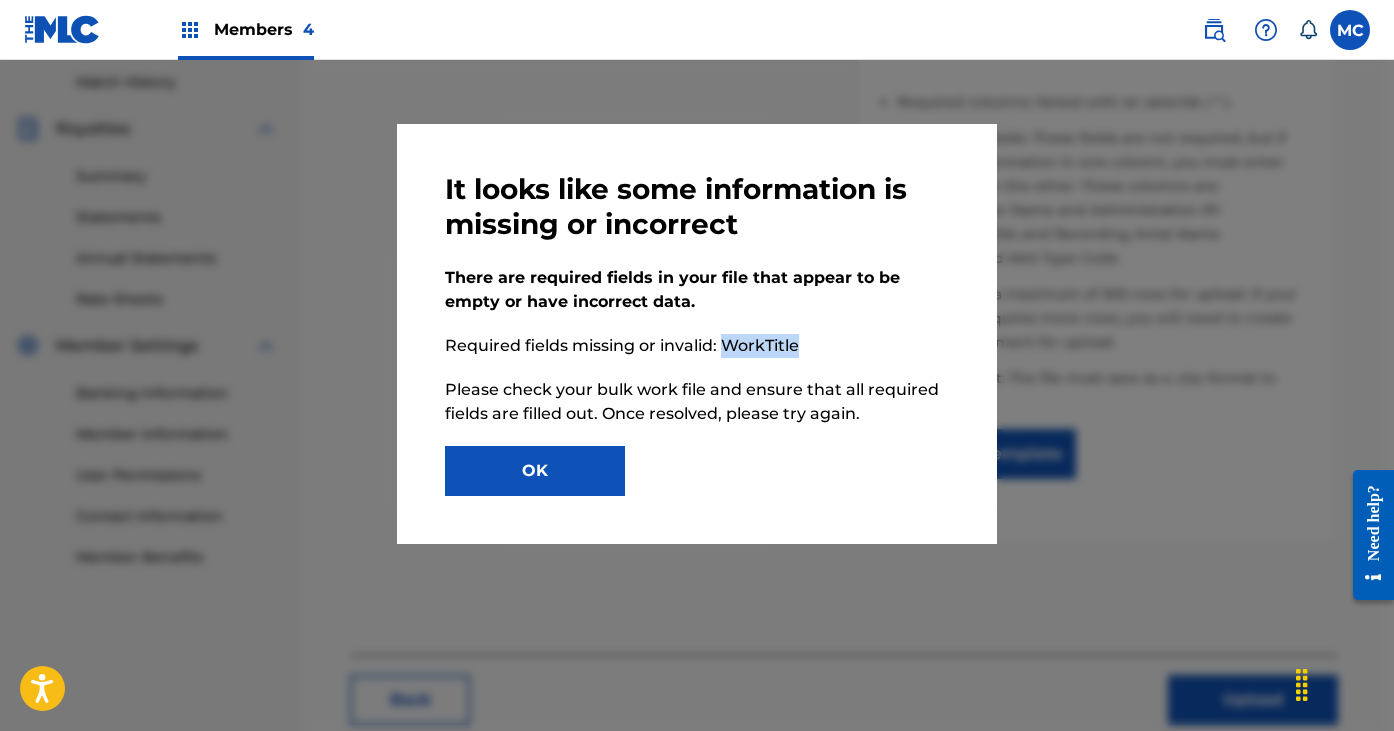 click on "OK" at bounding box center [535, 471] 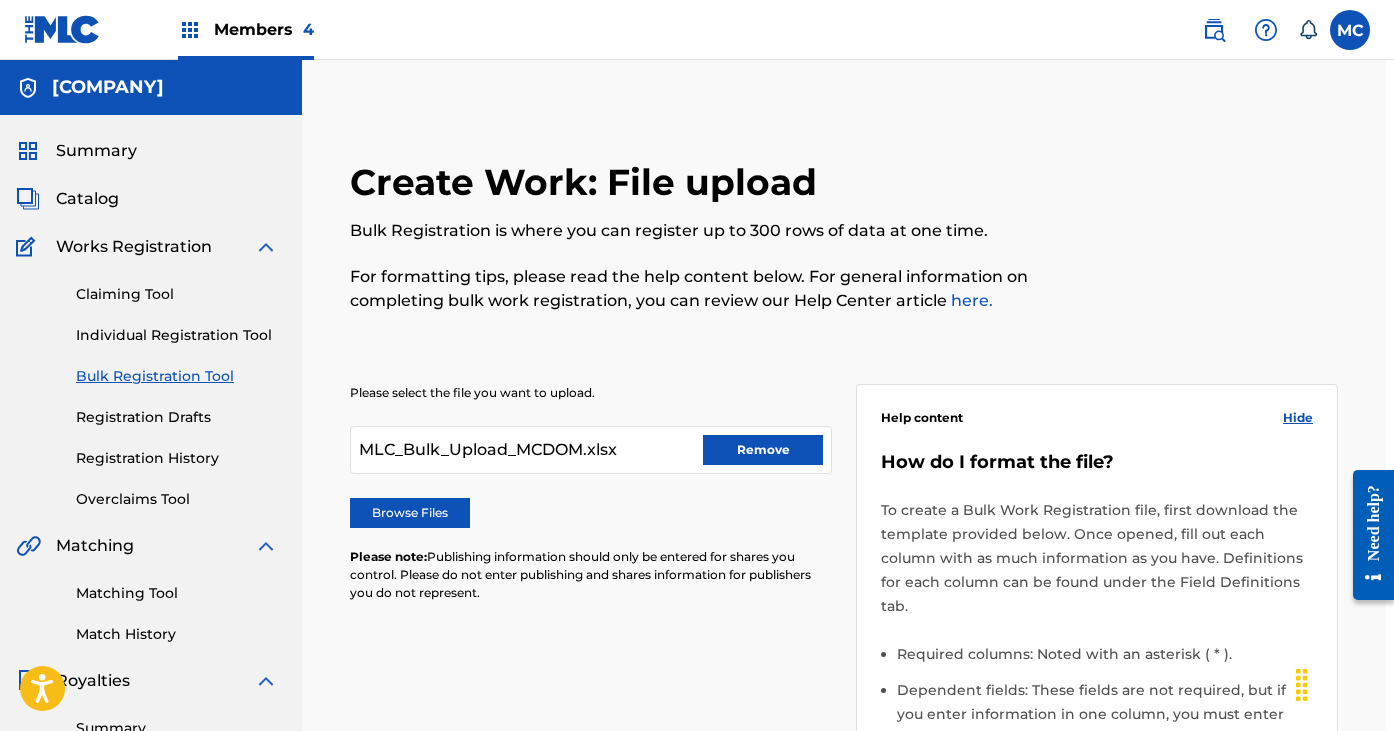 scroll, scrollTop: 0, scrollLeft: 8, axis: horizontal 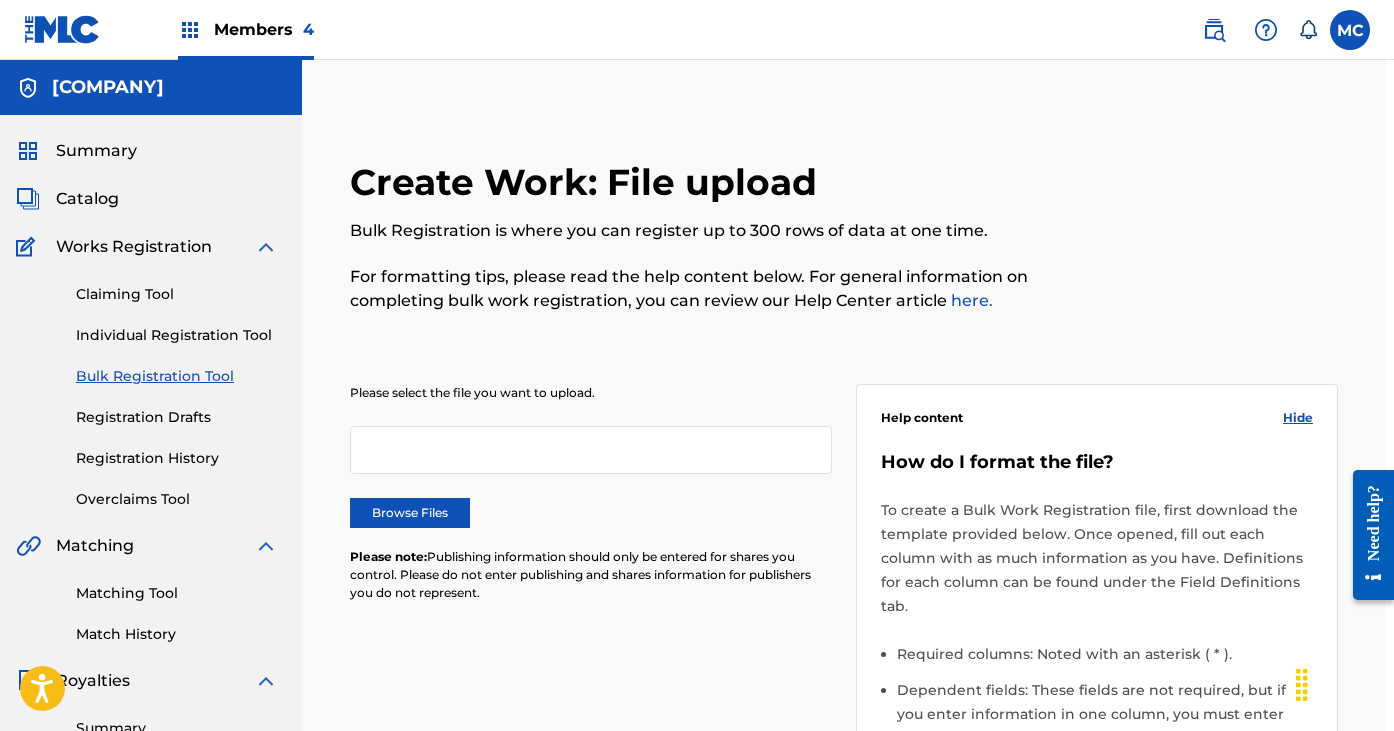 click on "Browse Files" at bounding box center [410, 513] 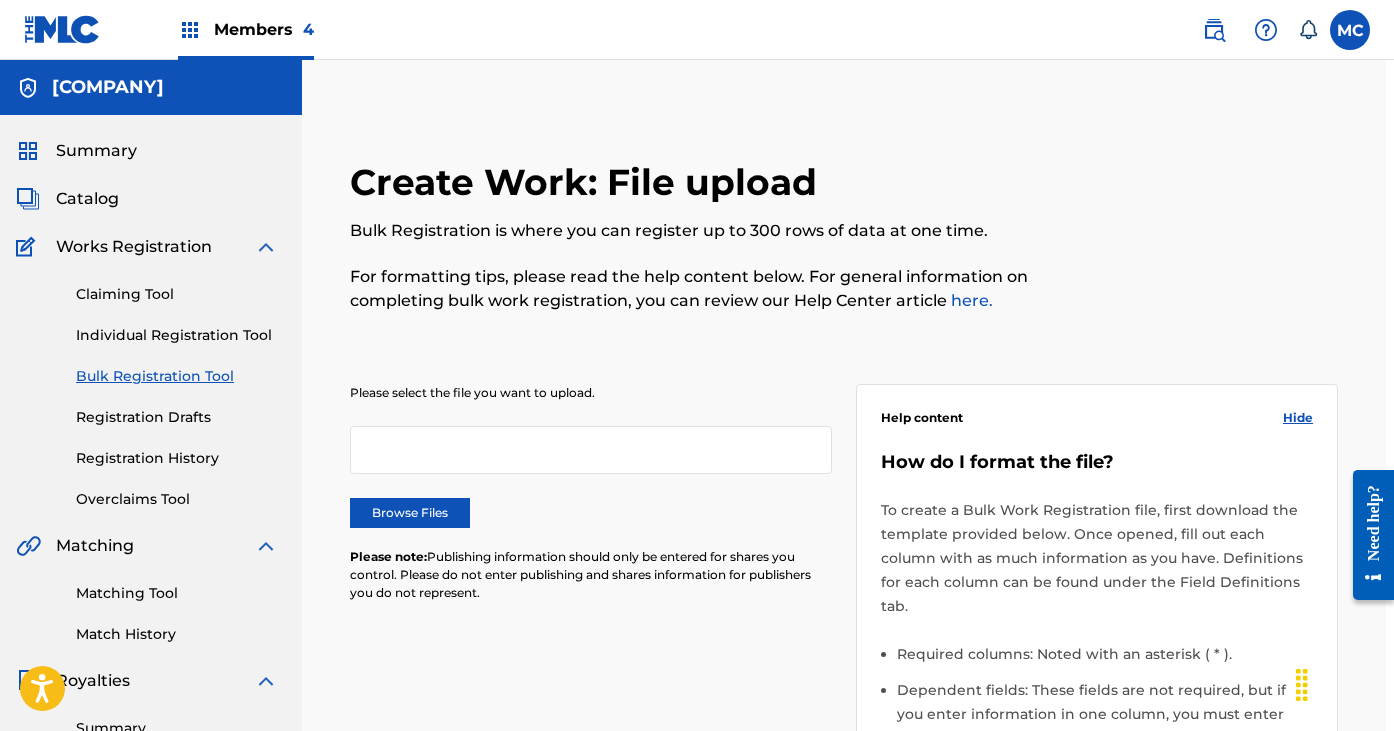 click on "Browse Files" at bounding box center (410, 513) 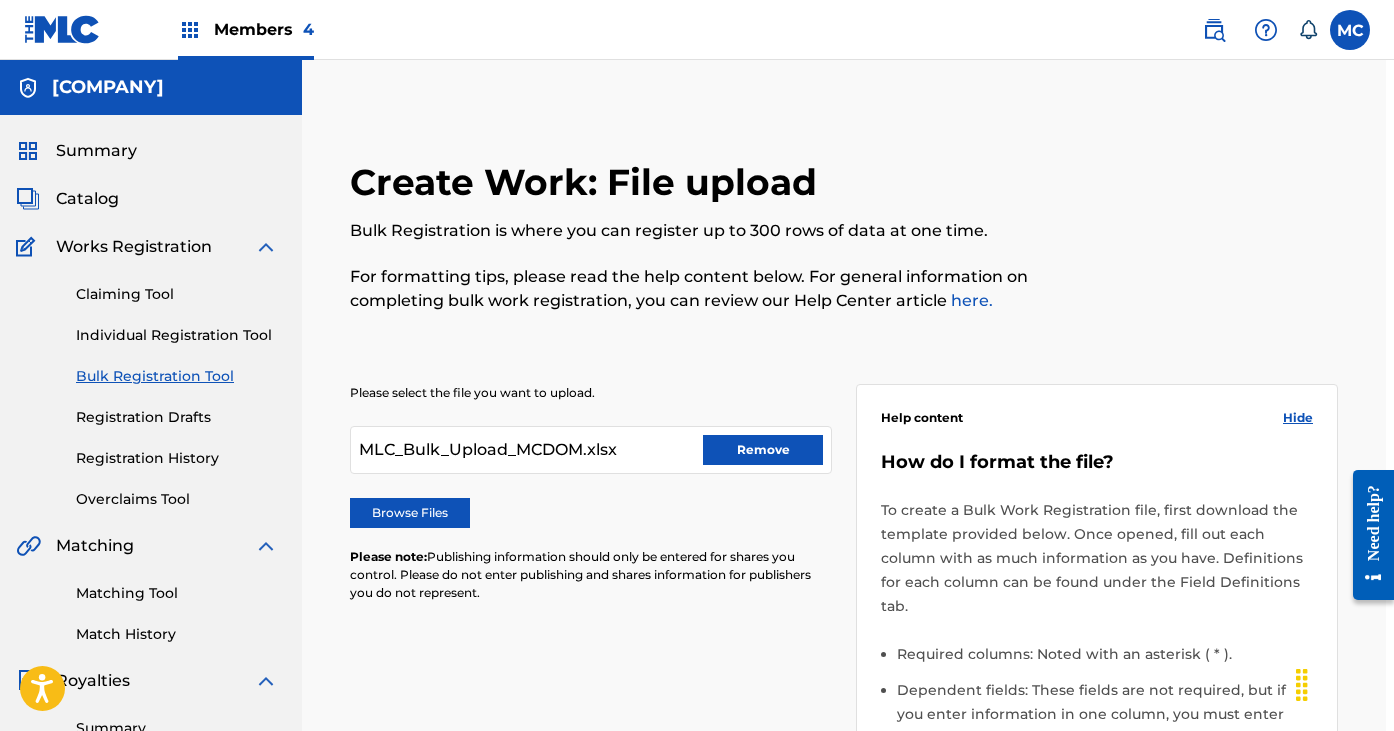 scroll, scrollTop: 616, scrollLeft: 8, axis: both 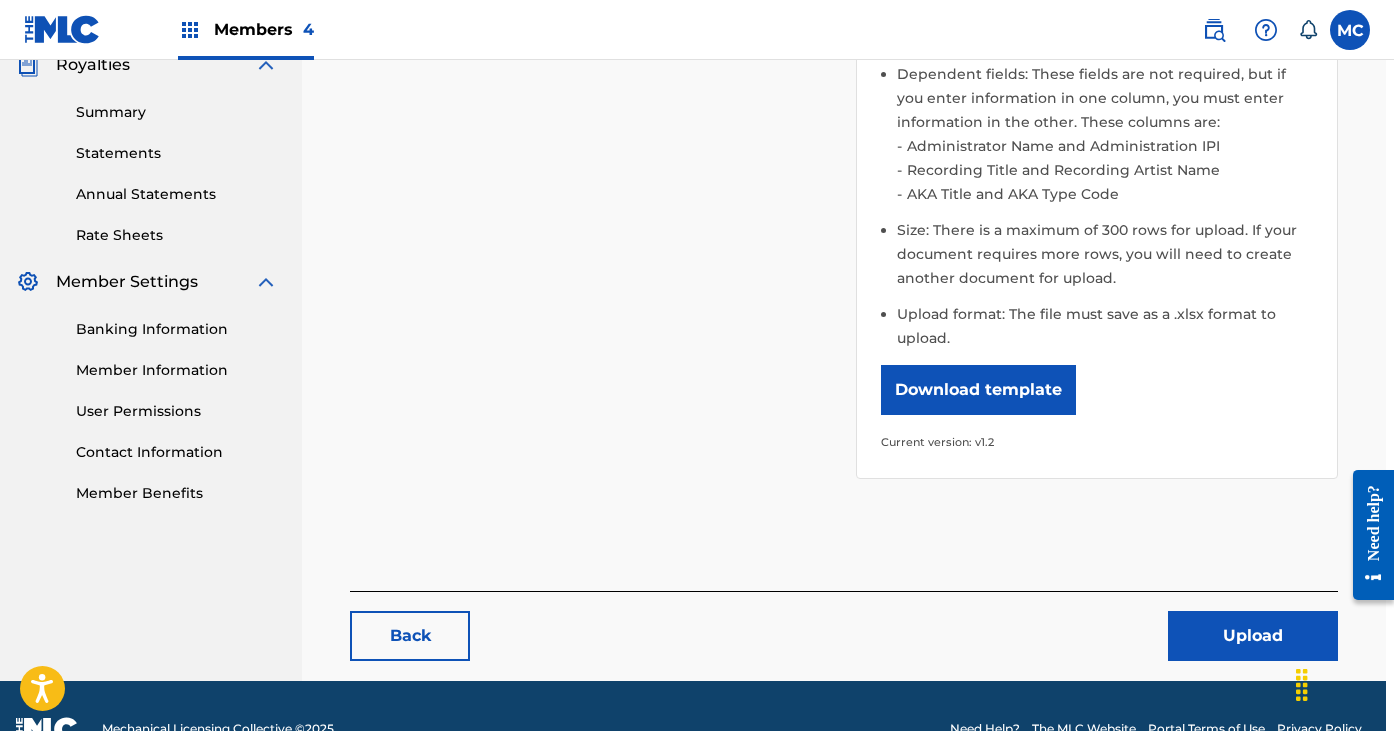 click on "Upload" at bounding box center (1253, 636) 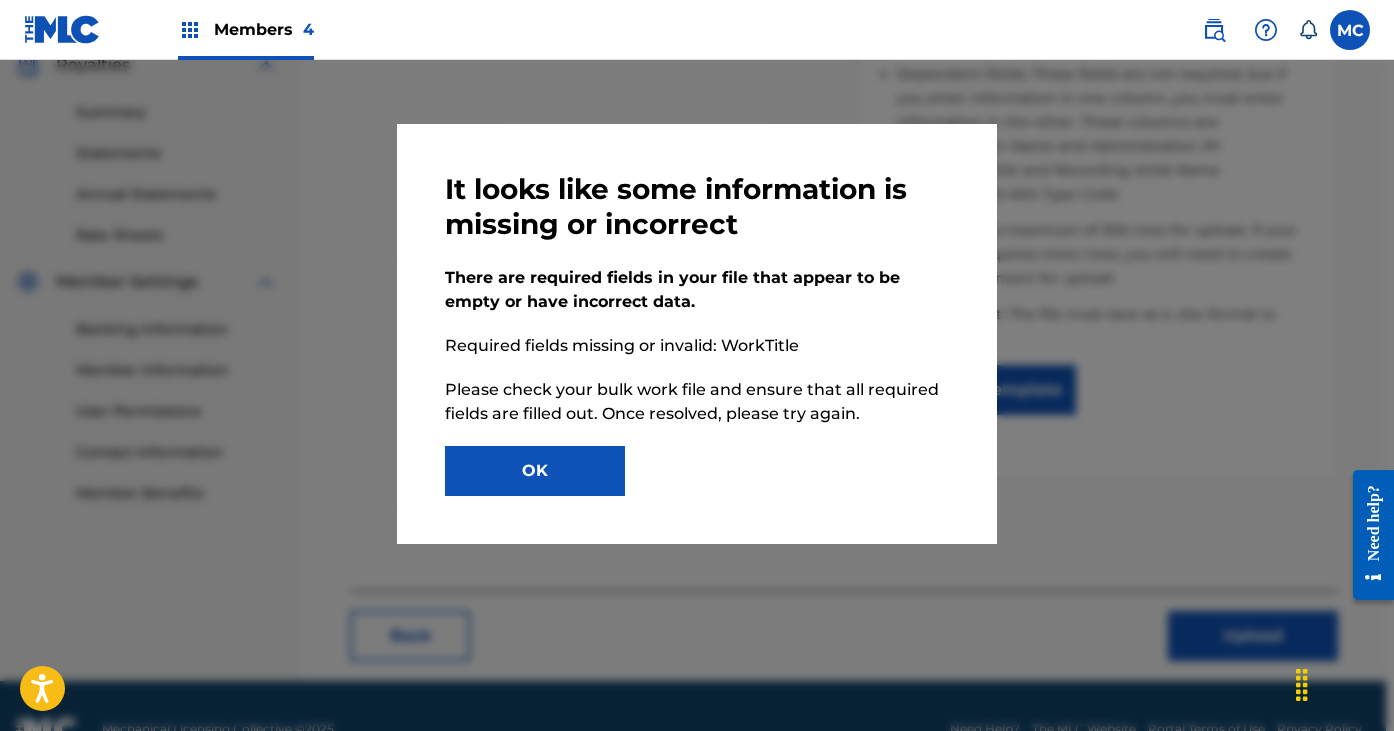click on "OK" at bounding box center [535, 471] 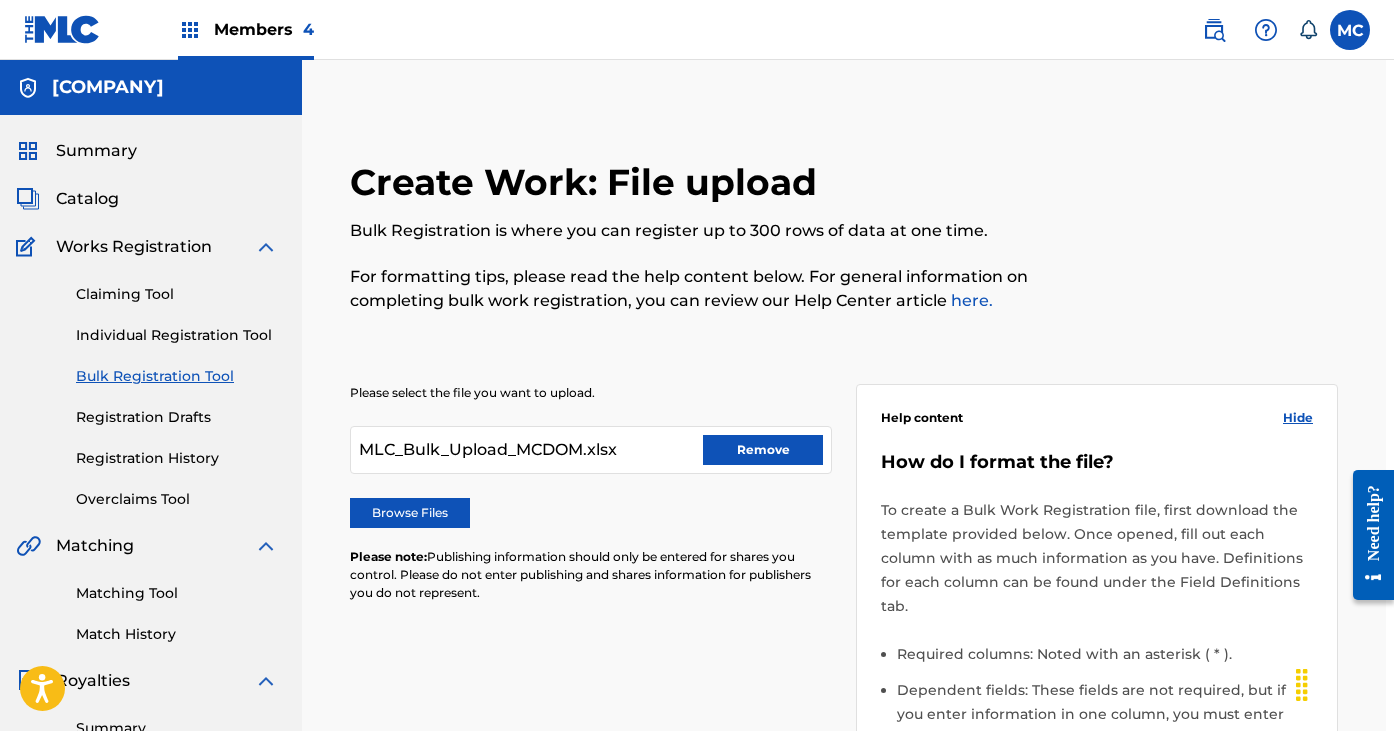 scroll, scrollTop: -1, scrollLeft: 8, axis: both 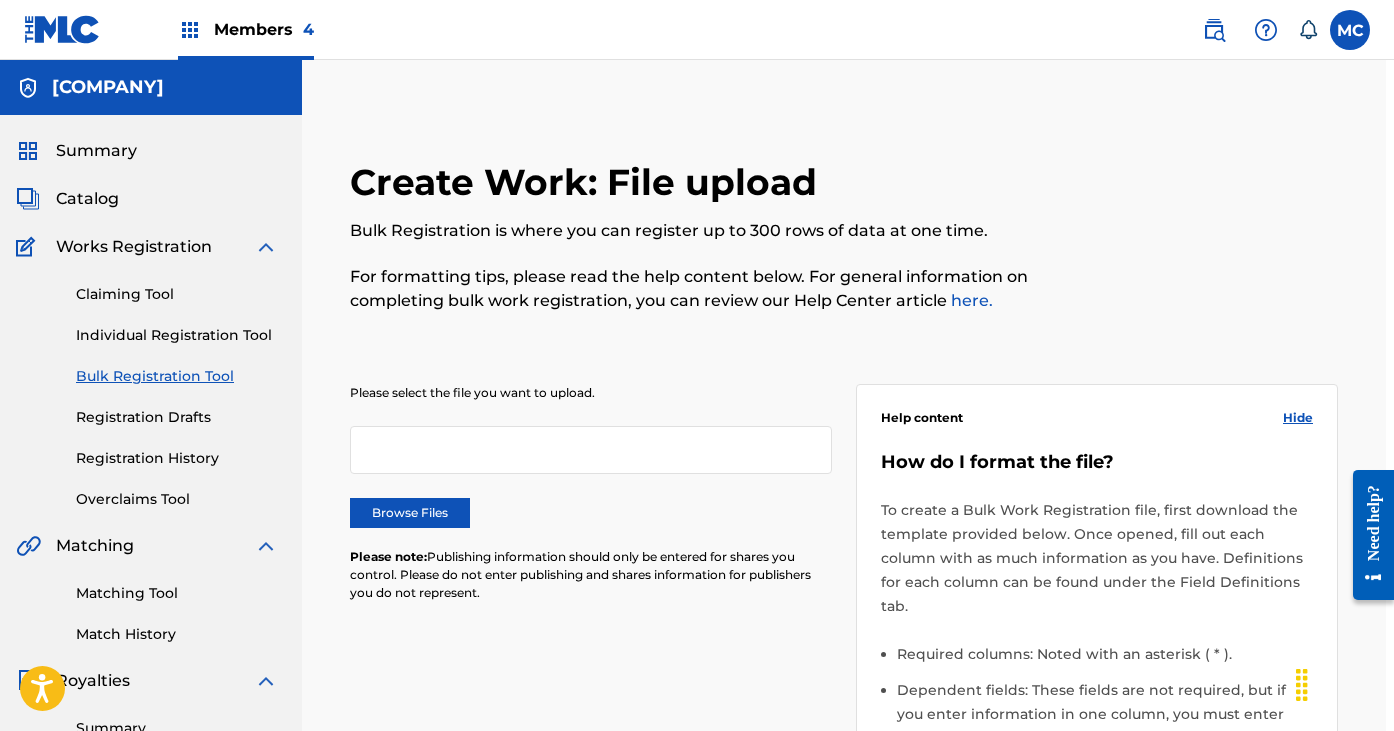 click on "Browse Files" at bounding box center [410, 513] 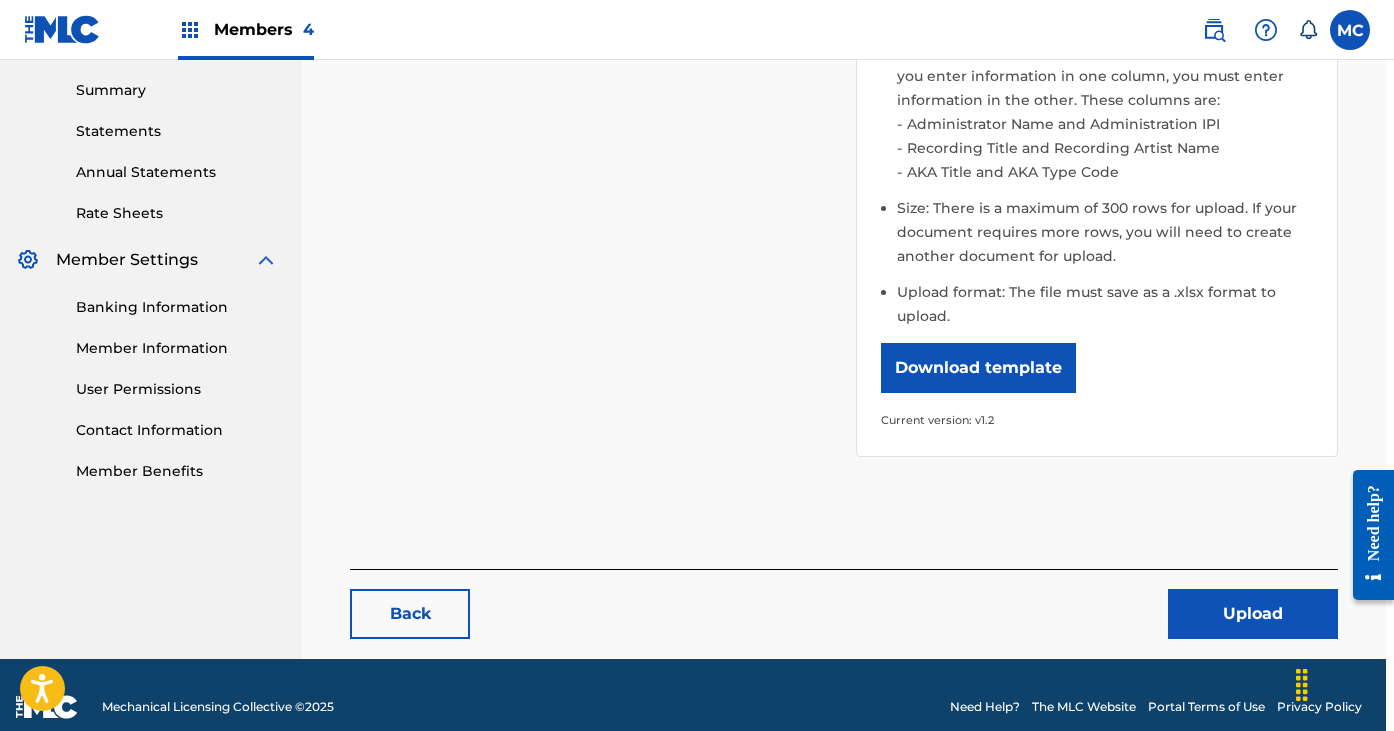 scroll, scrollTop: 637, scrollLeft: 8, axis: both 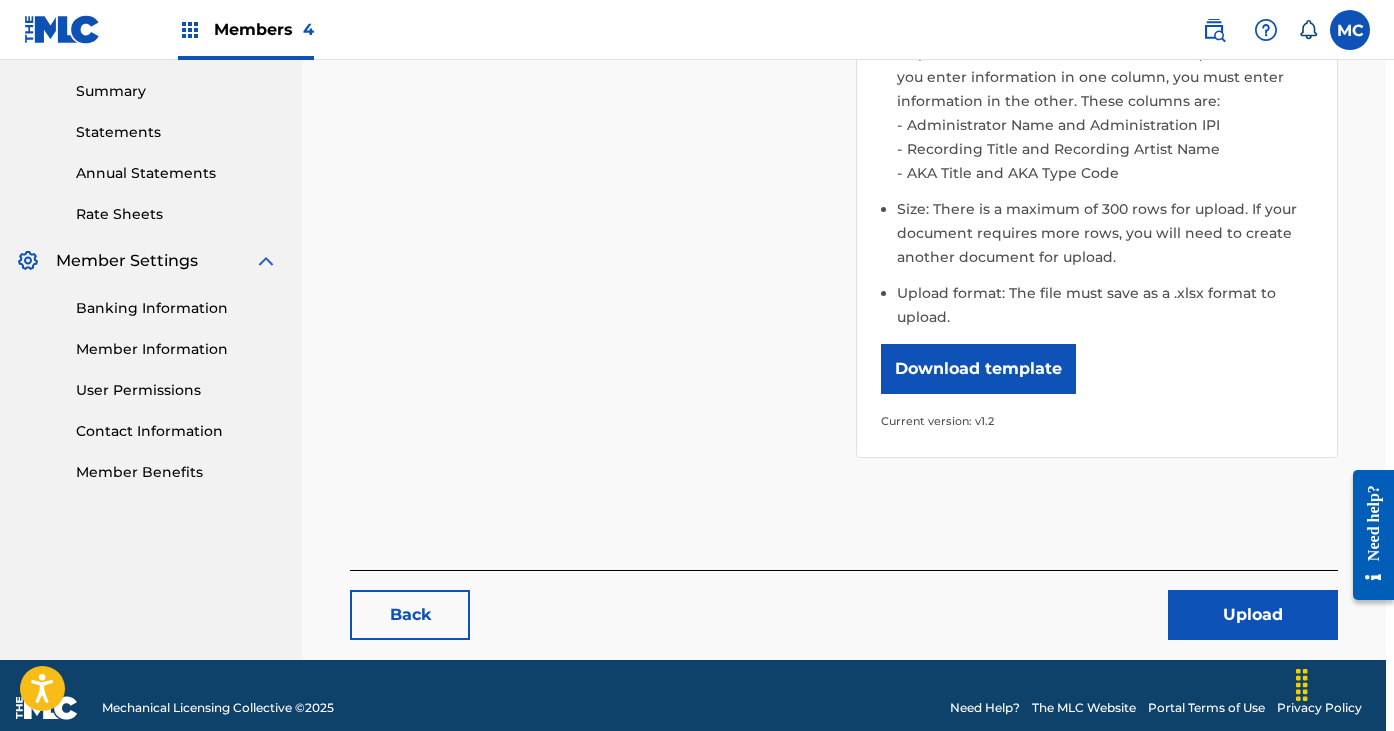 click on "Upload" at bounding box center [1253, 615] 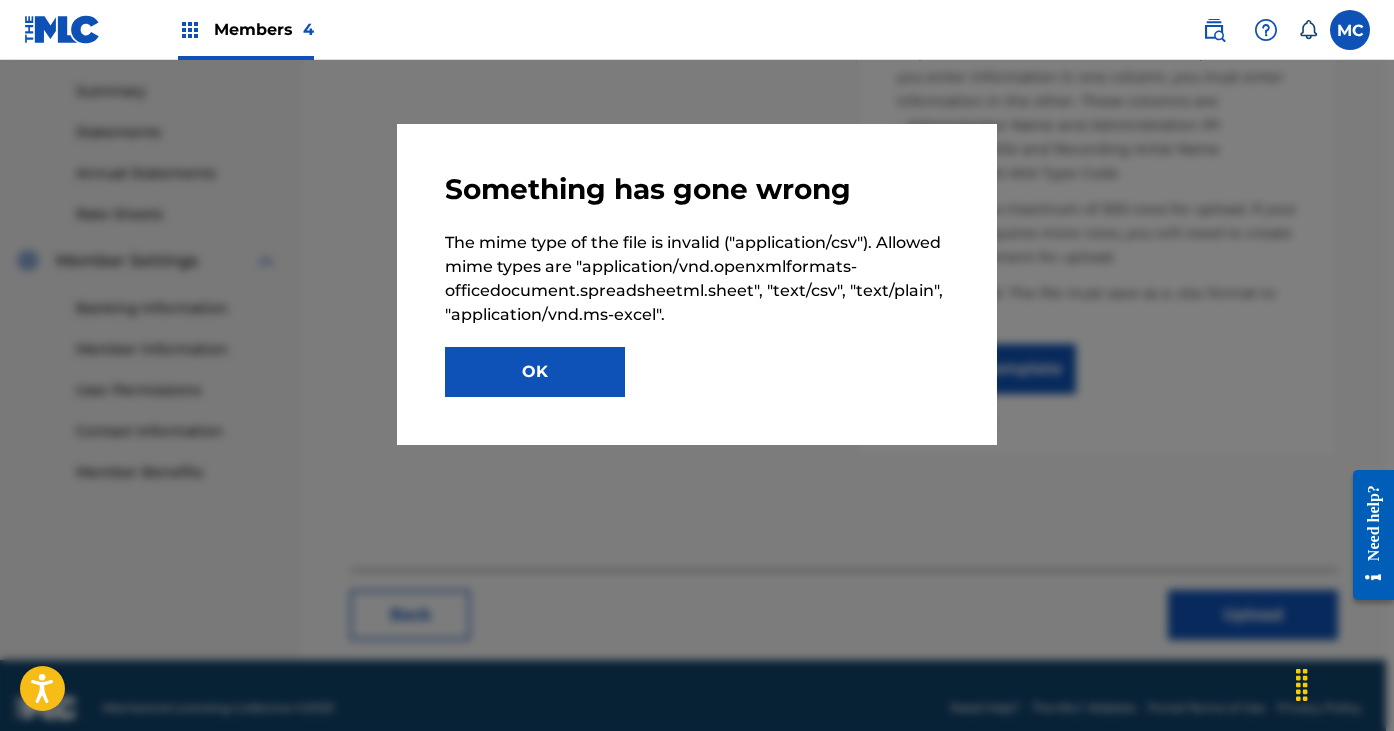 click on "OK" at bounding box center (535, 372) 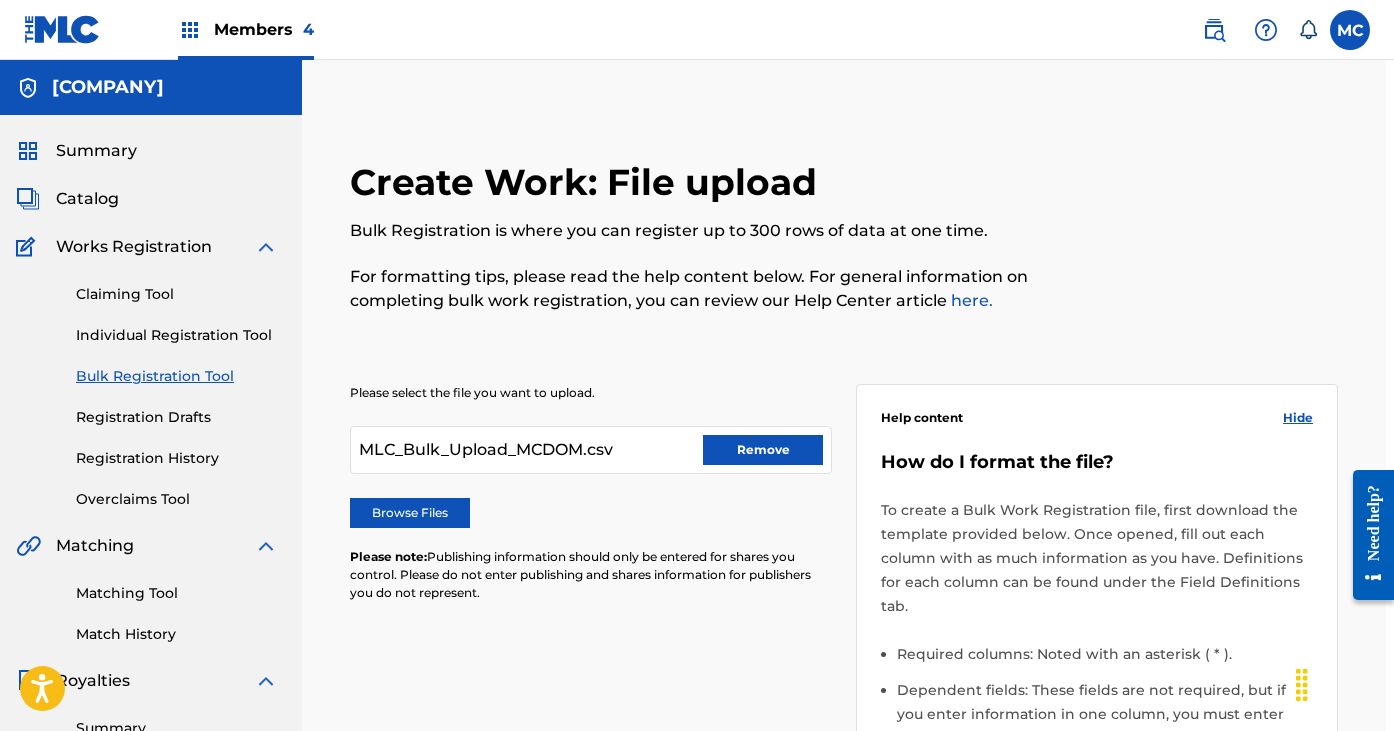 scroll, scrollTop: 0, scrollLeft: 8, axis: horizontal 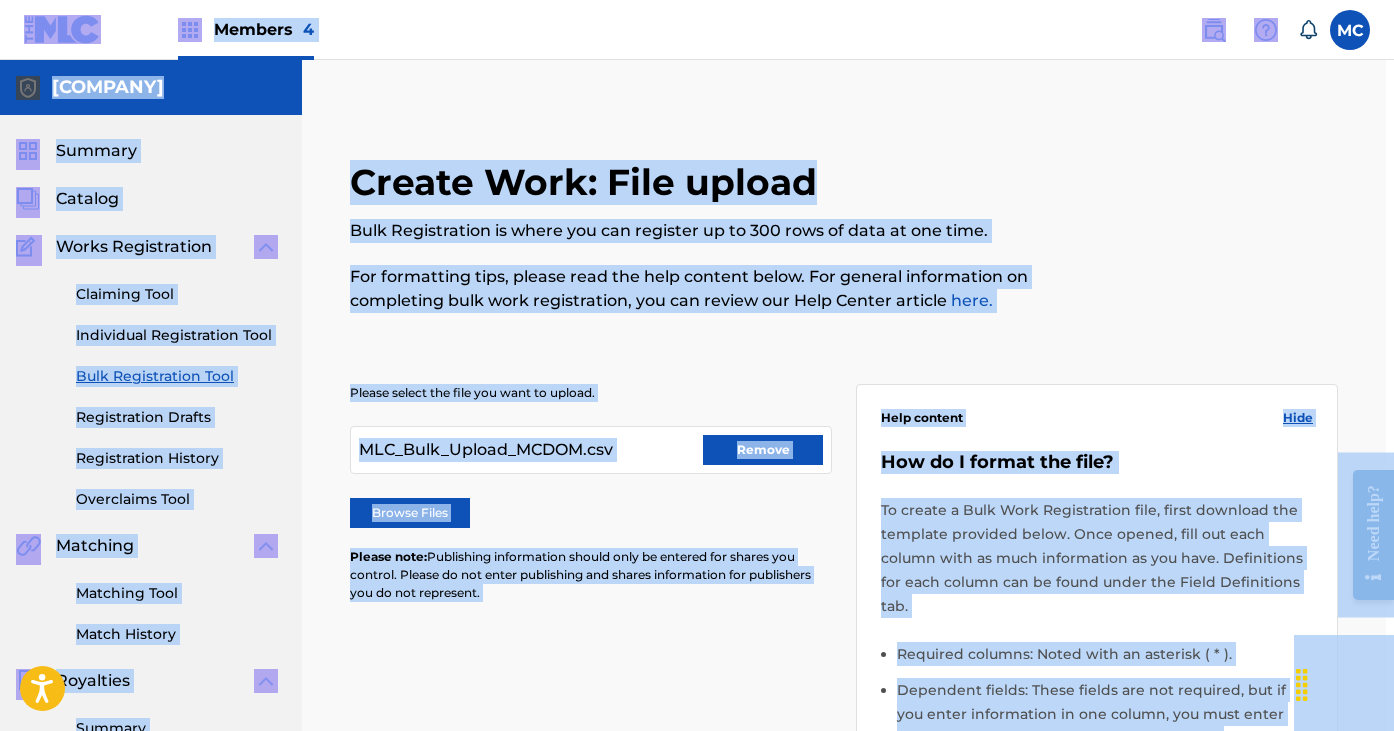 click on "[FILENAME]" at bounding box center [591, 450] 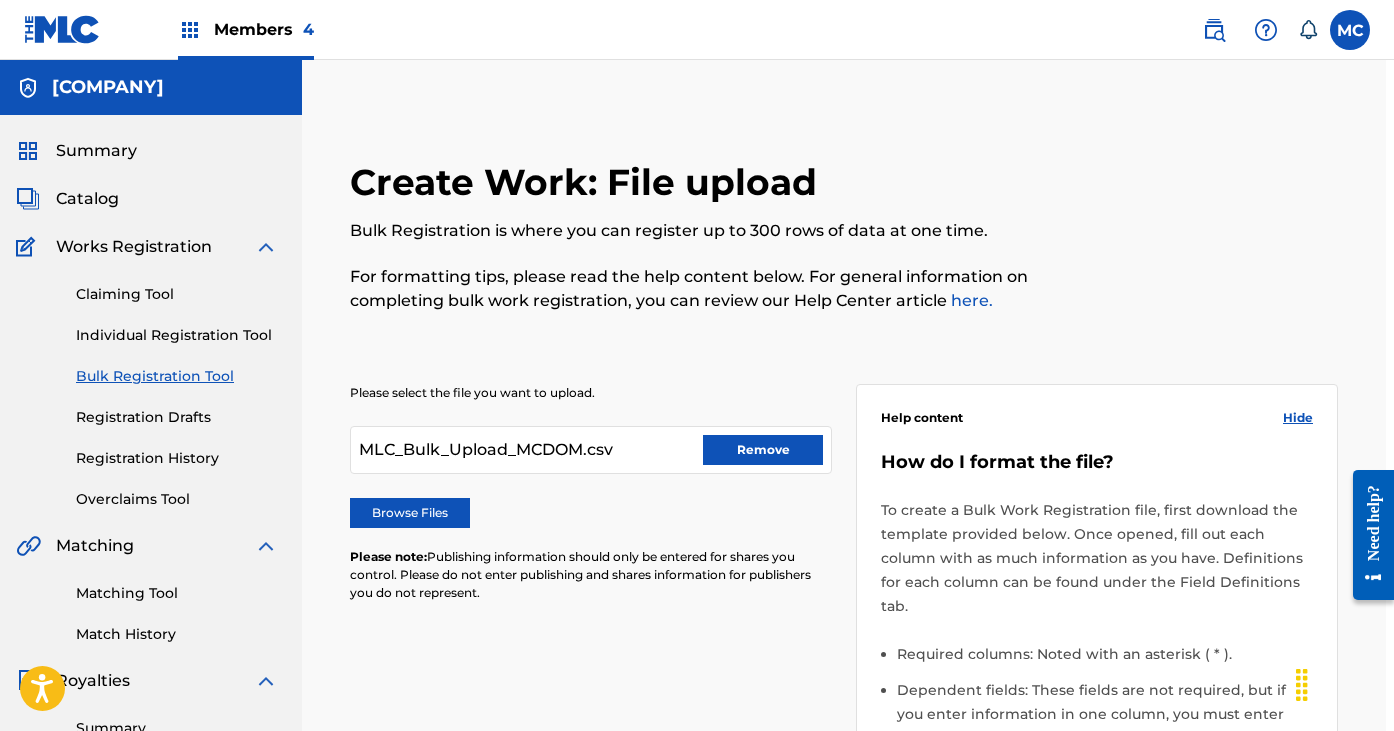click on "Remove" at bounding box center (763, 450) 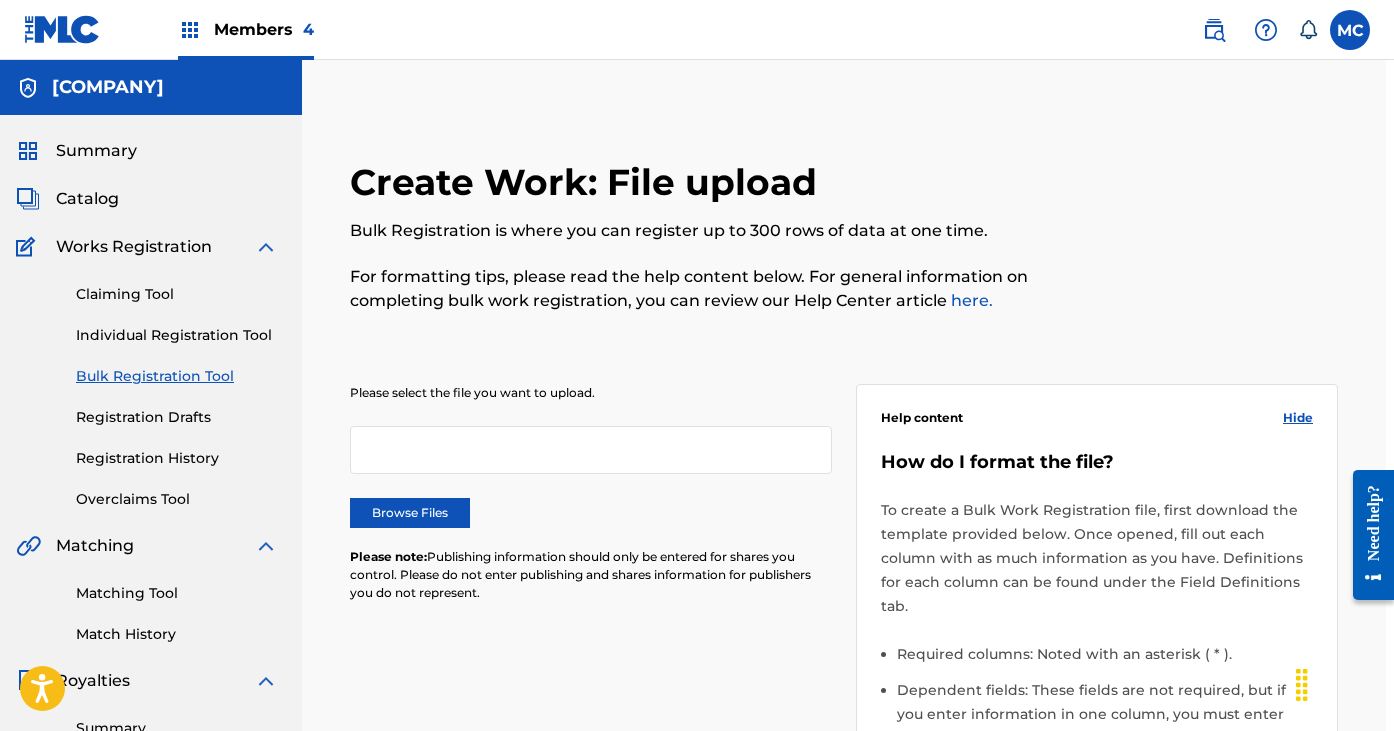 click on "Browse Files" at bounding box center [410, 513] 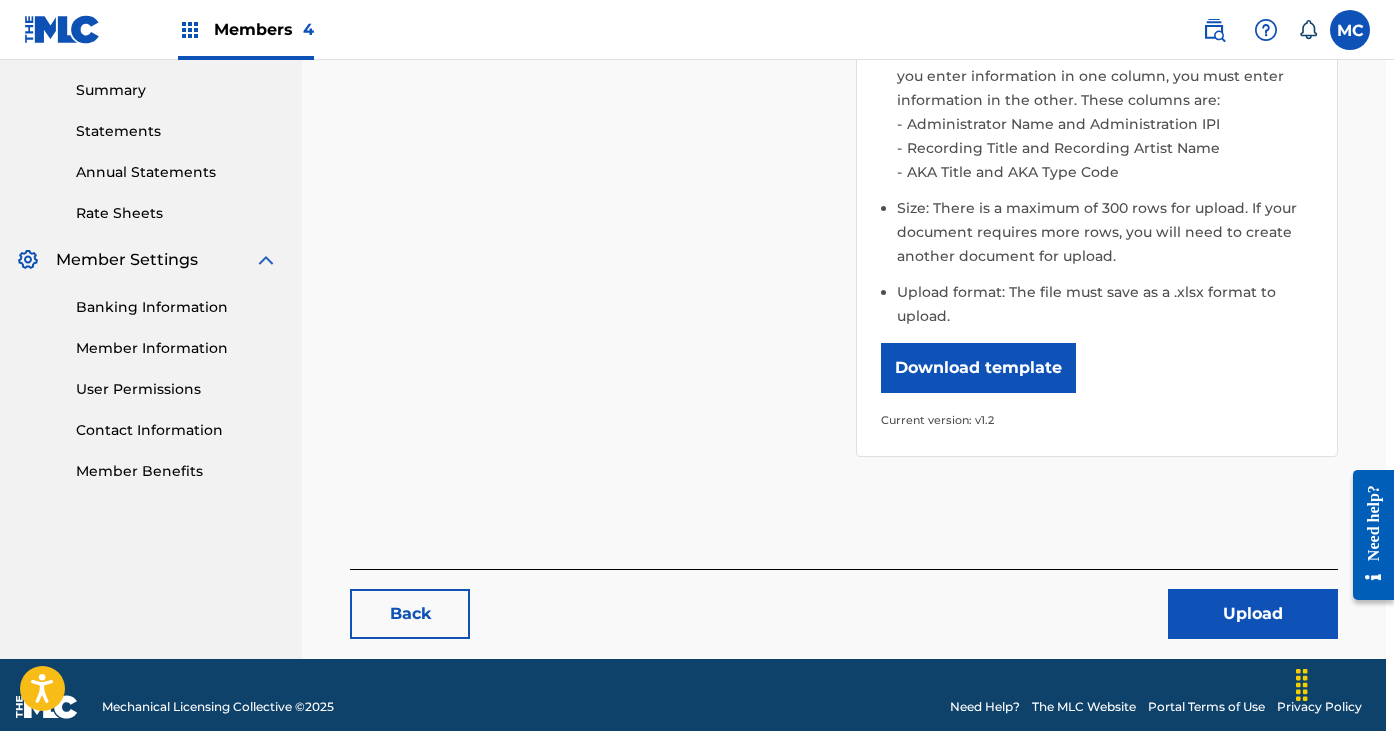 scroll, scrollTop: 637, scrollLeft: 8, axis: both 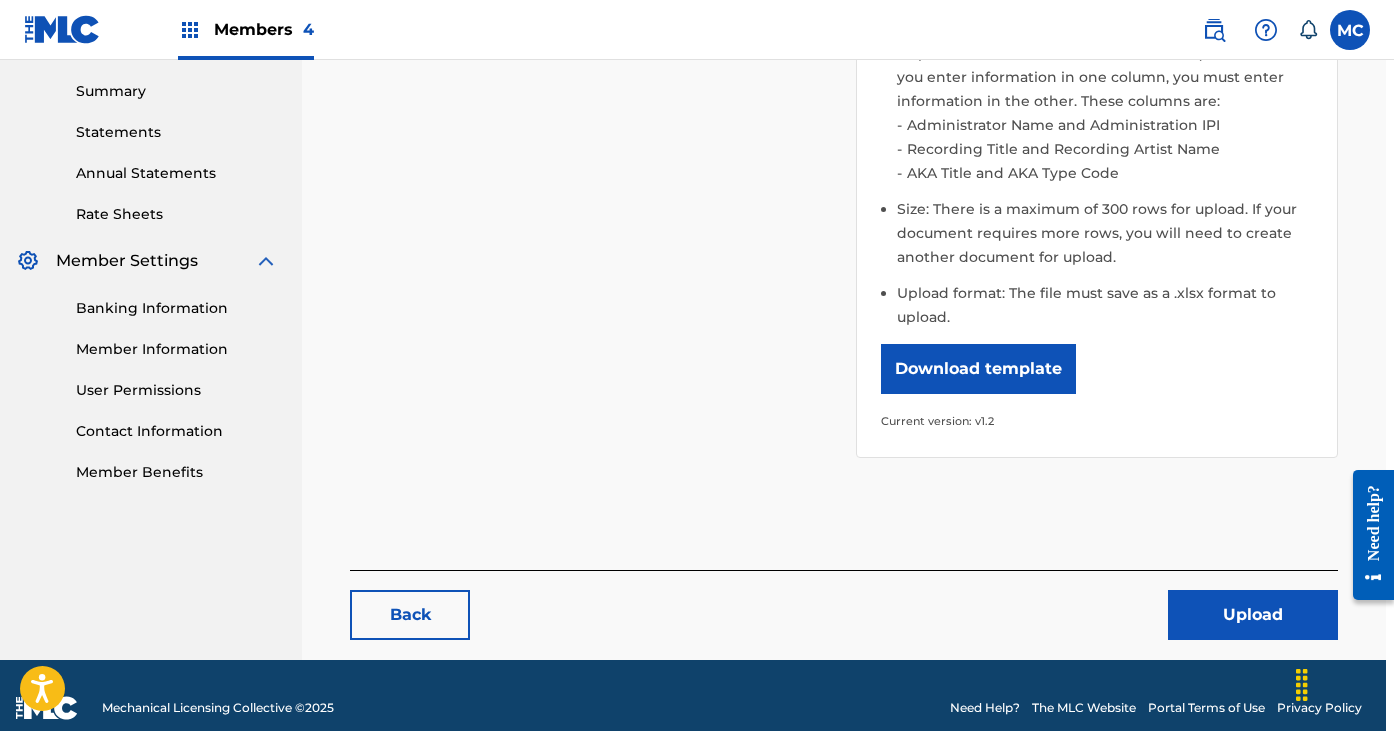 click on "Upload" at bounding box center (1253, 615) 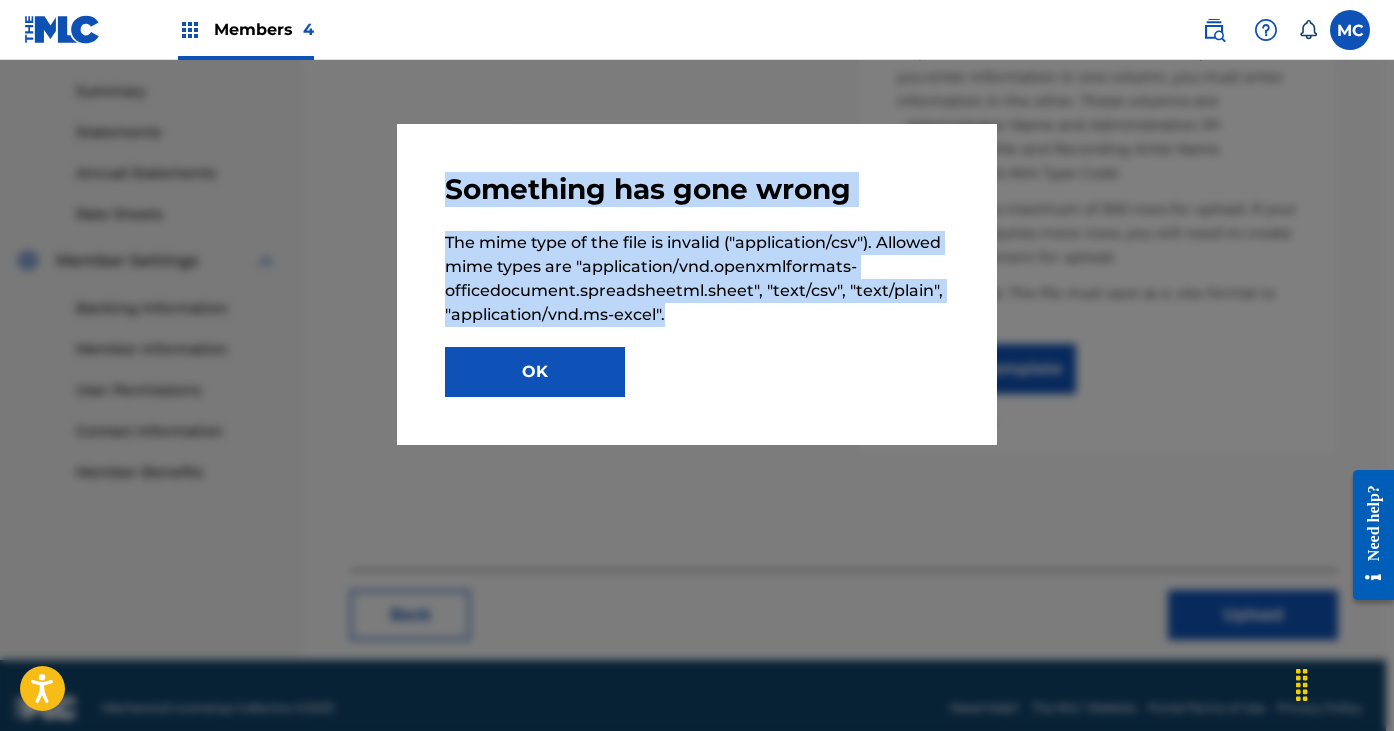 drag, startPoint x: 686, startPoint y: 305, endPoint x: 451, endPoint y: 185, distance: 263.8655 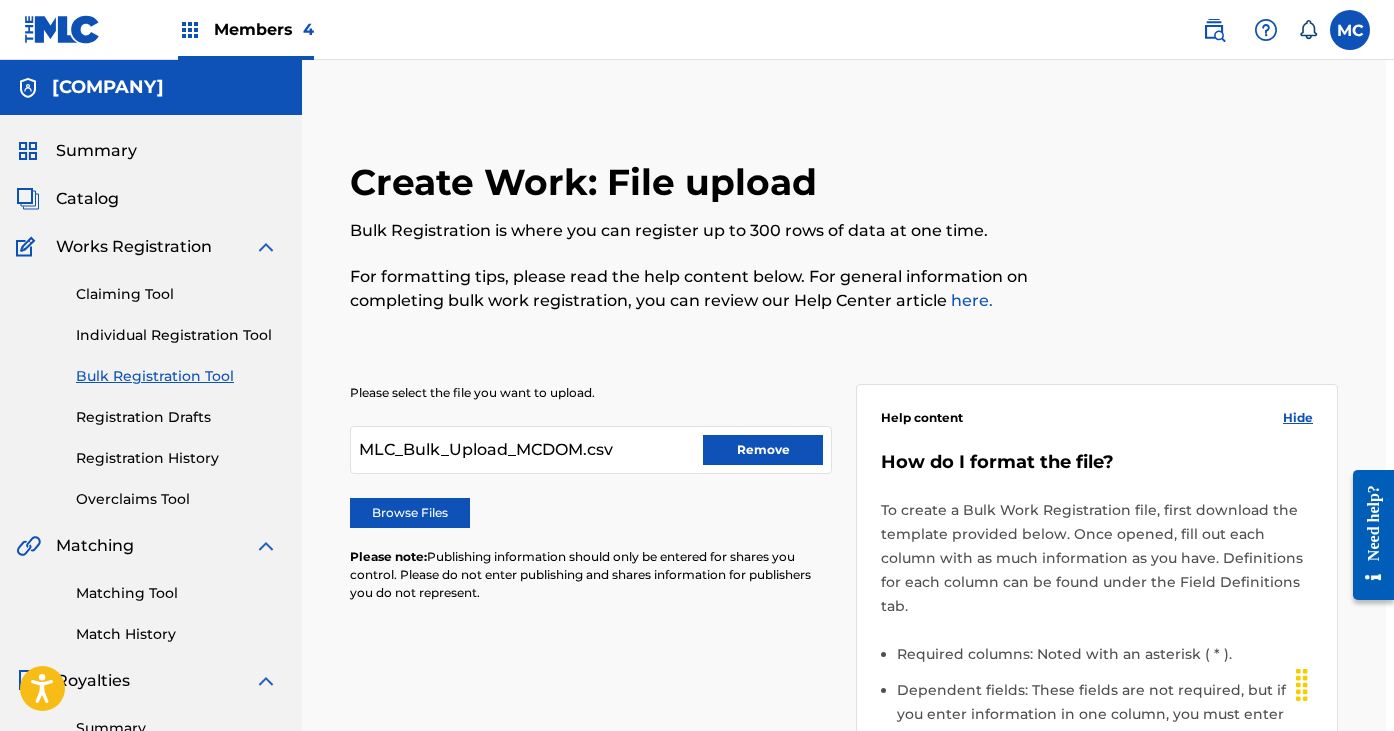 scroll, scrollTop: 0, scrollLeft: 8, axis: horizontal 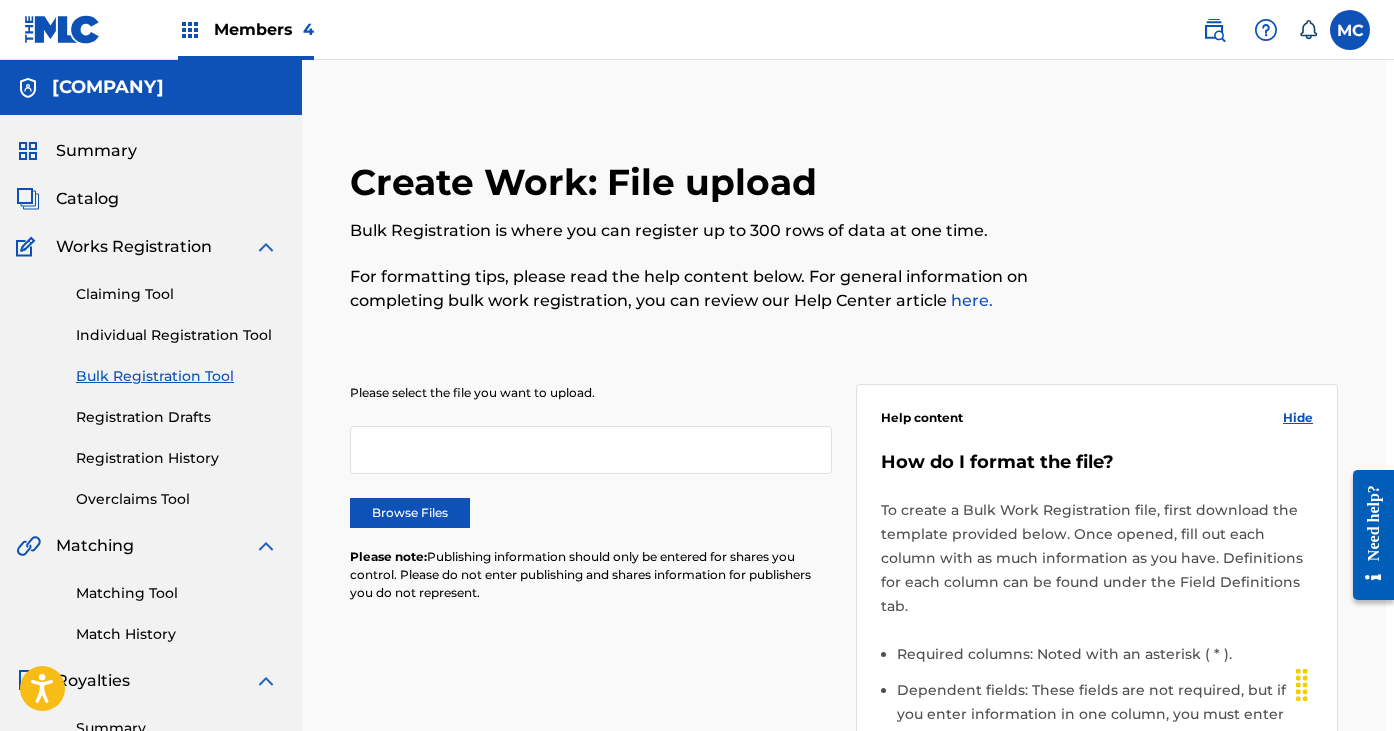 click on "Browse Files" at bounding box center (410, 513) 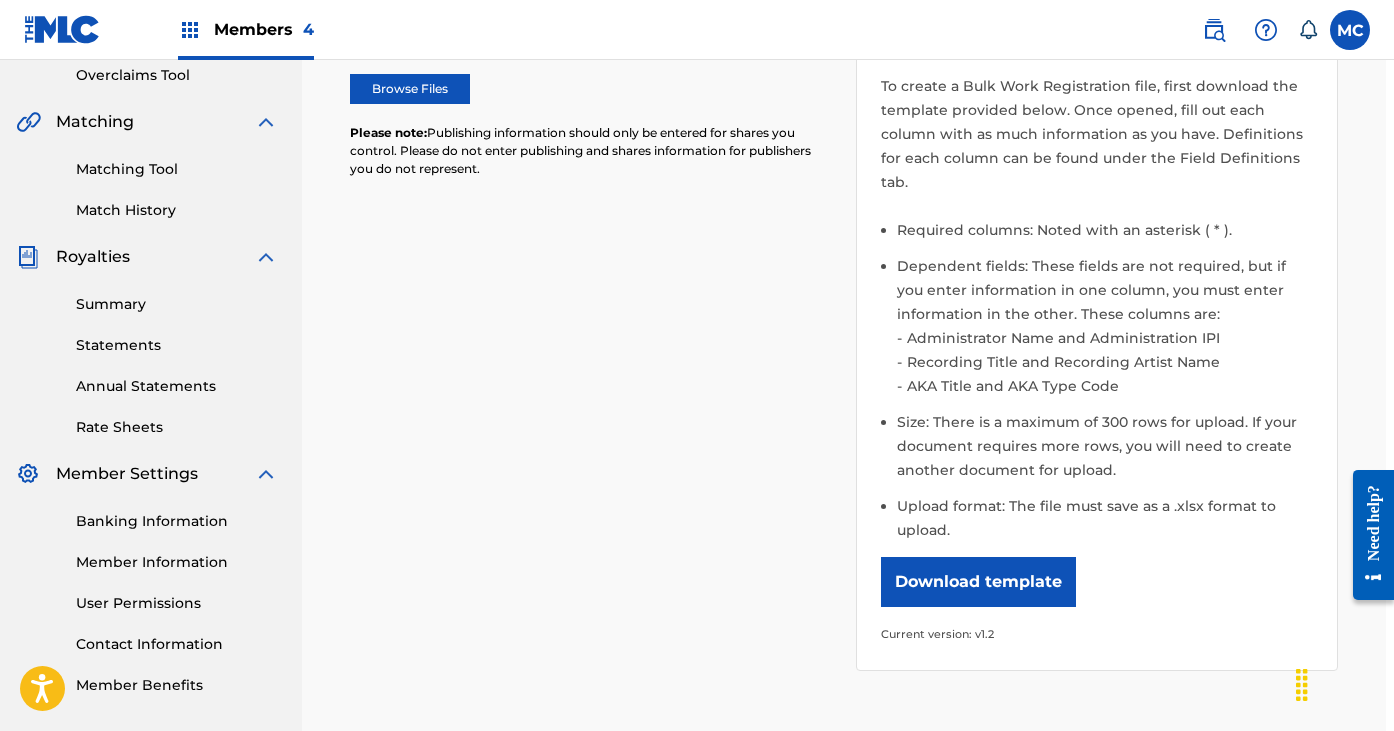scroll, scrollTop: 529, scrollLeft: 8, axis: both 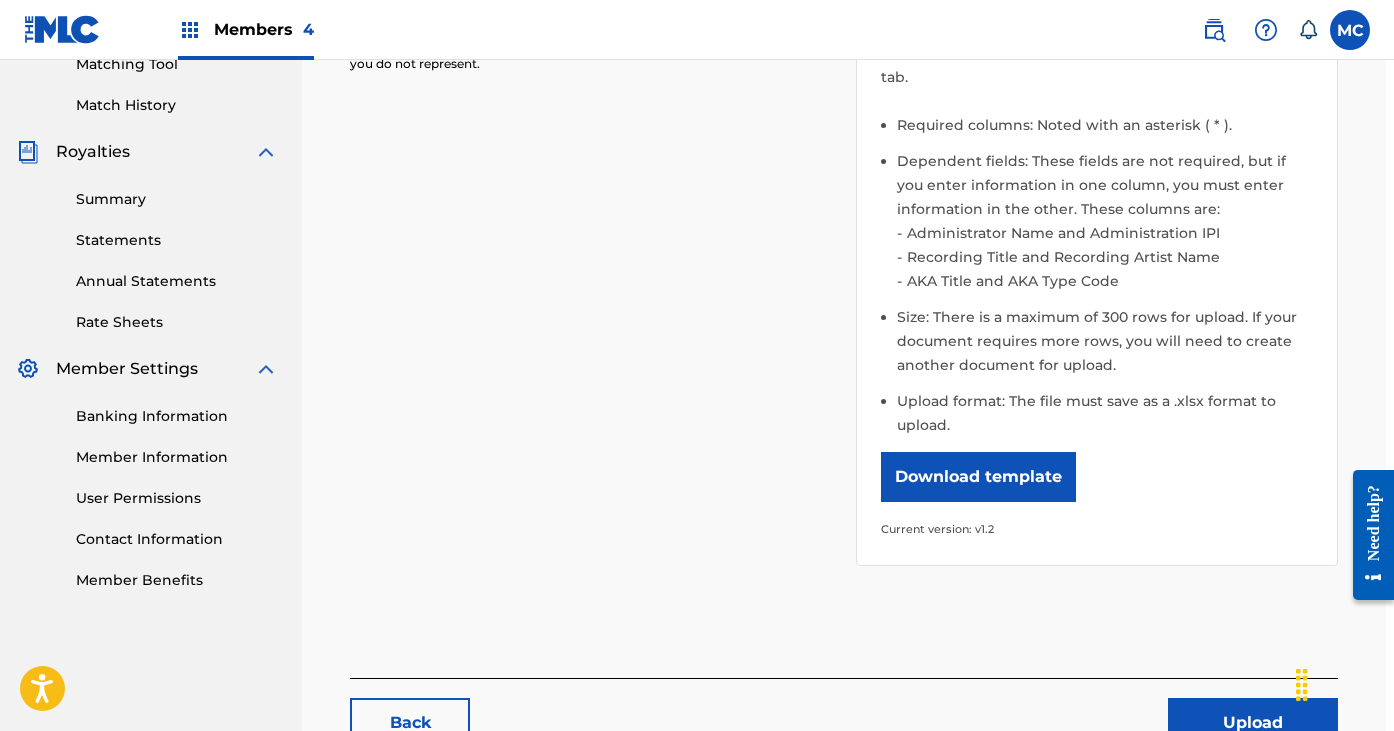 click on "Upload" at bounding box center (1253, 723) 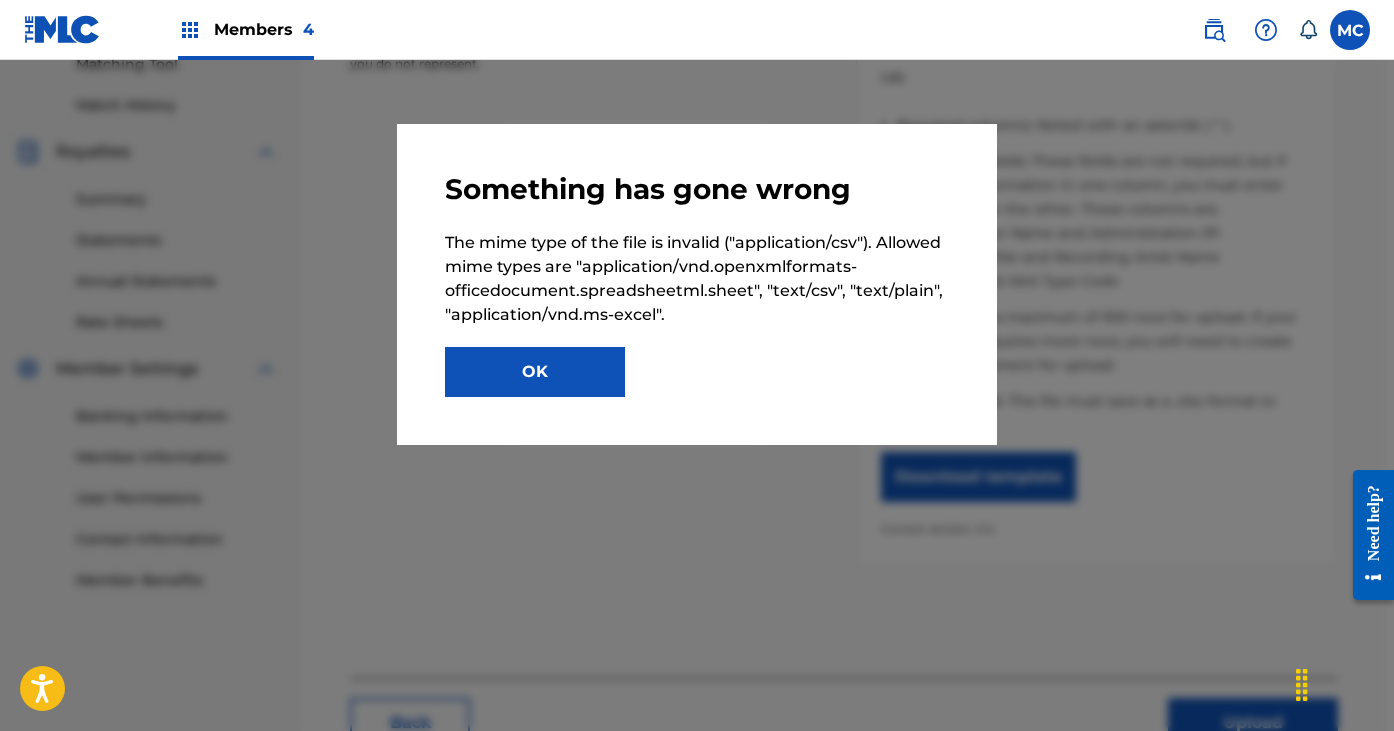 drag, startPoint x: 563, startPoint y: 368, endPoint x: 698, endPoint y: 317, distance: 144.31216 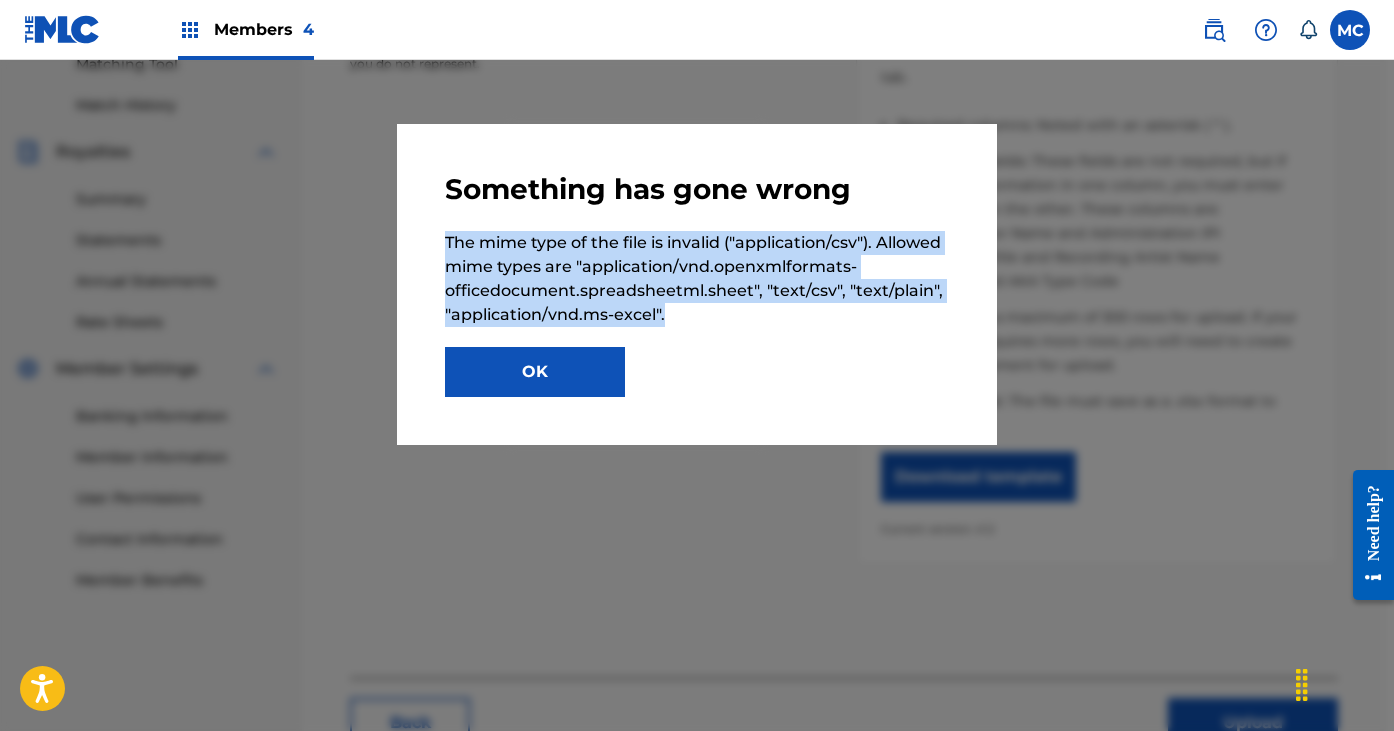 drag, startPoint x: 718, startPoint y: 314, endPoint x: 409, endPoint y: 234, distance: 319.18802 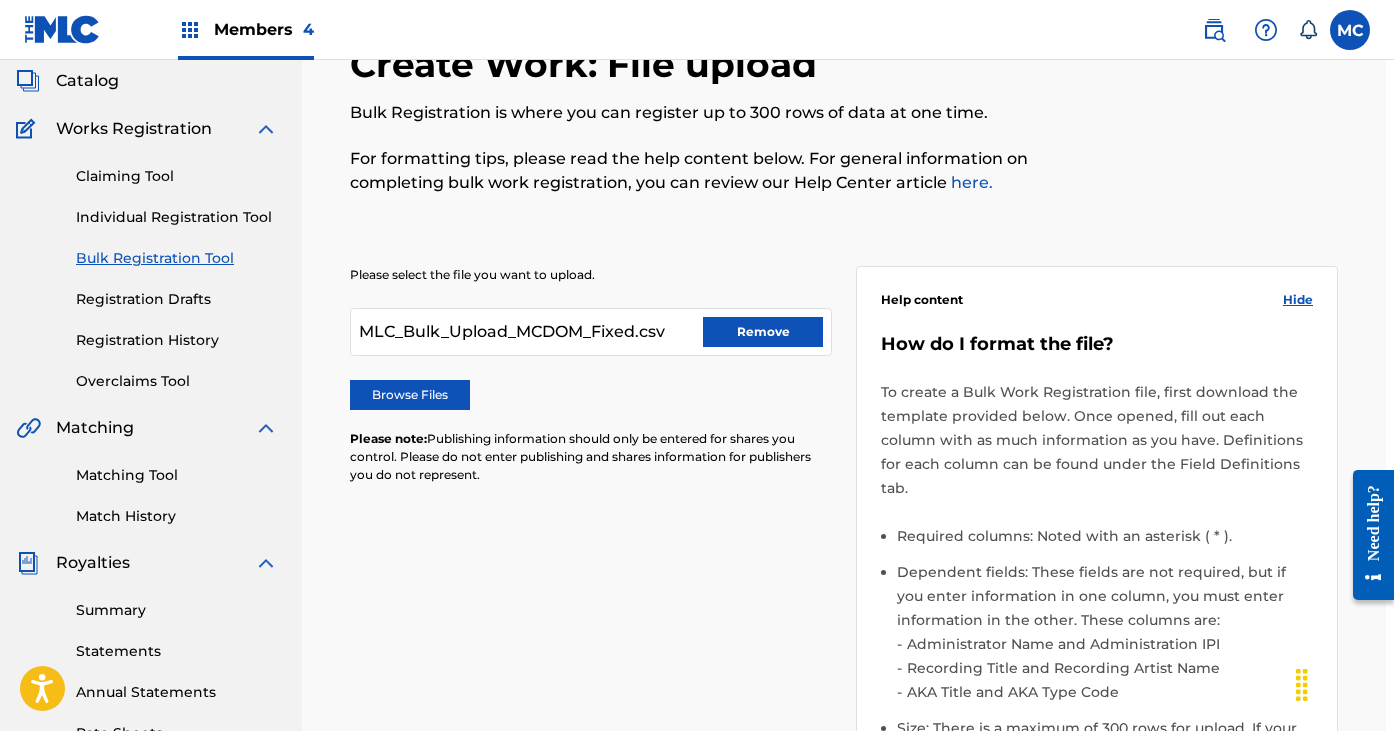 scroll, scrollTop: 58, scrollLeft: 8, axis: both 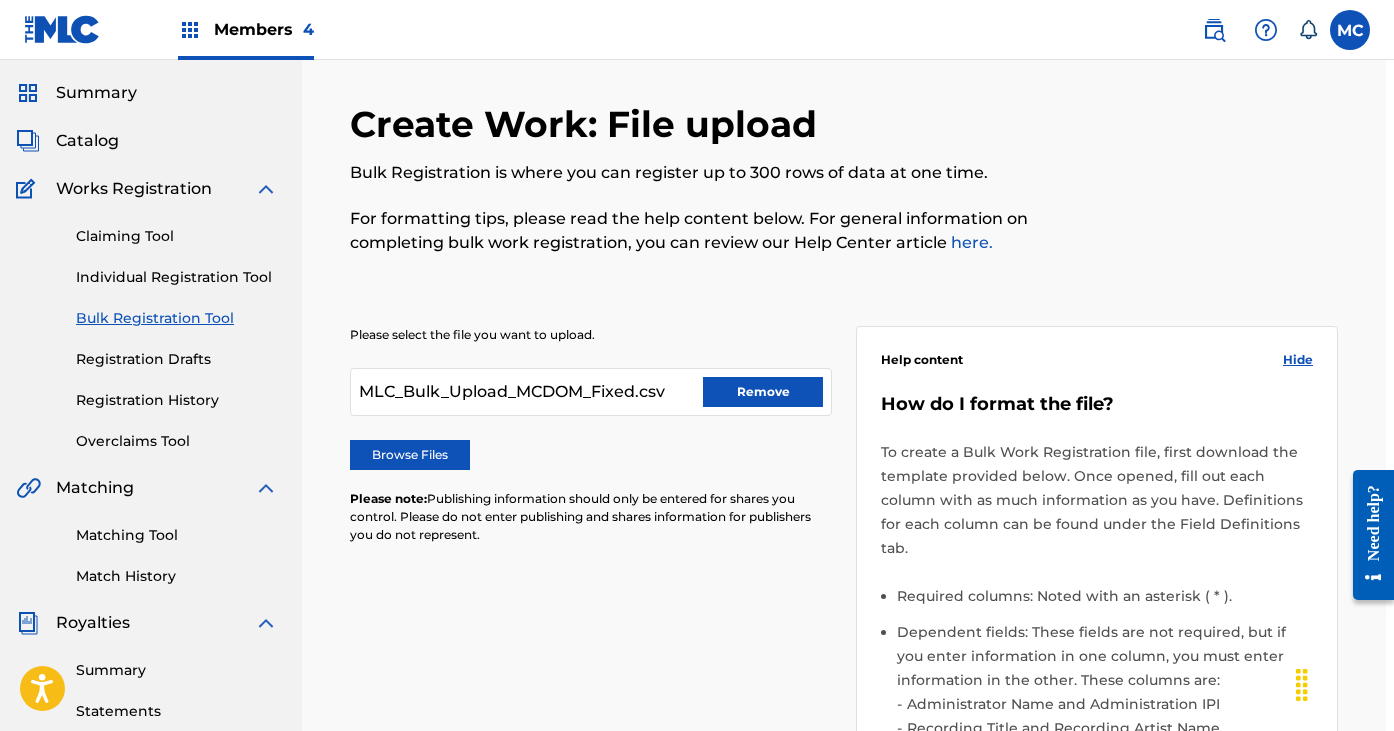 click on "Remove" at bounding box center [763, 392] 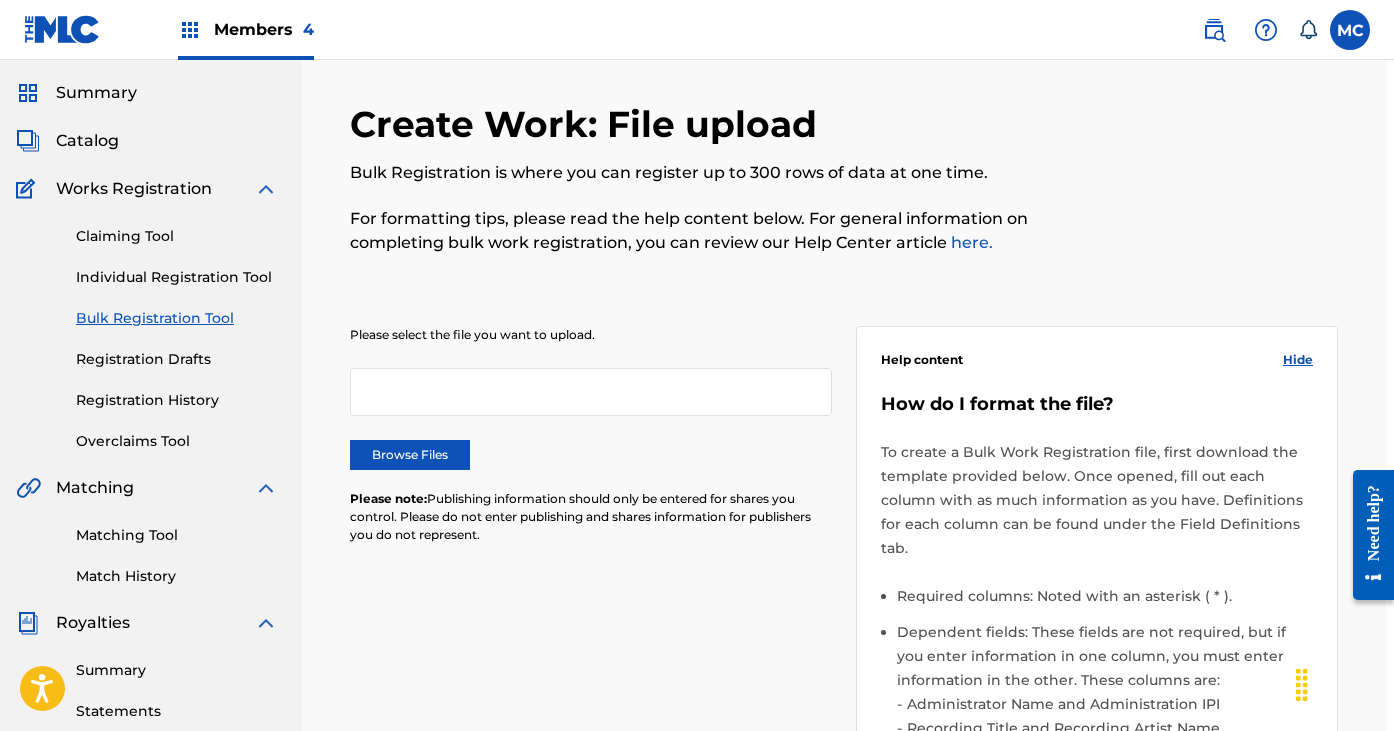 click on "Browse Files" at bounding box center (410, 455) 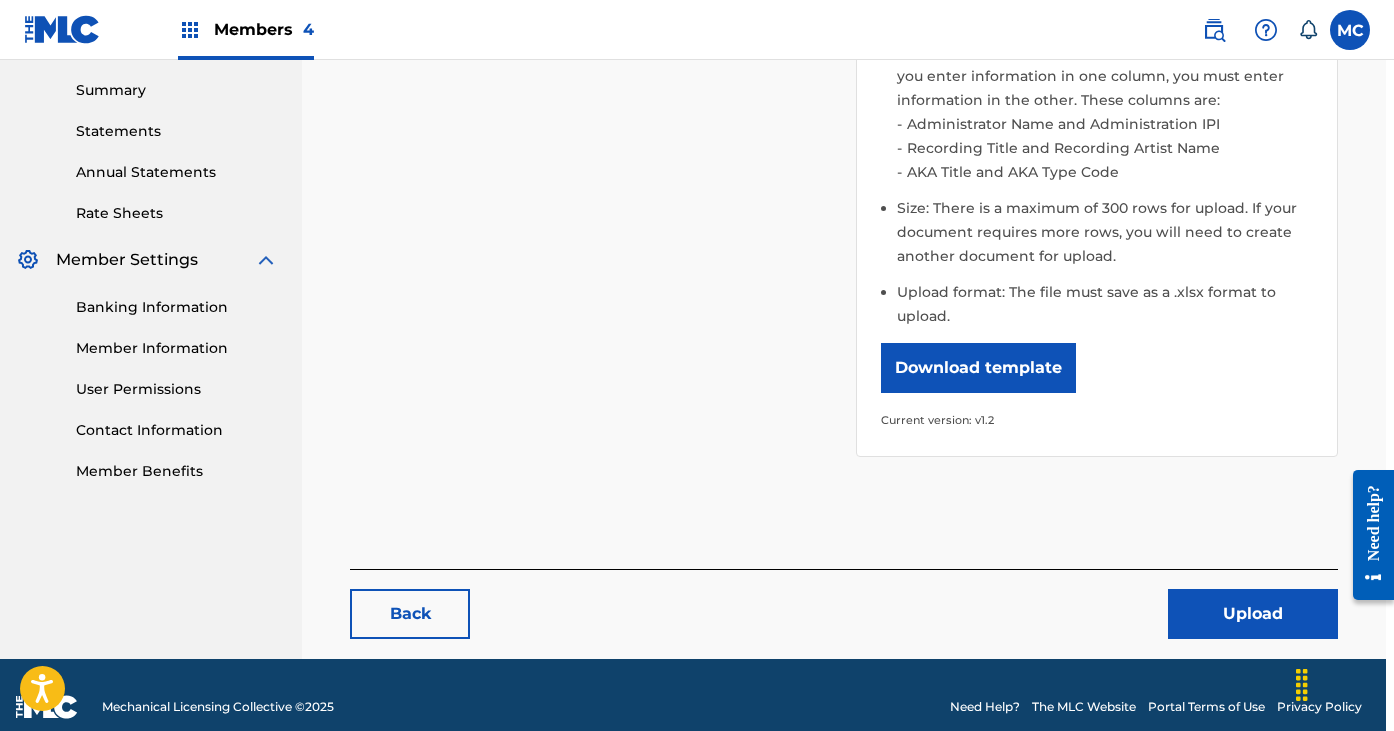 scroll, scrollTop: 637, scrollLeft: 8, axis: both 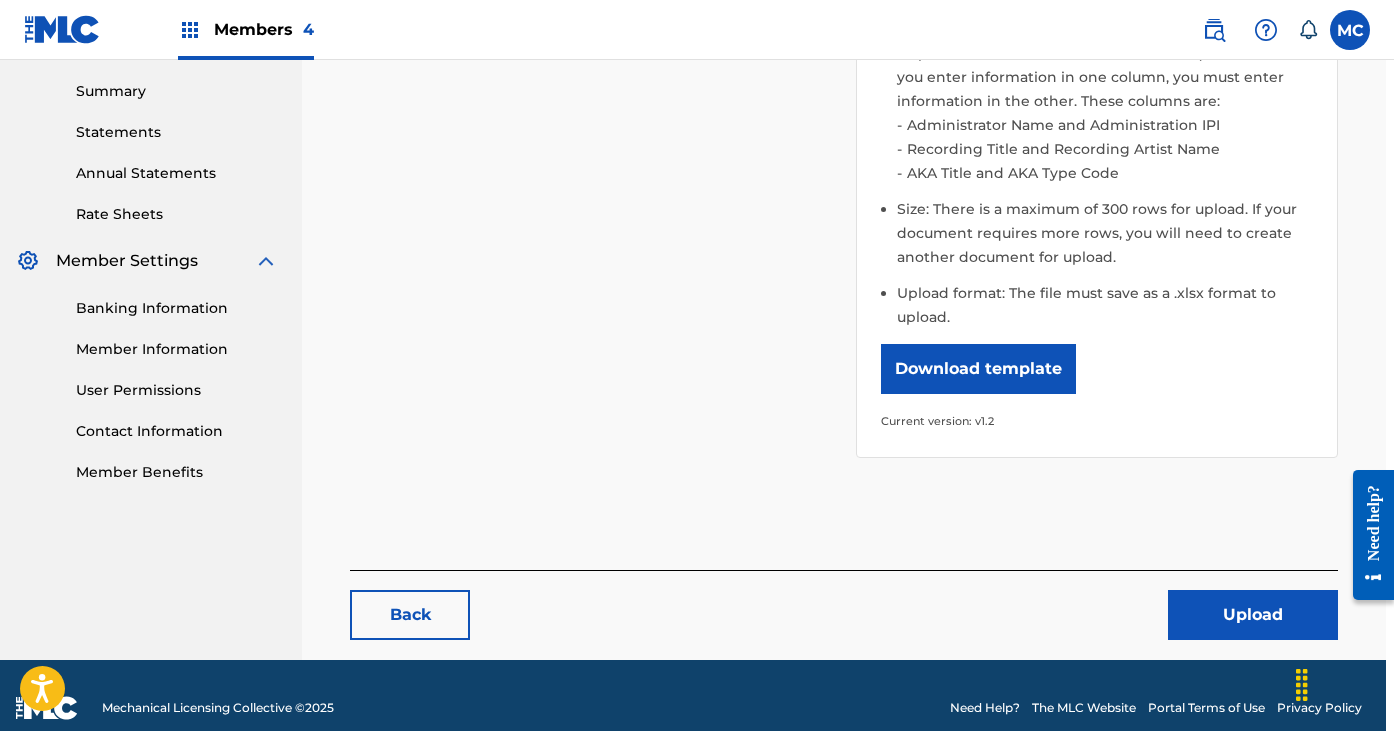 click on "Upload" at bounding box center [1253, 615] 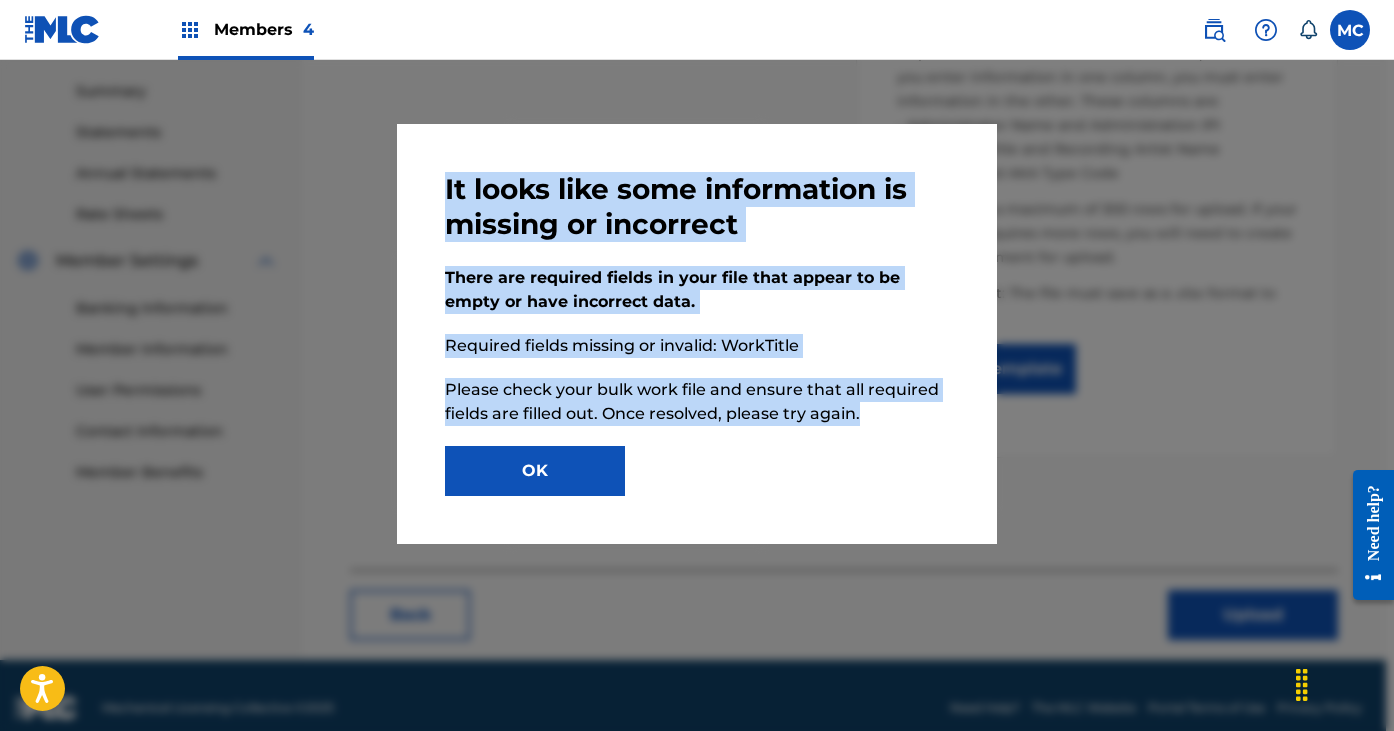 drag, startPoint x: 443, startPoint y: 191, endPoint x: 928, endPoint y: 423, distance: 537.63275 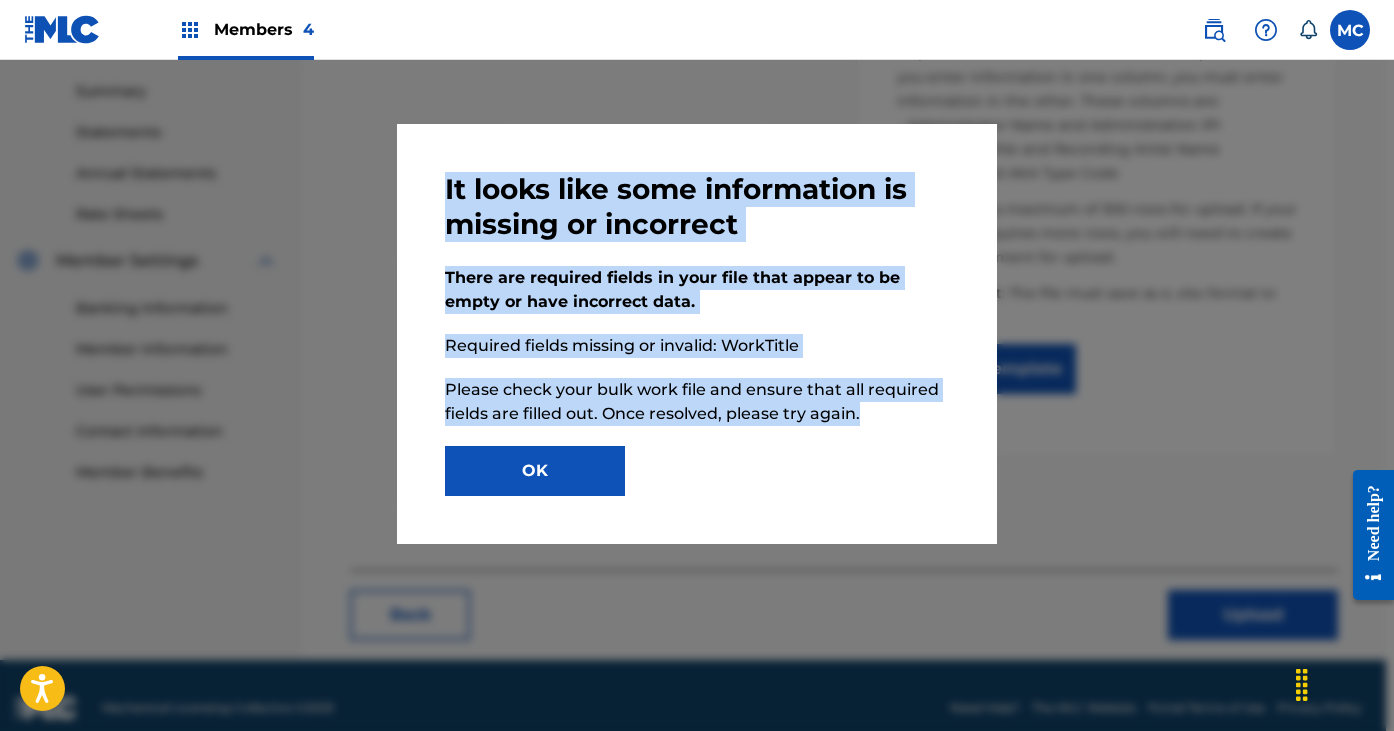 click on "OK" at bounding box center [535, 471] 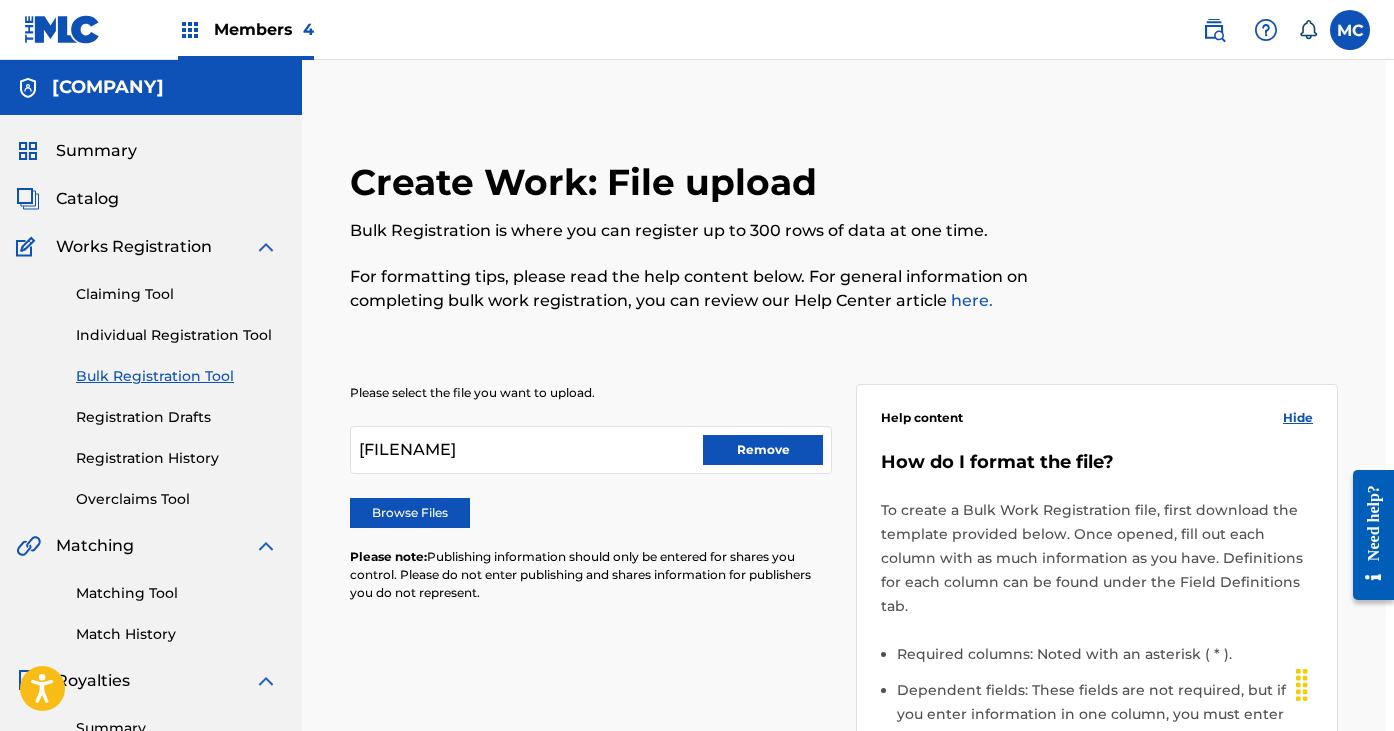 scroll, scrollTop: -2, scrollLeft: 8, axis: both 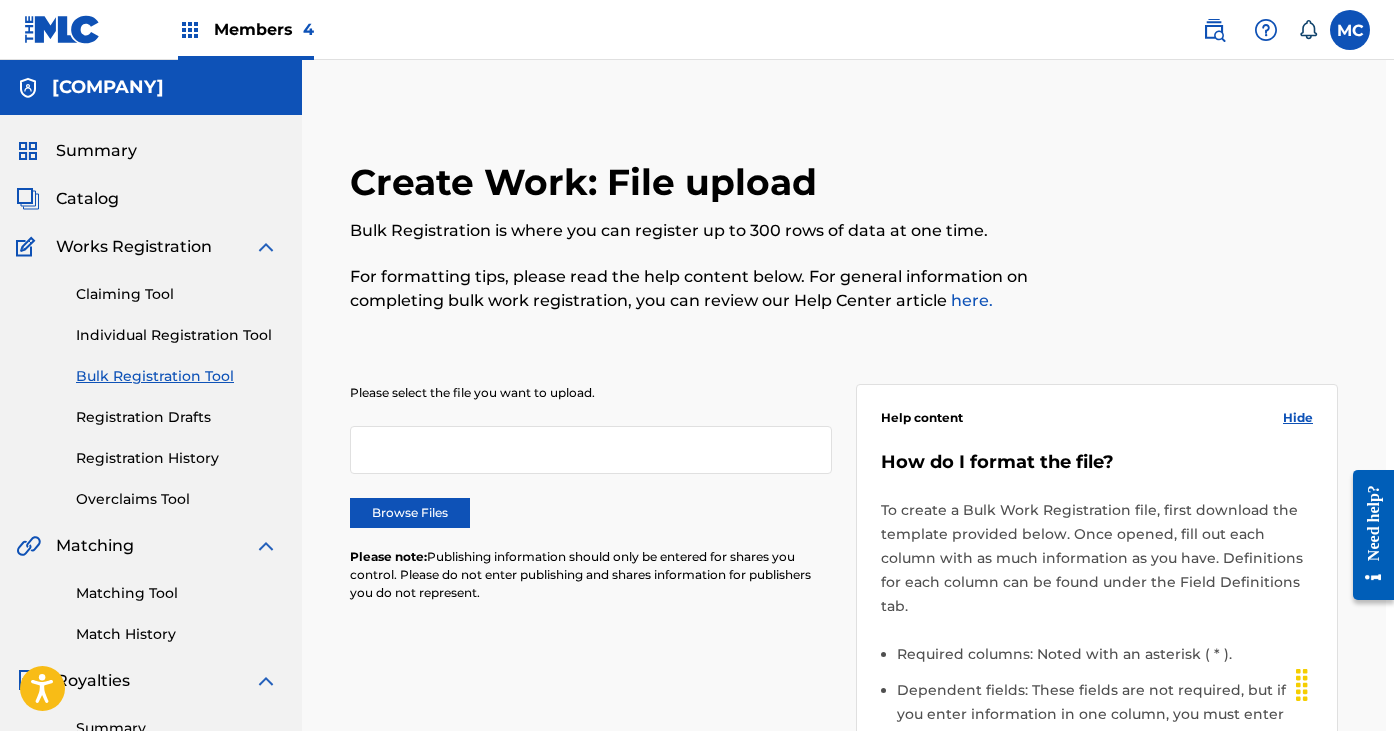 click on "Browse Files" at bounding box center [410, 513] 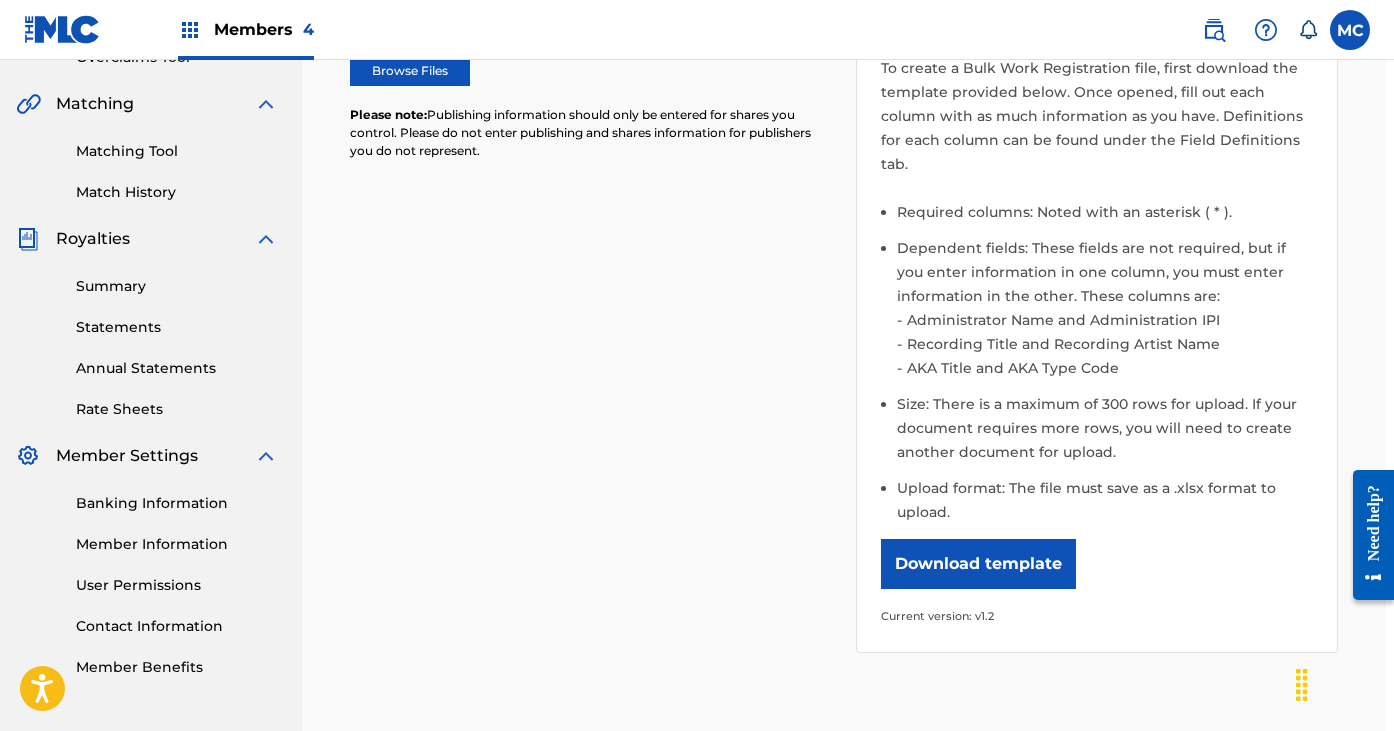 scroll, scrollTop: 529, scrollLeft: 8, axis: both 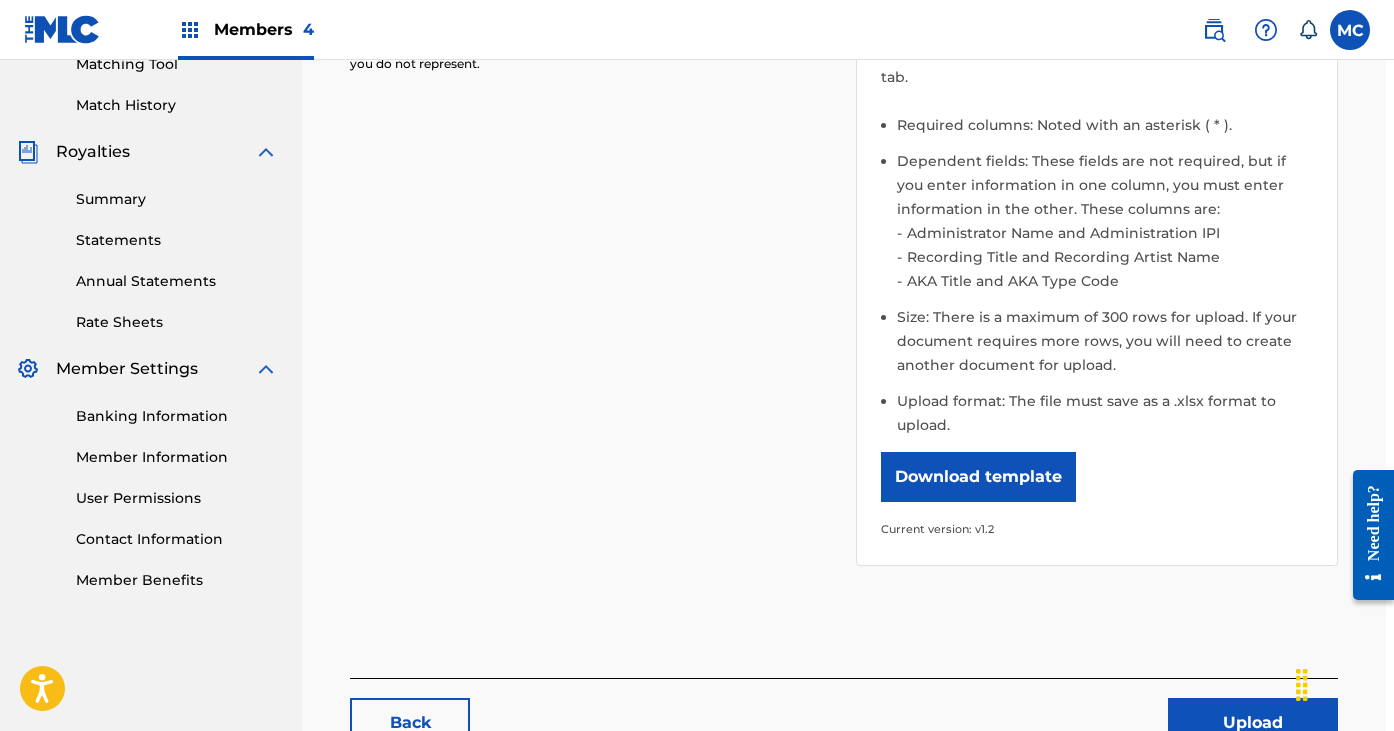 click on "Upload" at bounding box center [1253, 723] 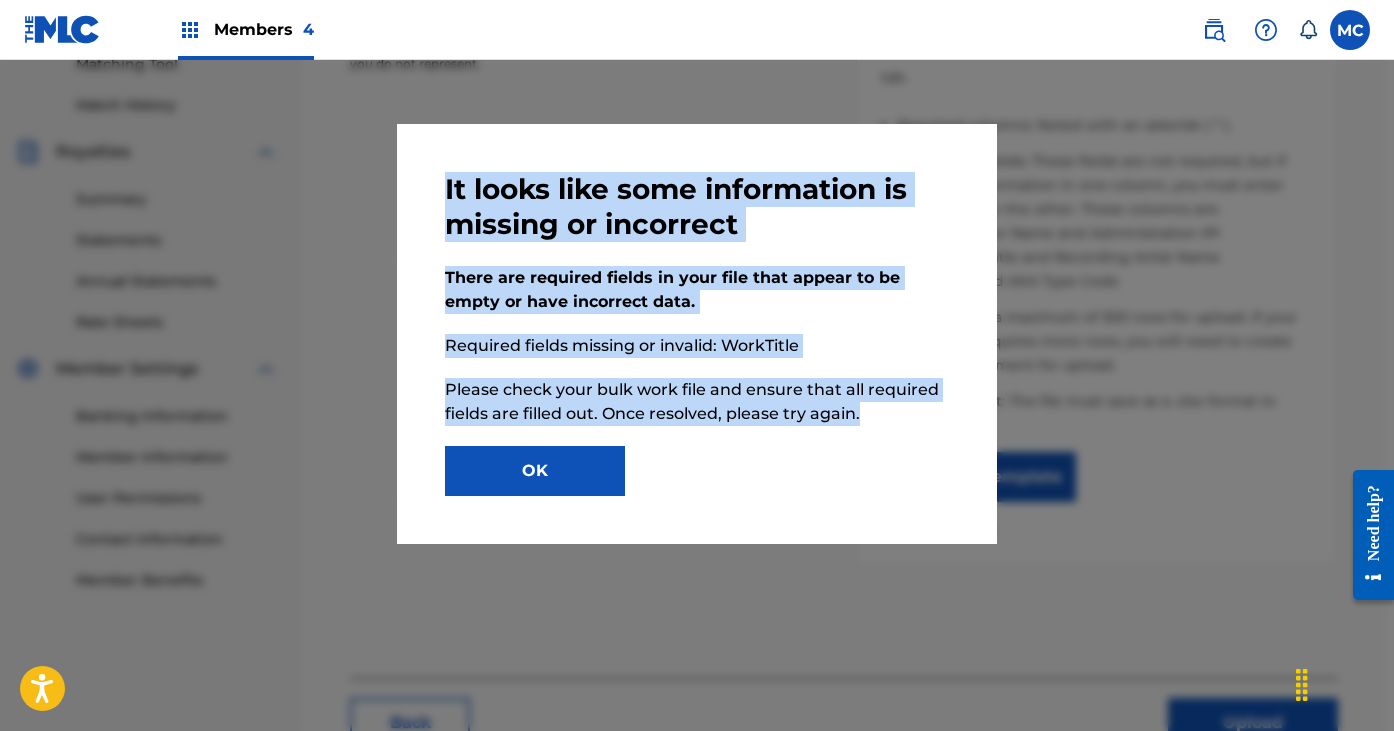 drag, startPoint x: 502, startPoint y: 198, endPoint x: 941, endPoint y: 417, distance: 490.5935 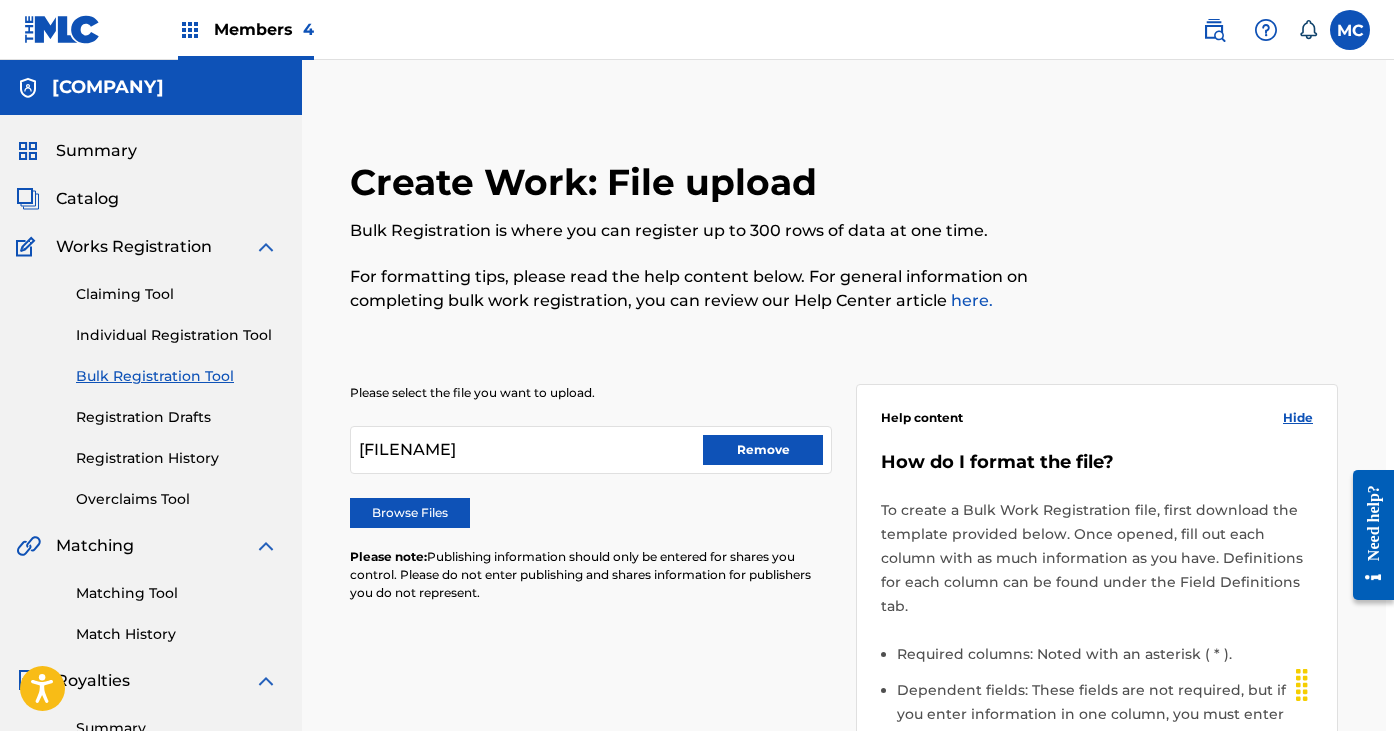 scroll, scrollTop: -1, scrollLeft: 8, axis: both 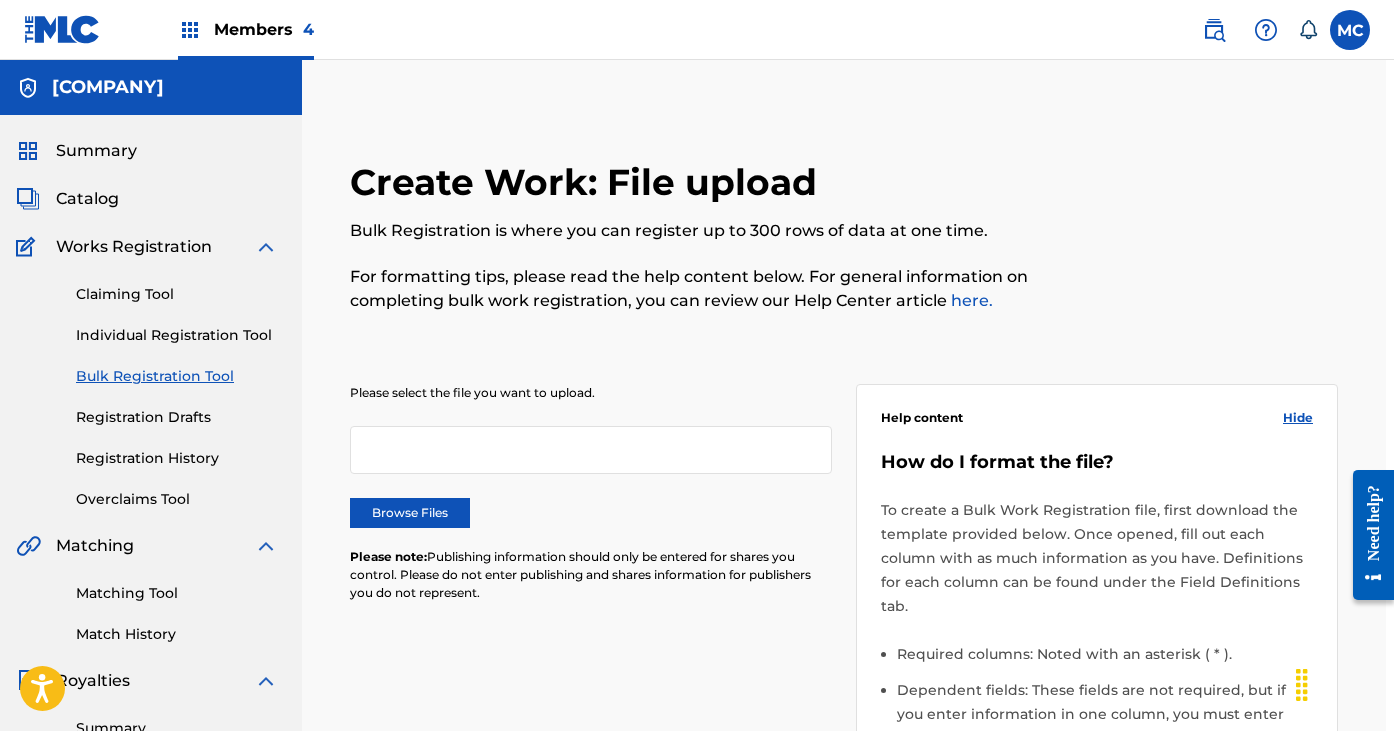 click on "Browse Files" at bounding box center [410, 513] 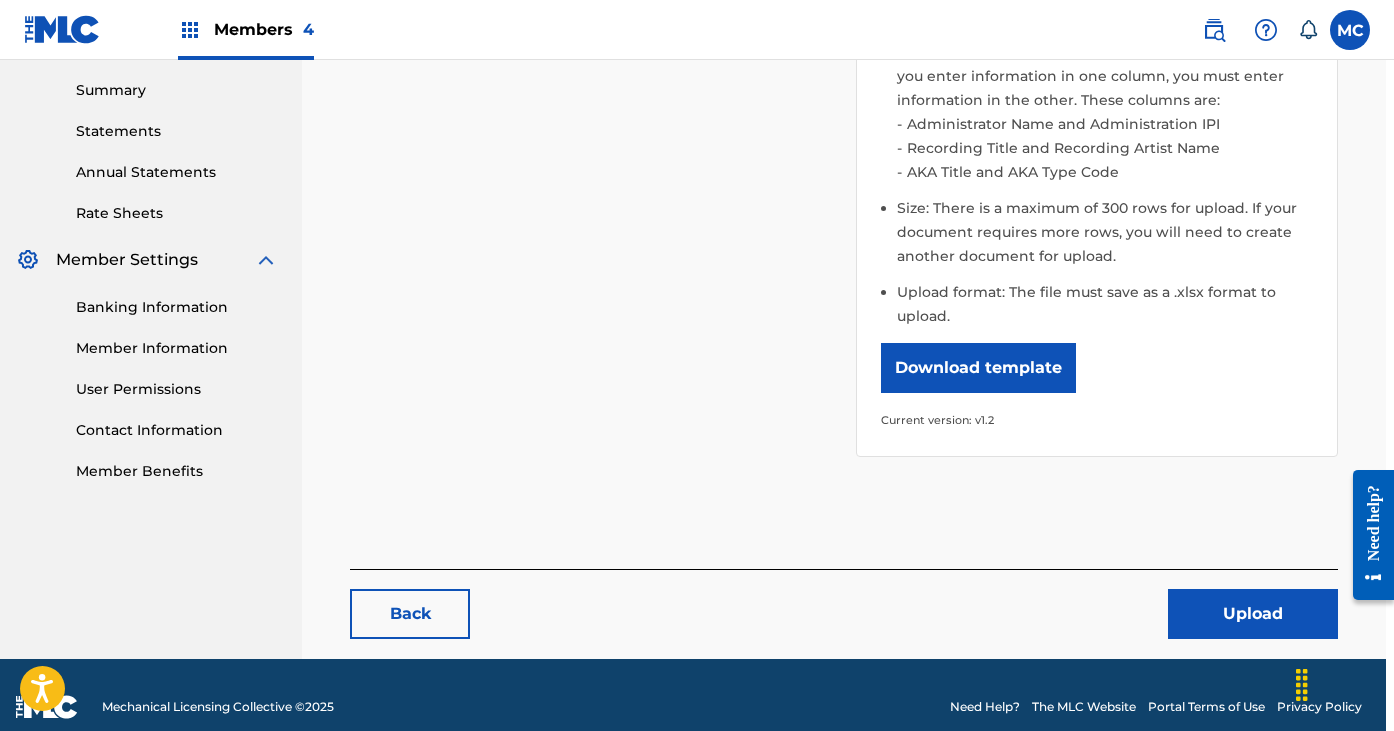 scroll, scrollTop: 637, scrollLeft: 8, axis: both 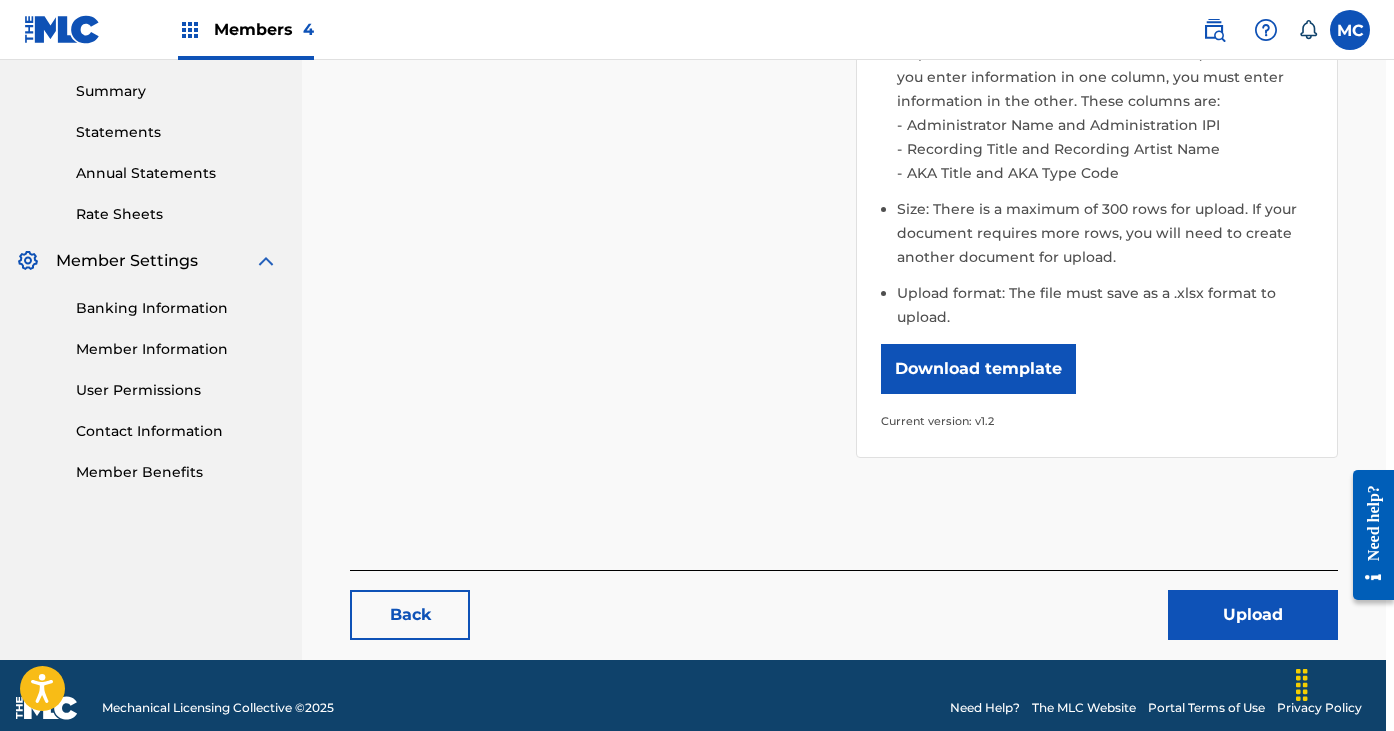 click on "Upload" at bounding box center [1253, 615] 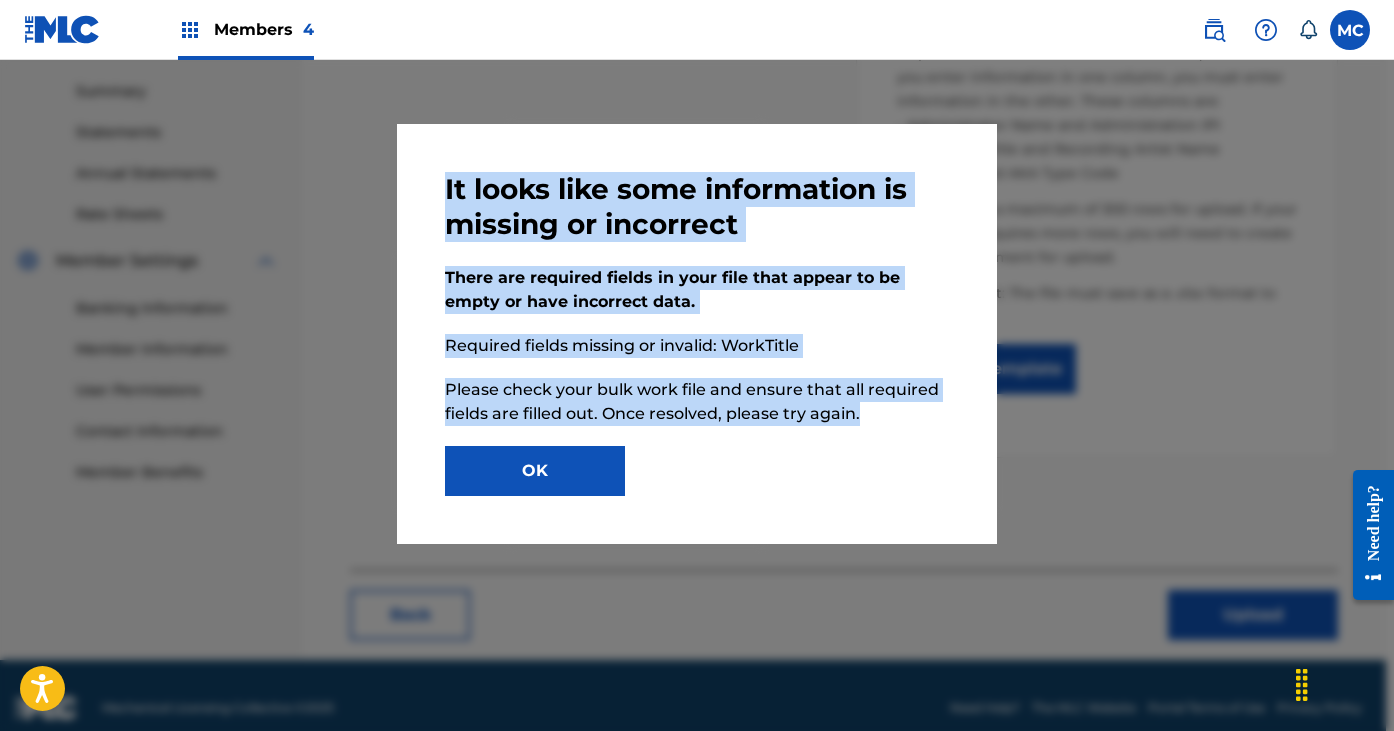 drag, startPoint x: 912, startPoint y: 413, endPoint x: 439, endPoint y: 175, distance: 529.5026 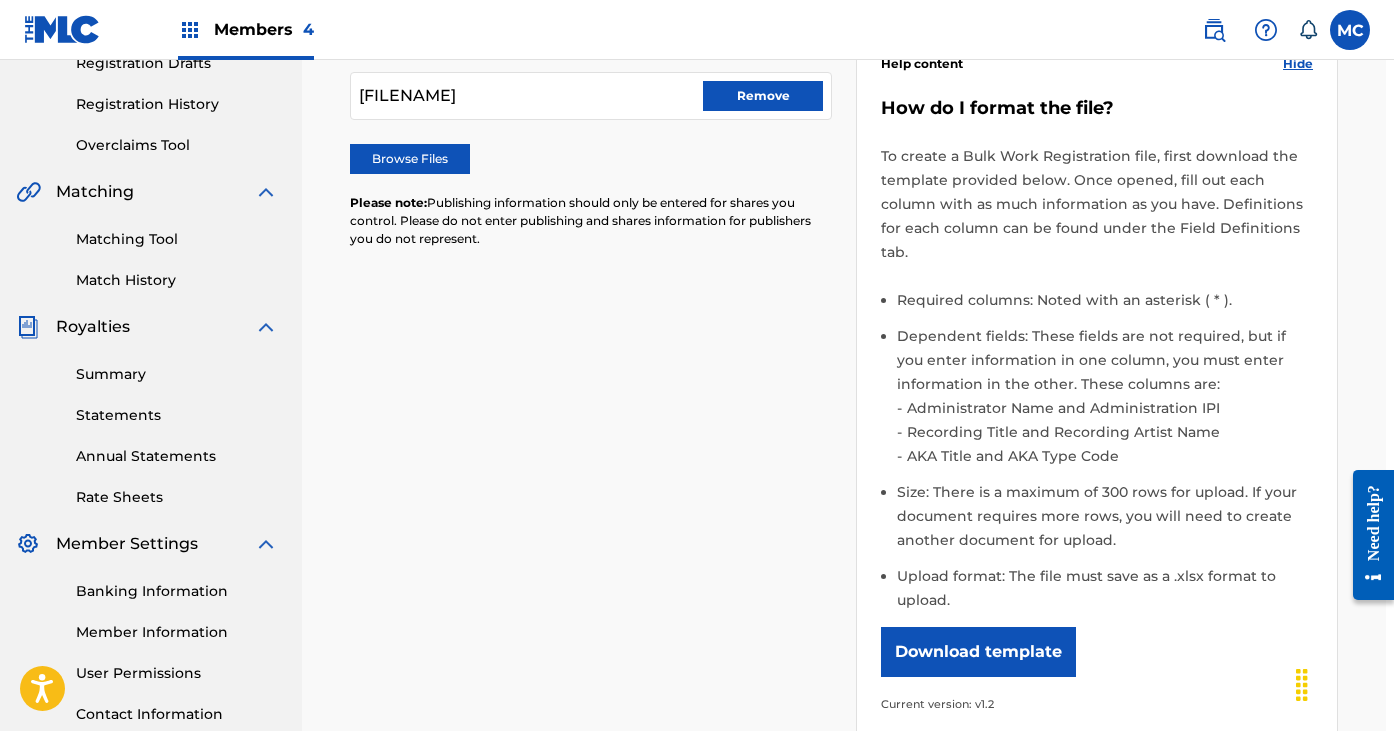scroll, scrollTop: 358, scrollLeft: 8, axis: both 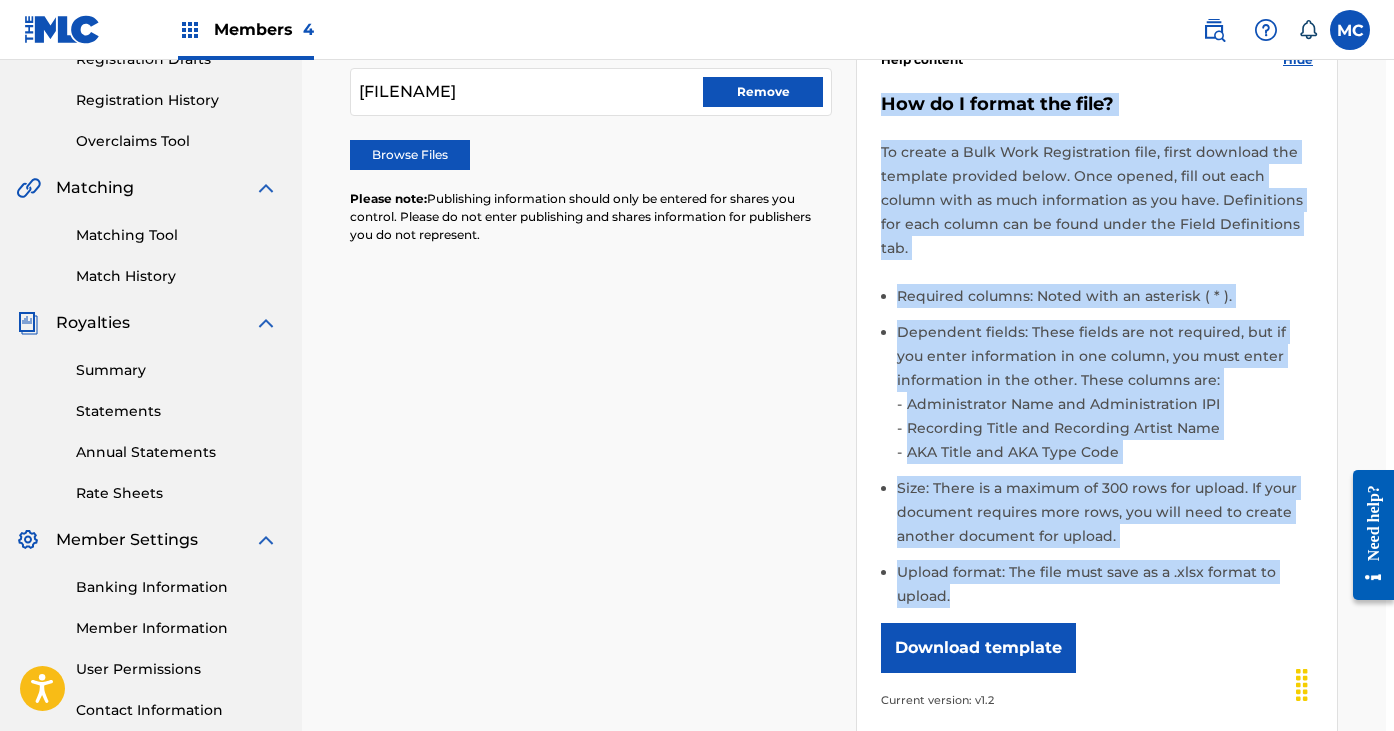 drag, startPoint x: 971, startPoint y: 573, endPoint x: 874, endPoint y: 103, distance: 479.9052 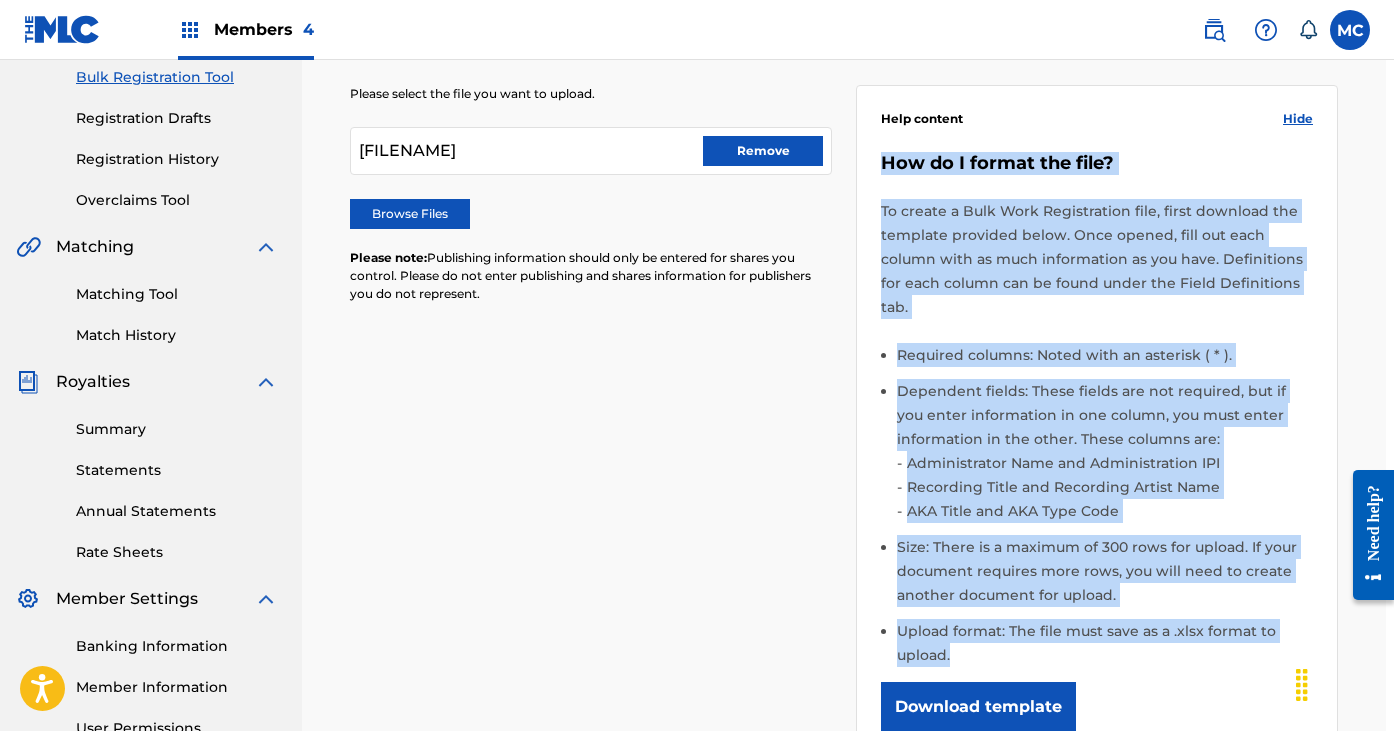 scroll, scrollTop: 297, scrollLeft: 8, axis: both 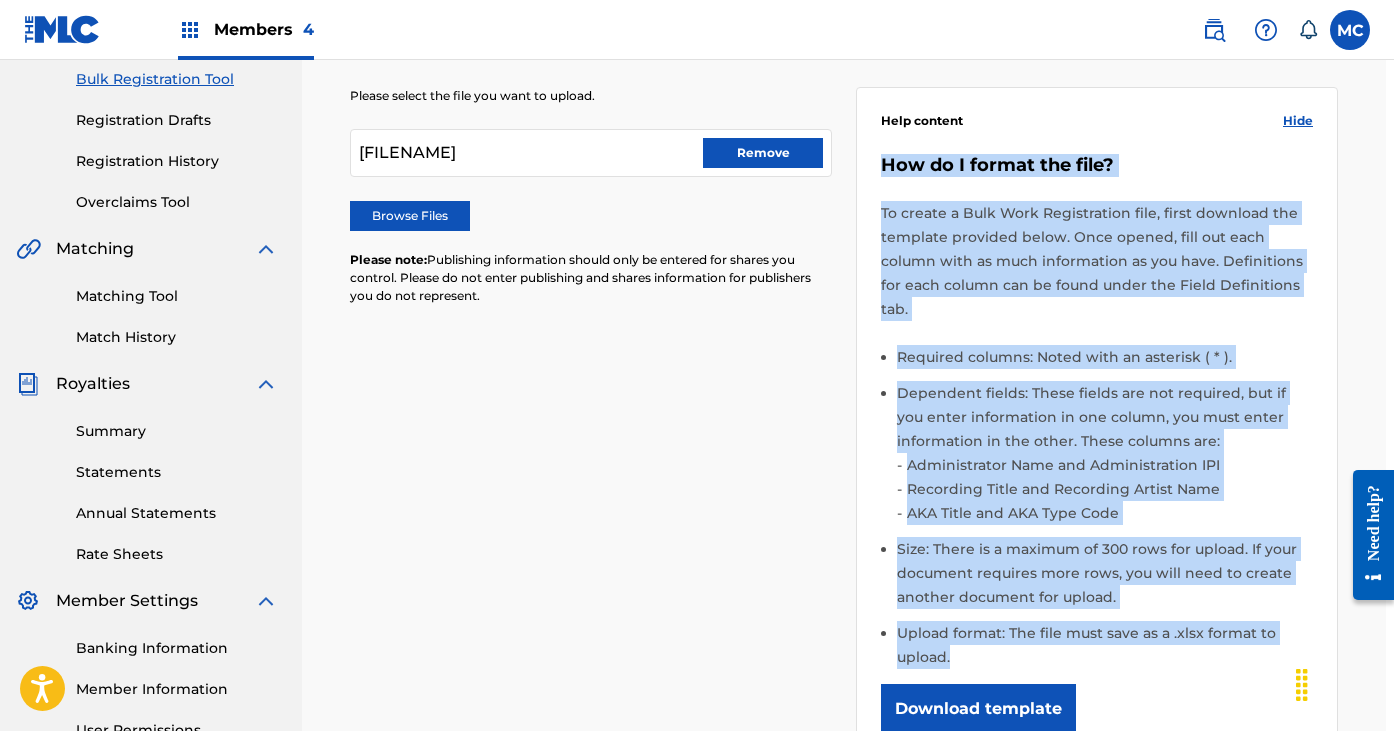 click on "Remove" at bounding box center (763, 153) 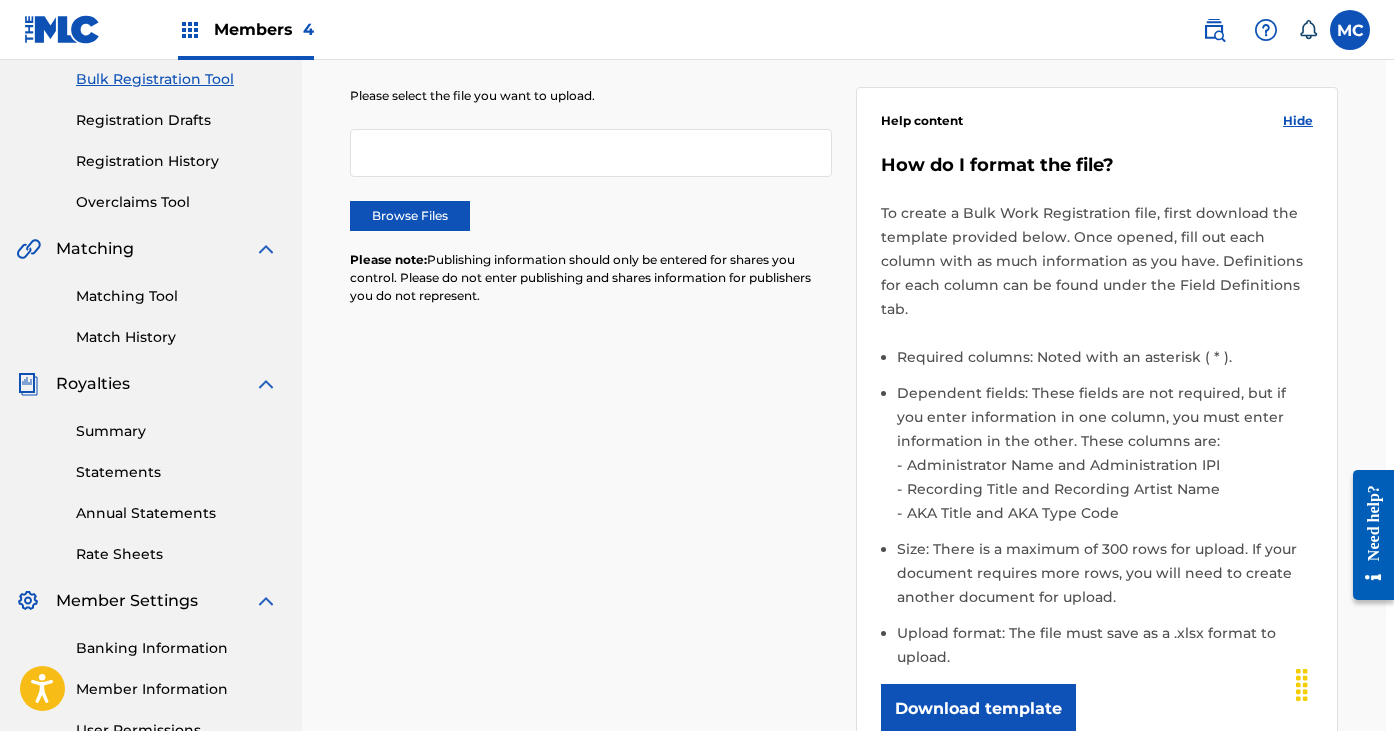click on "Browse Files" at bounding box center (410, 216) 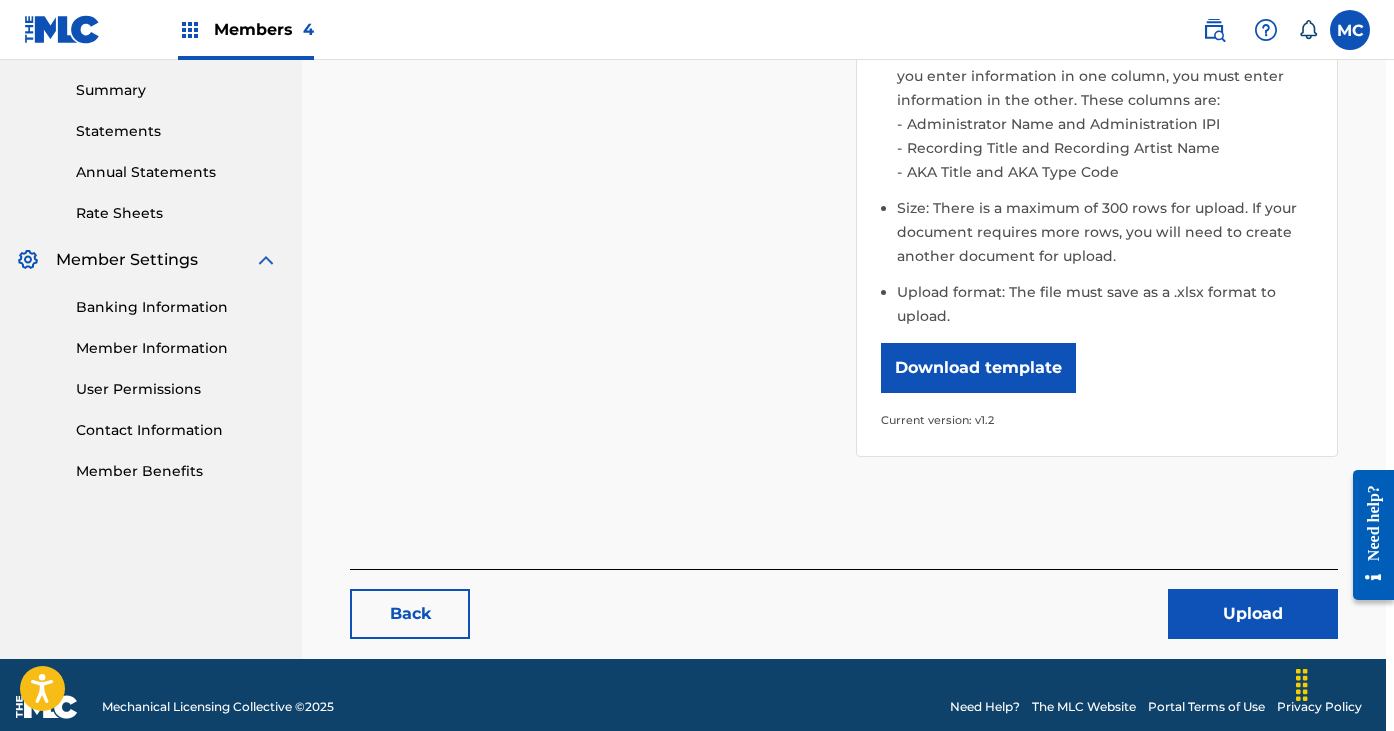 scroll, scrollTop: 637, scrollLeft: 8, axis: both 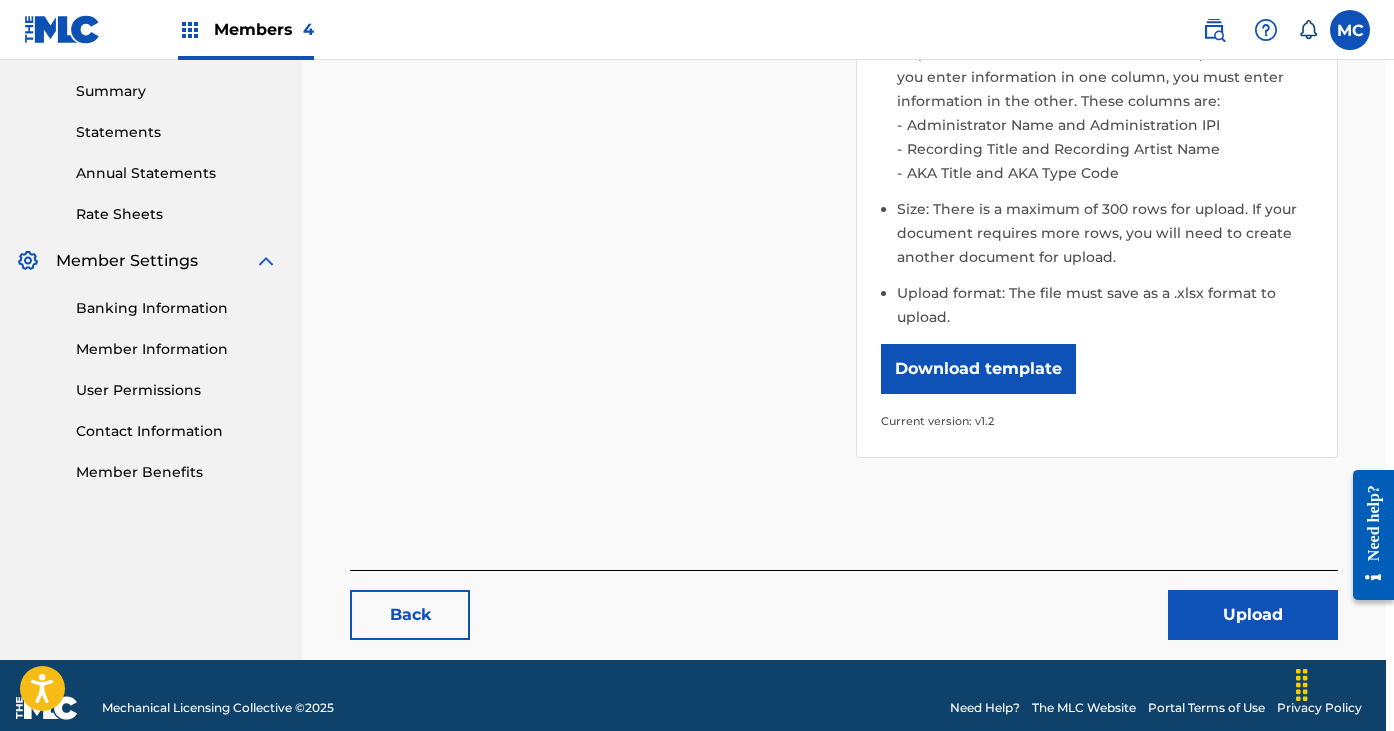 click on "Upload" at bounding box center [1253, 615] 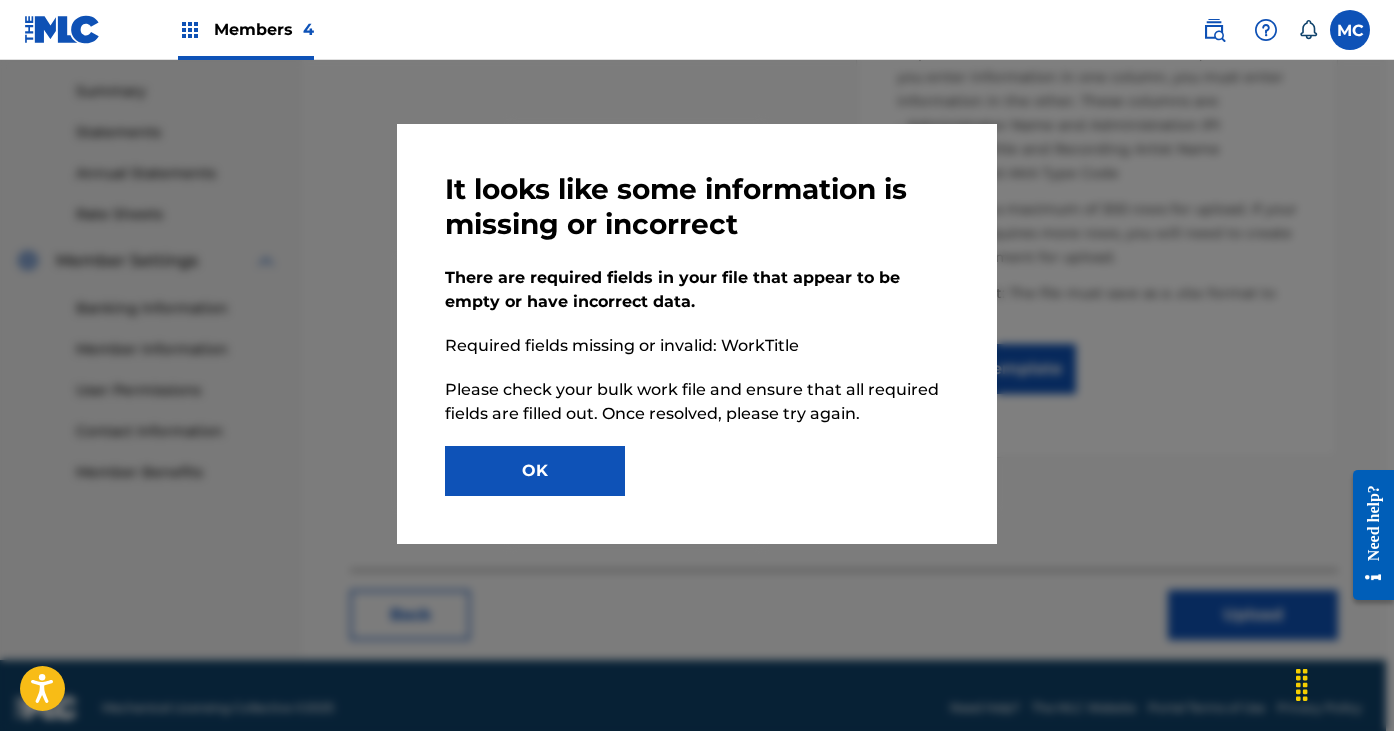 click on "OK" at bounding box center (535, 471) 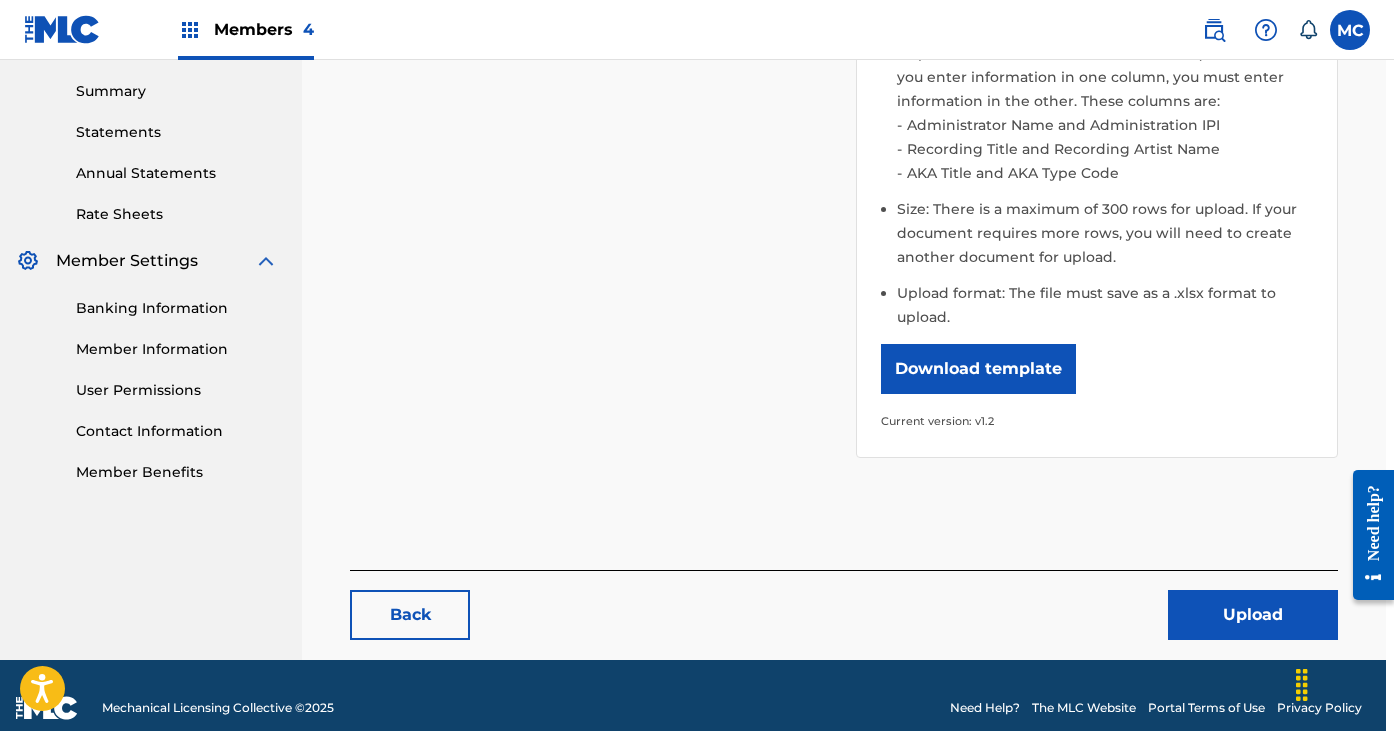 click on "Download template" at bounding box center [978, 369] 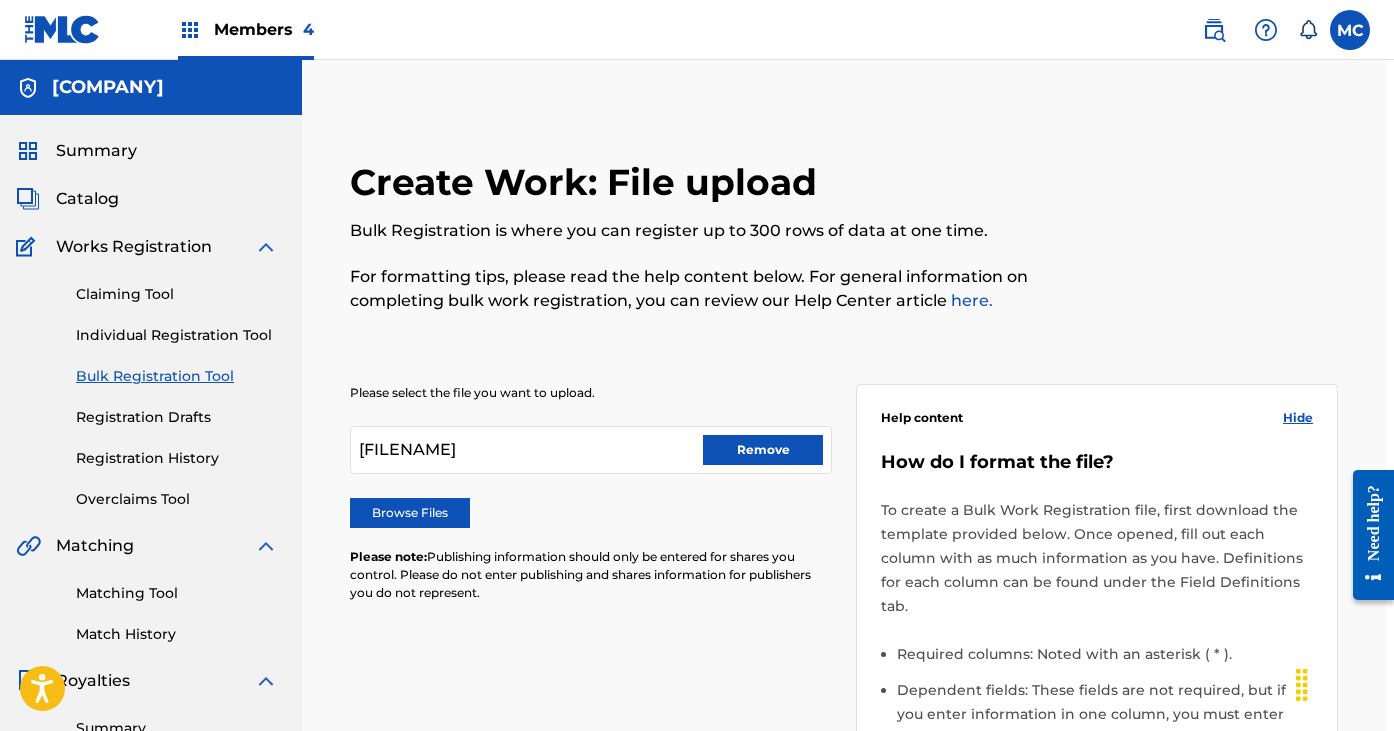 scroll, scrollTop: -1, scrollLeft: 8, axis: both 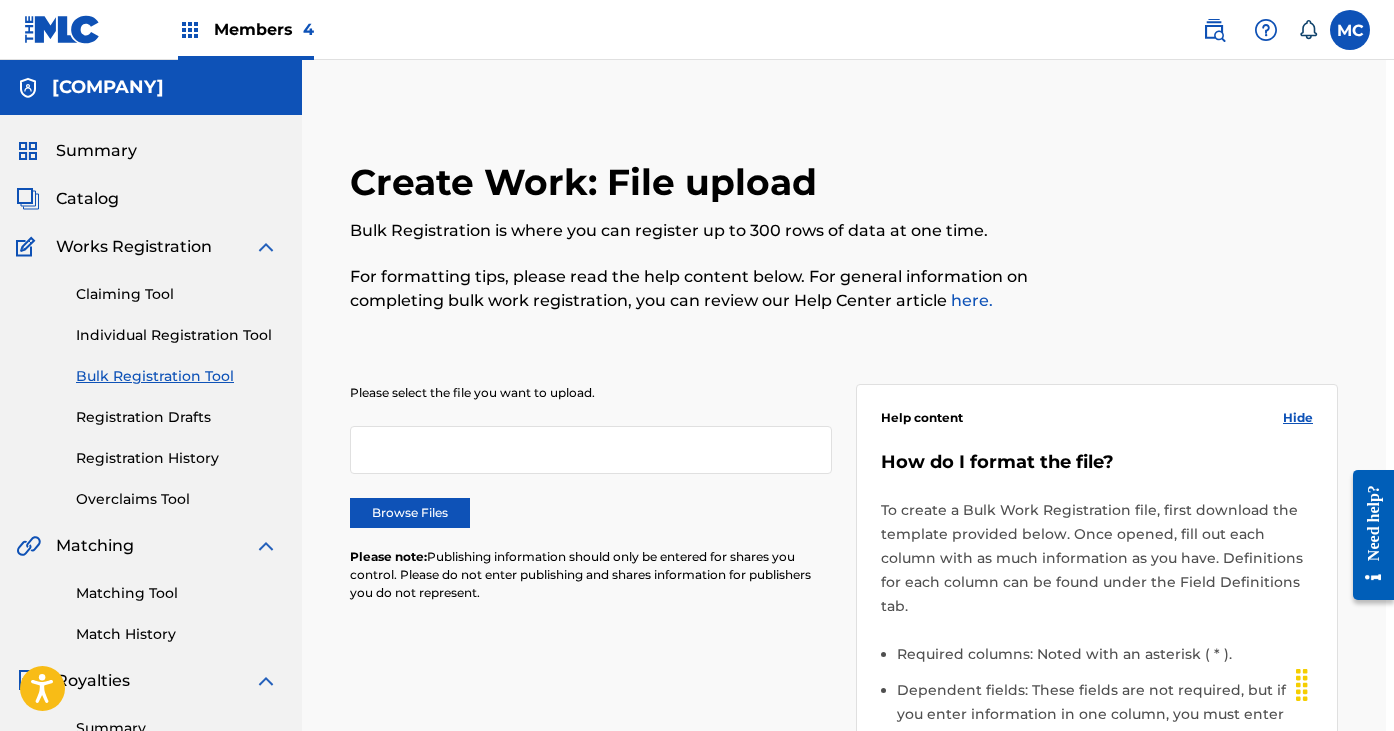 click on "Browse Files" at bounding box center (410, 513) 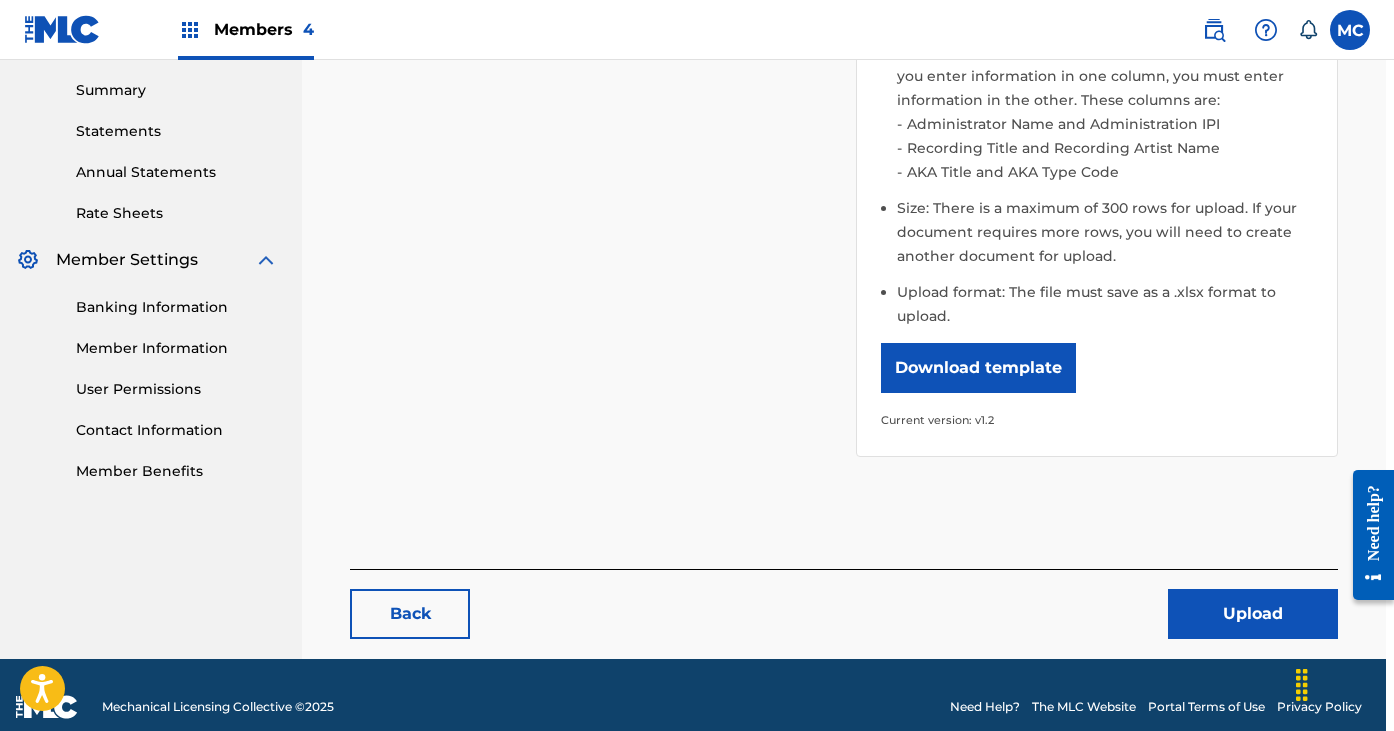 scroll, scrollTop: 637, scrollLeft: 8, axis: both 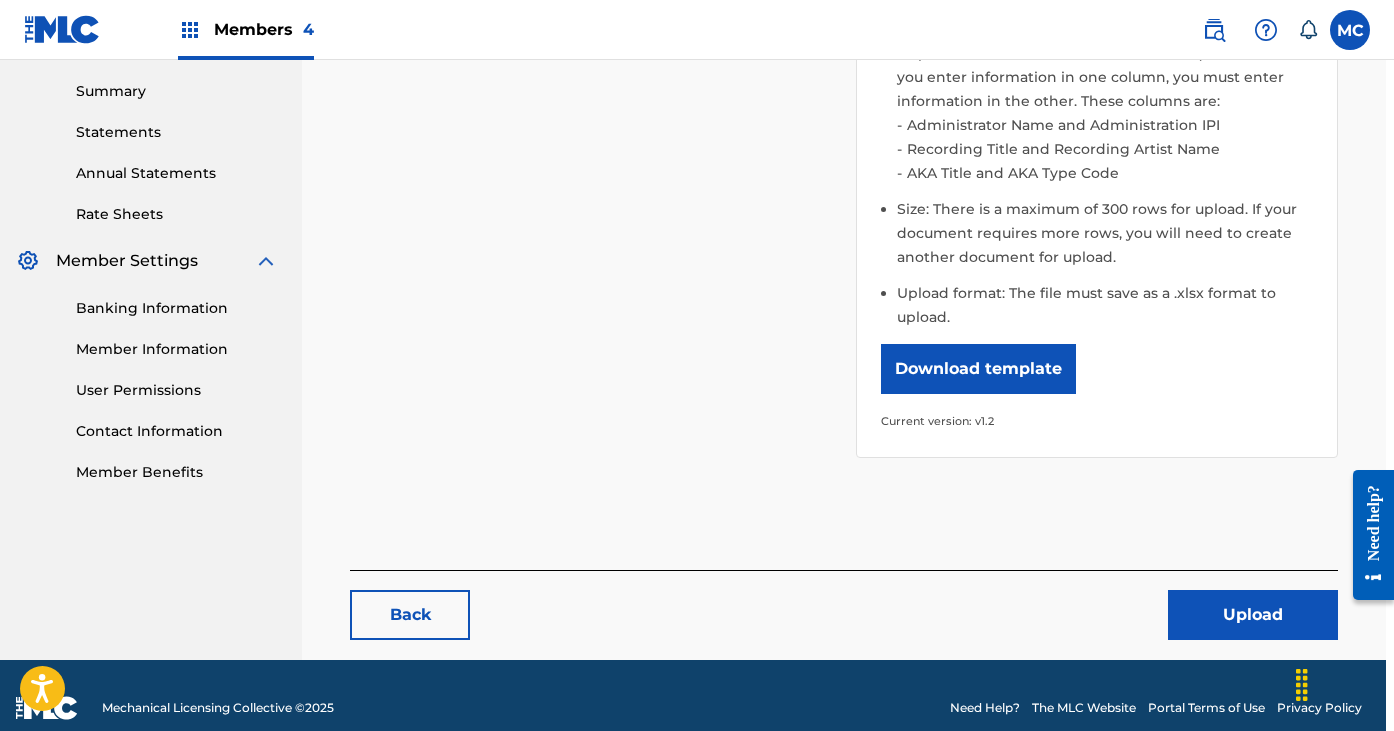click on "Upload" at bounding box center (1253, 615) 